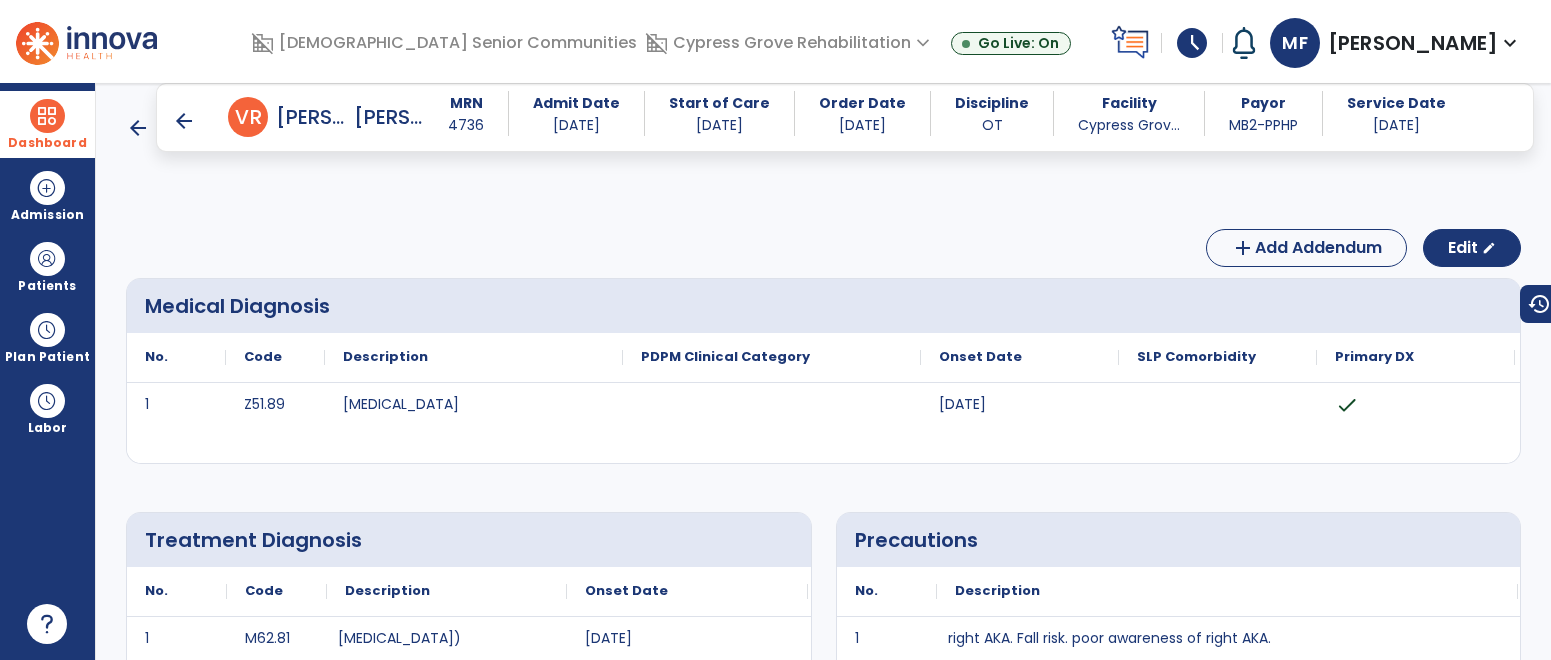 click at bounding box center [47, 116] 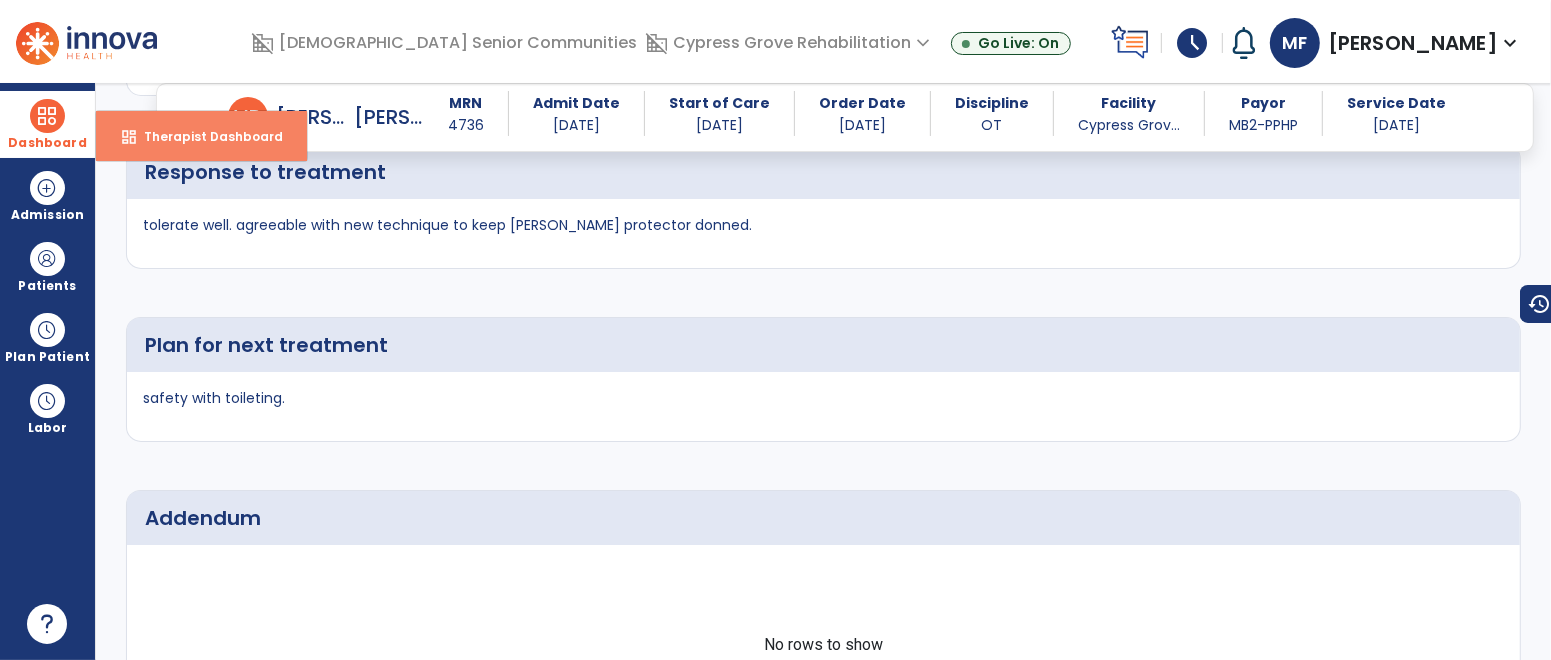 click on "dashboard  Therapist Dashboard" at bounding box center (201, 136) 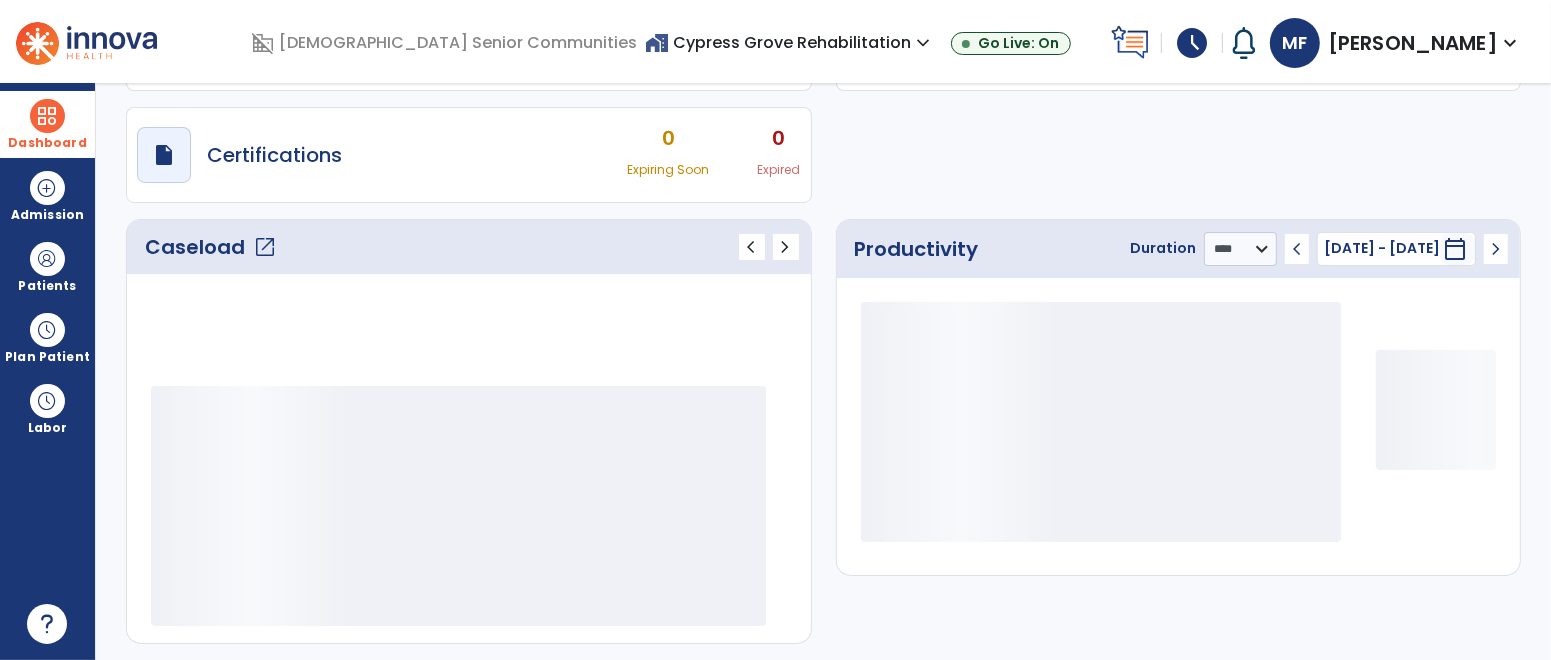 scroll, scrollTop: 158, scrollLeft: 0, axis: vertical 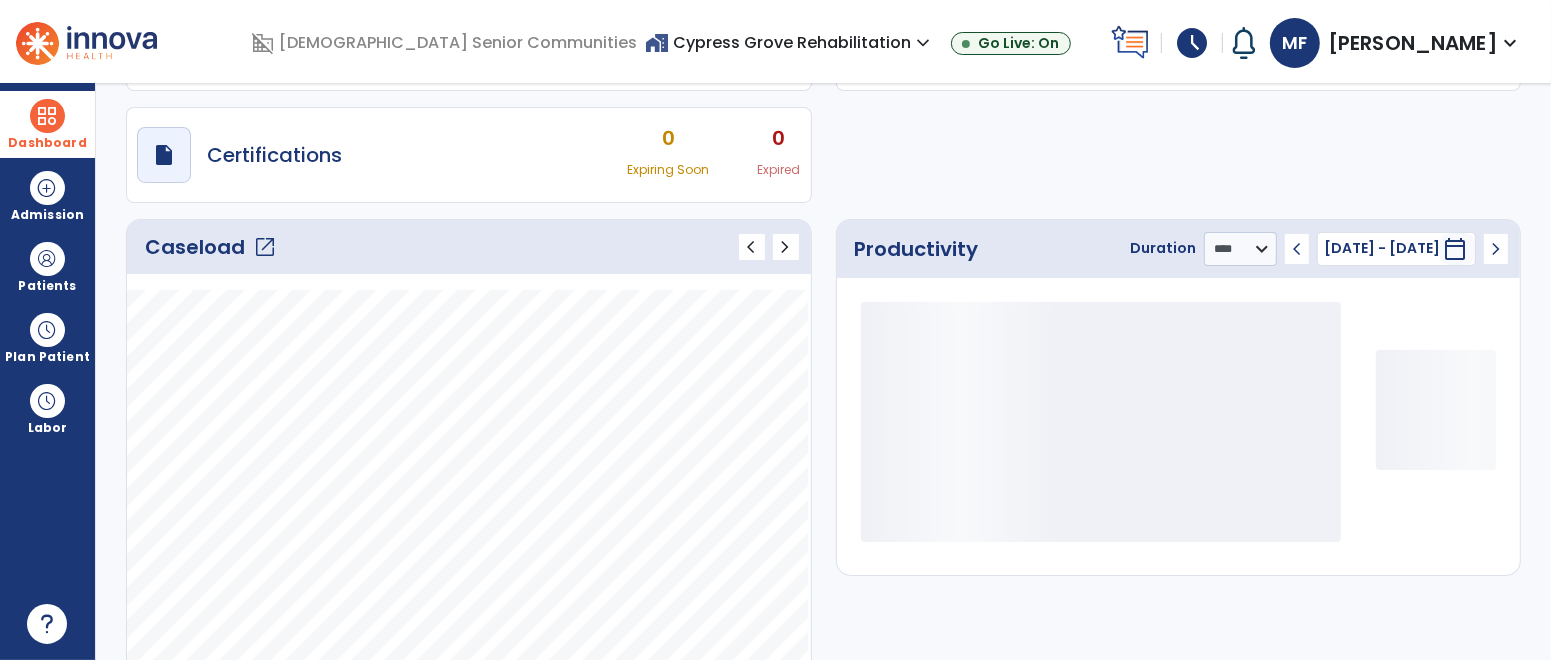 click on "open_in_new" 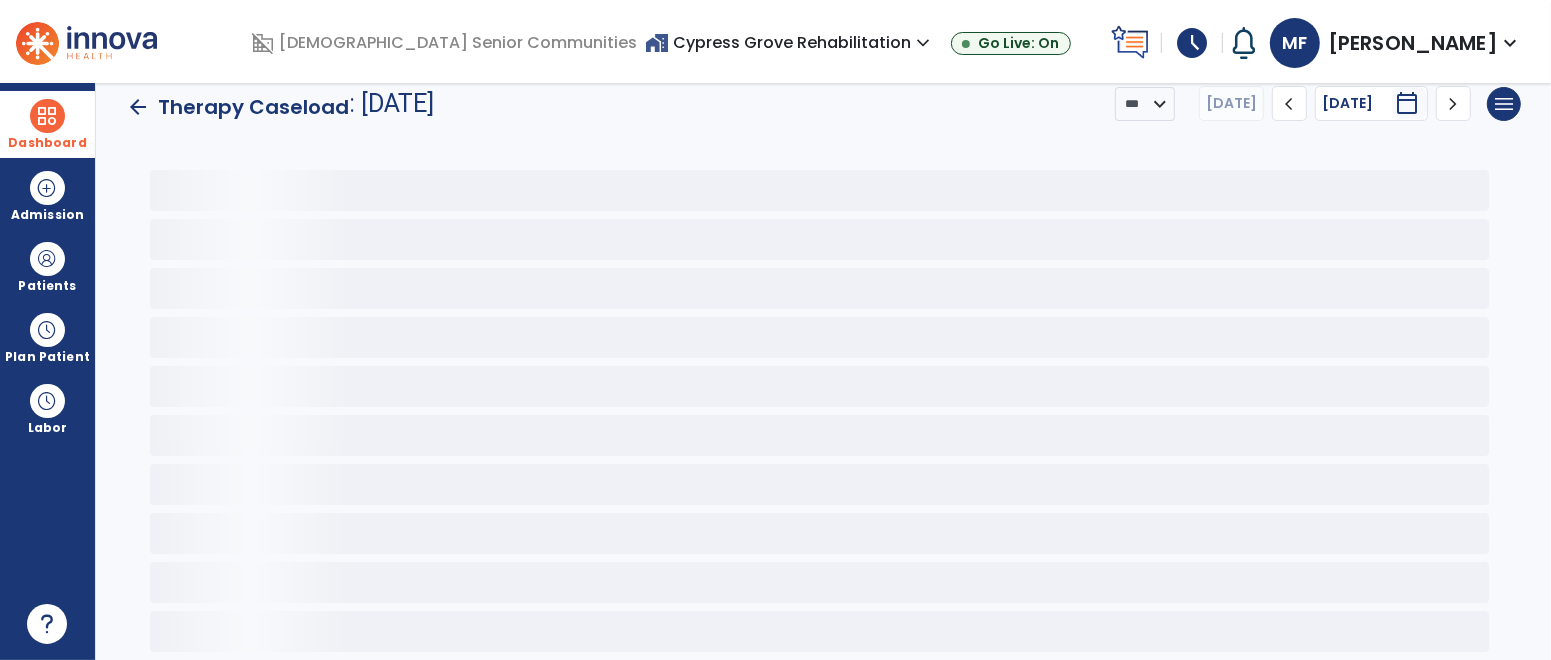 scroll, scrollTop: 36, scrollLeft: 0, axis: vertical 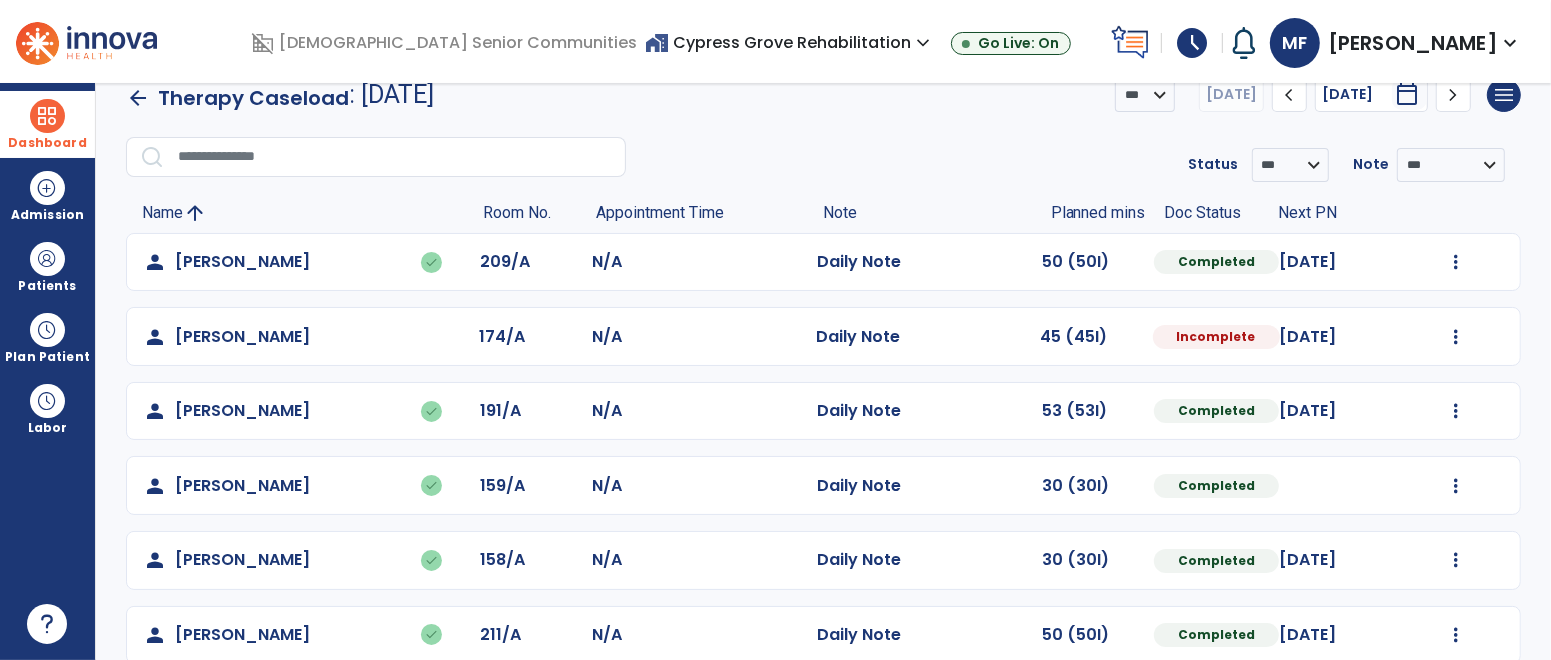 click on "chevron_right" 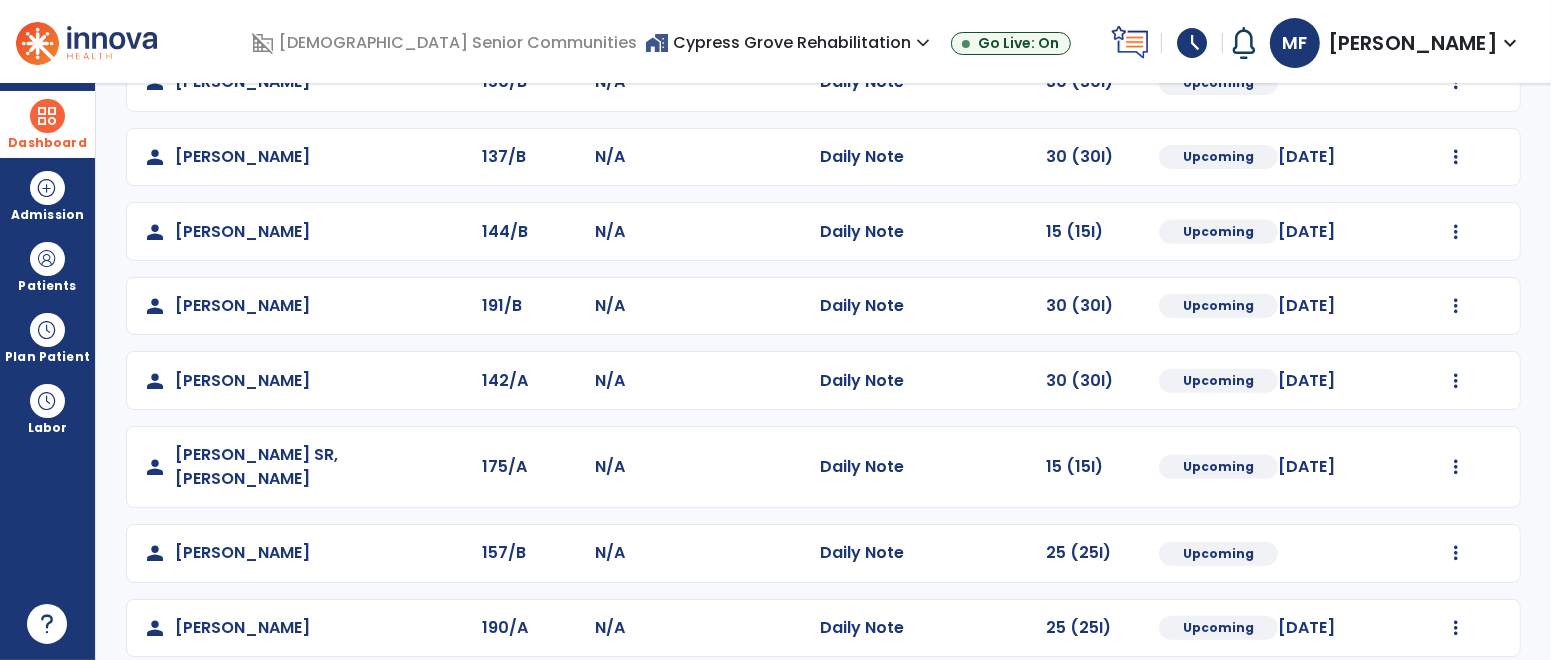 scroll, scrollTop: 0, scrollLeft: 0, axis: both 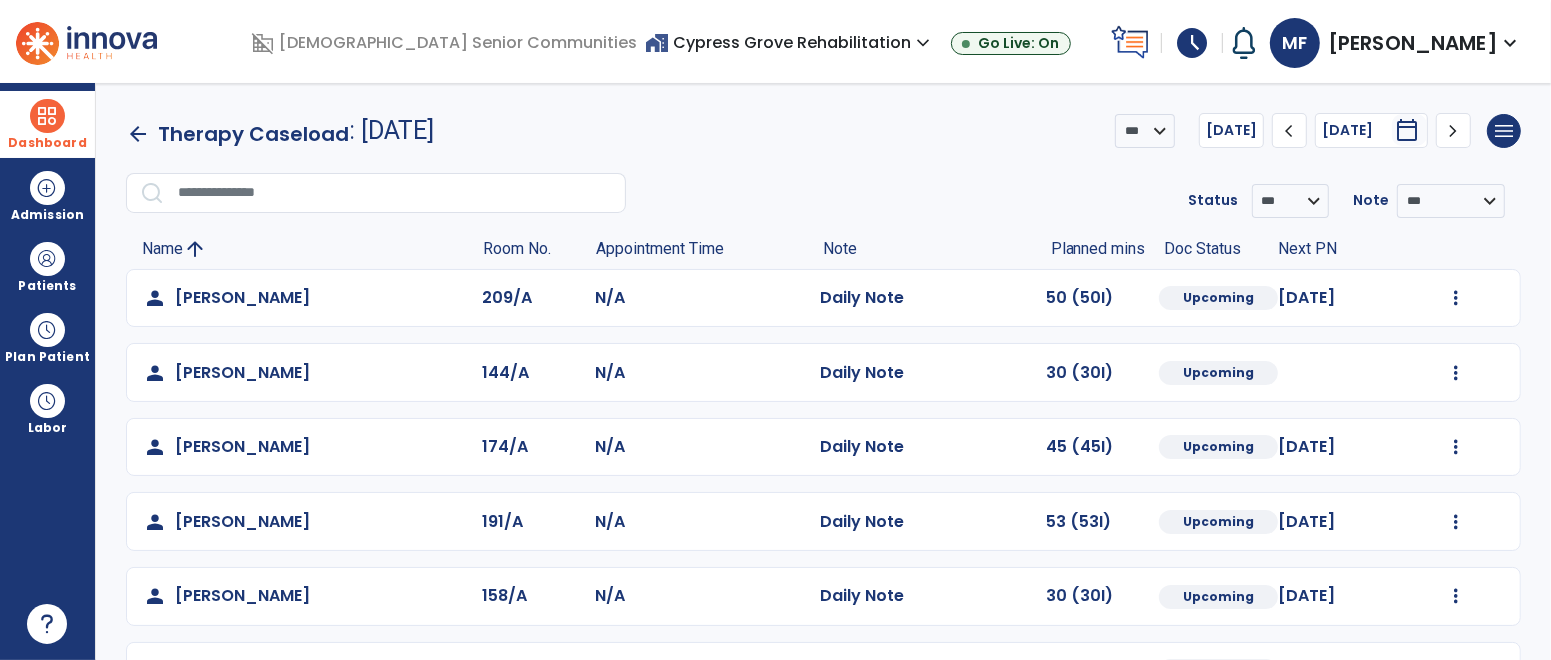 click on "chevron_left" 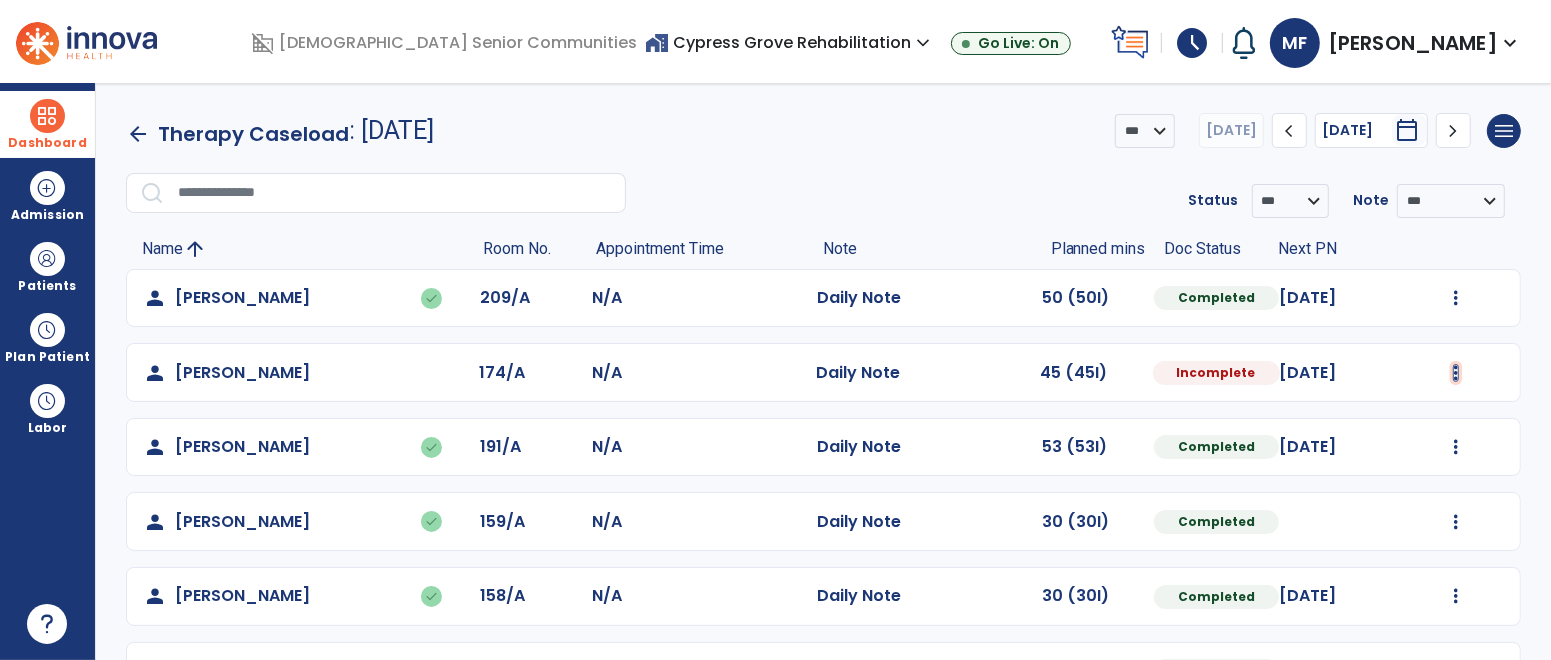 click at bounding box center (1456, 298) 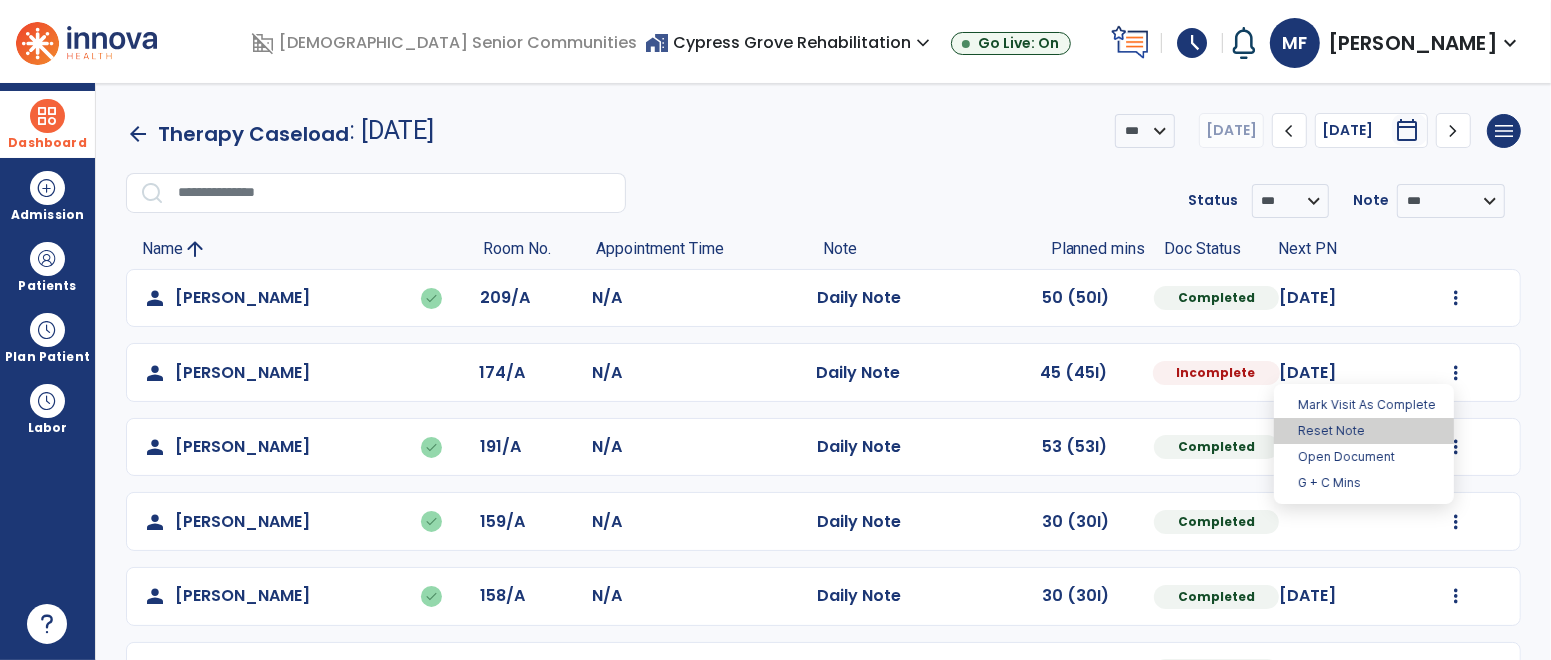 click on "Reset Note" at bounding box center [1364, 431] 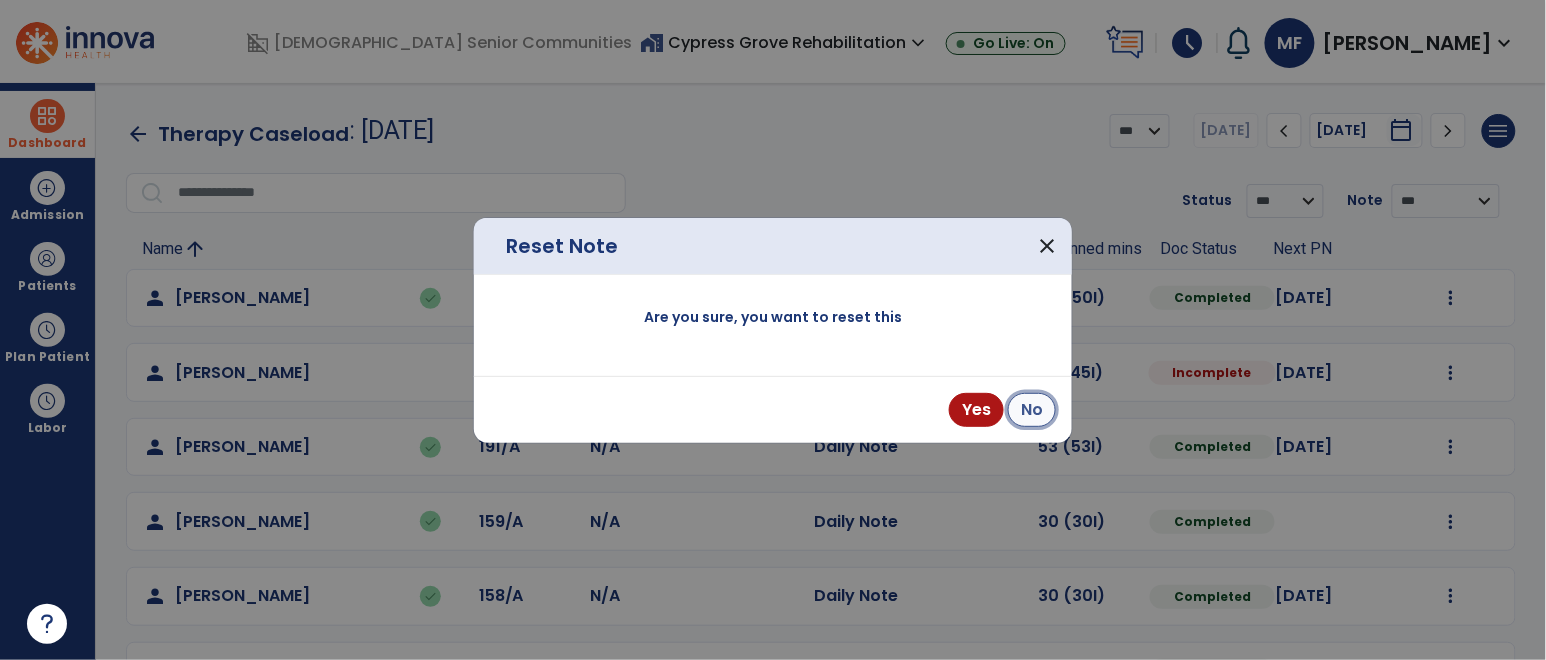 click on "No" at bounding box center [1032, 410] 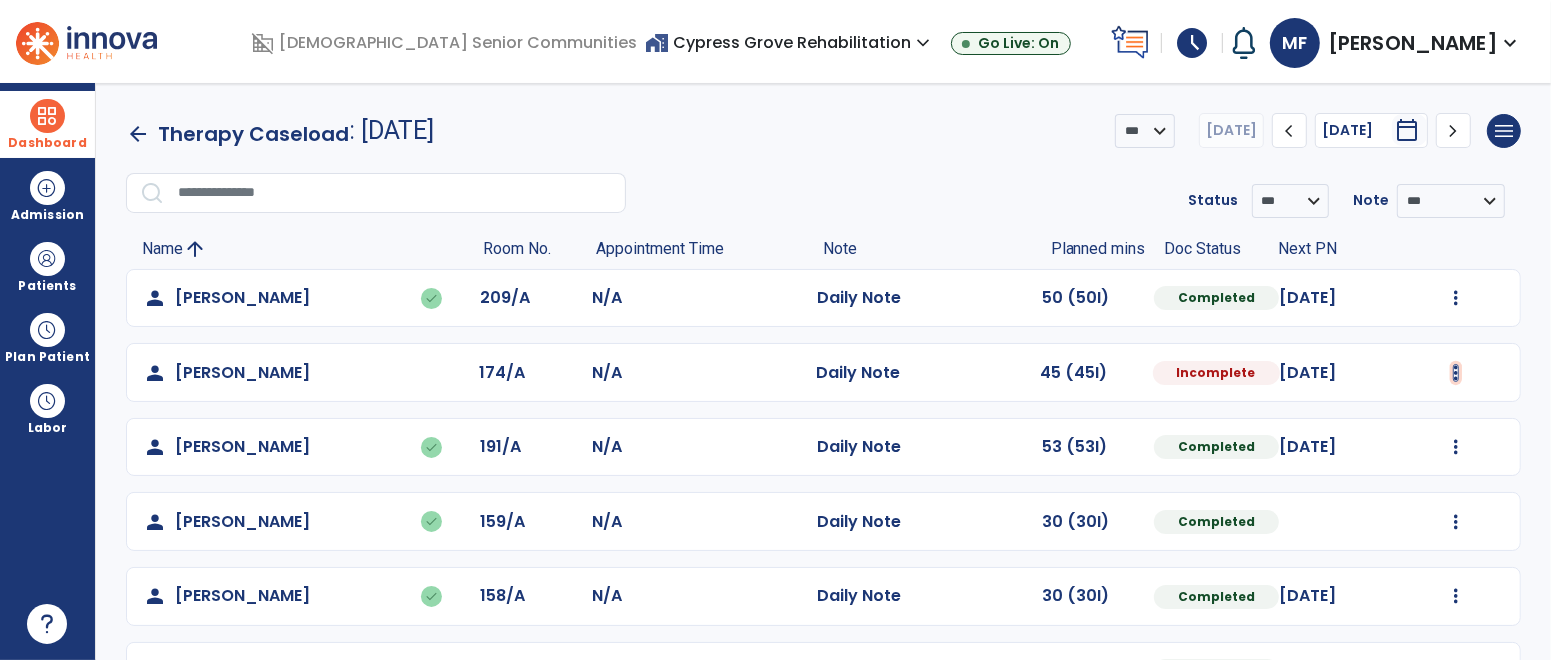 click at bounding box center (1456, 298) 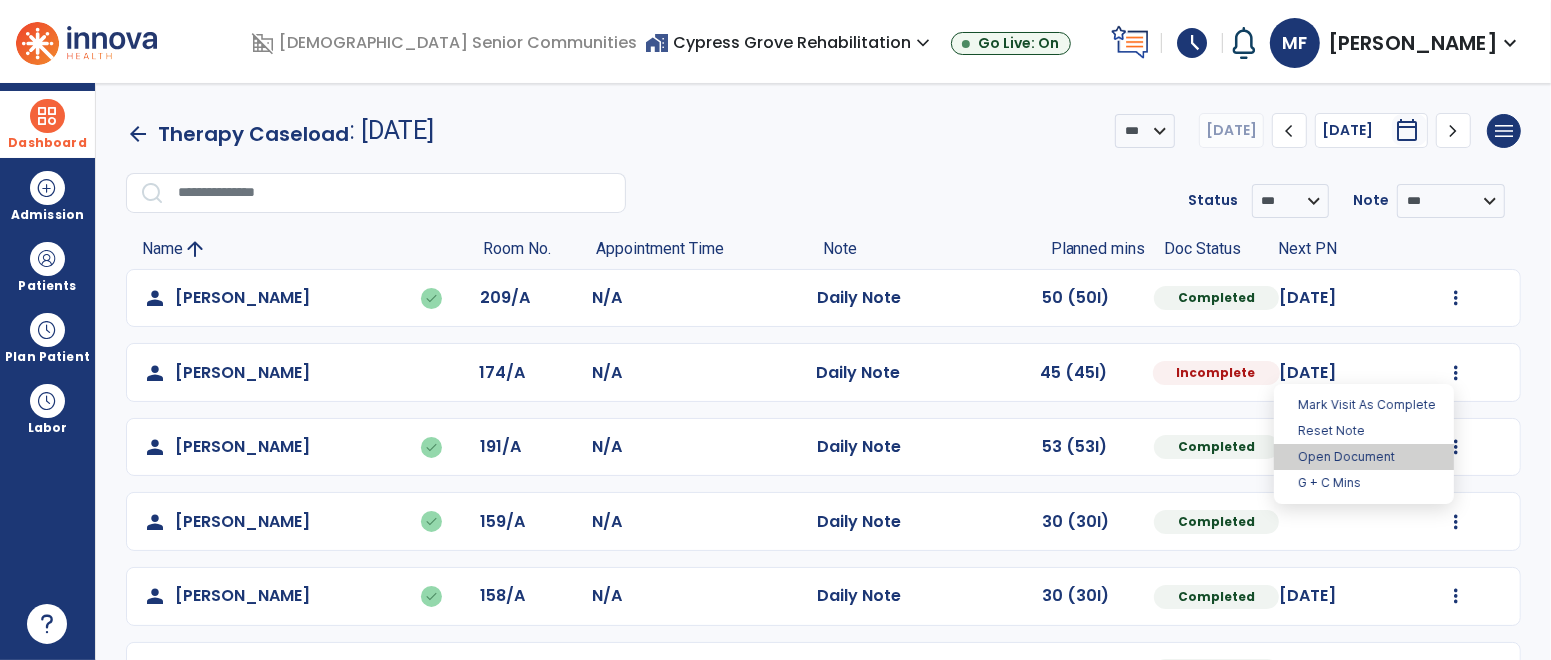 click on "Open Document" at bounding box center [1364, 457] 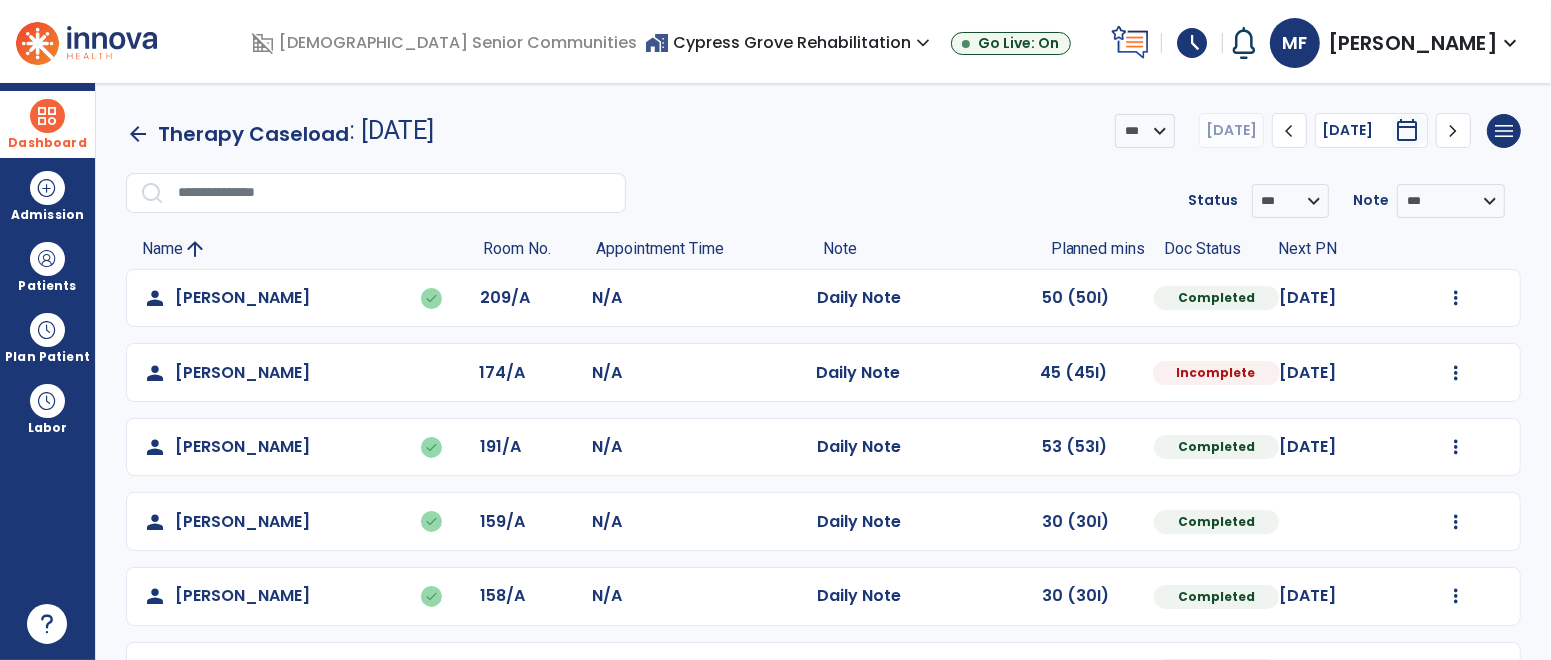 select on "*" 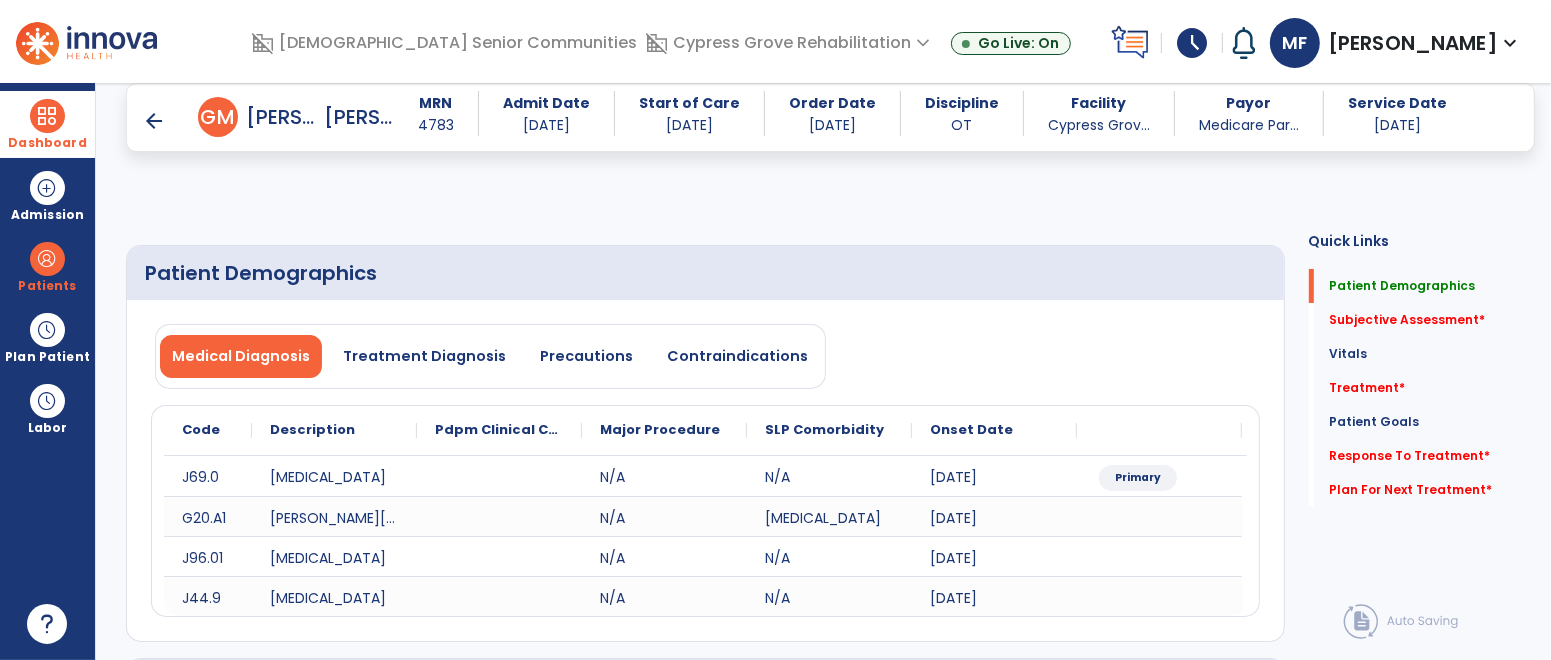 scroll, scrollTop: 558, scrollLeft: 0, axis: vertical 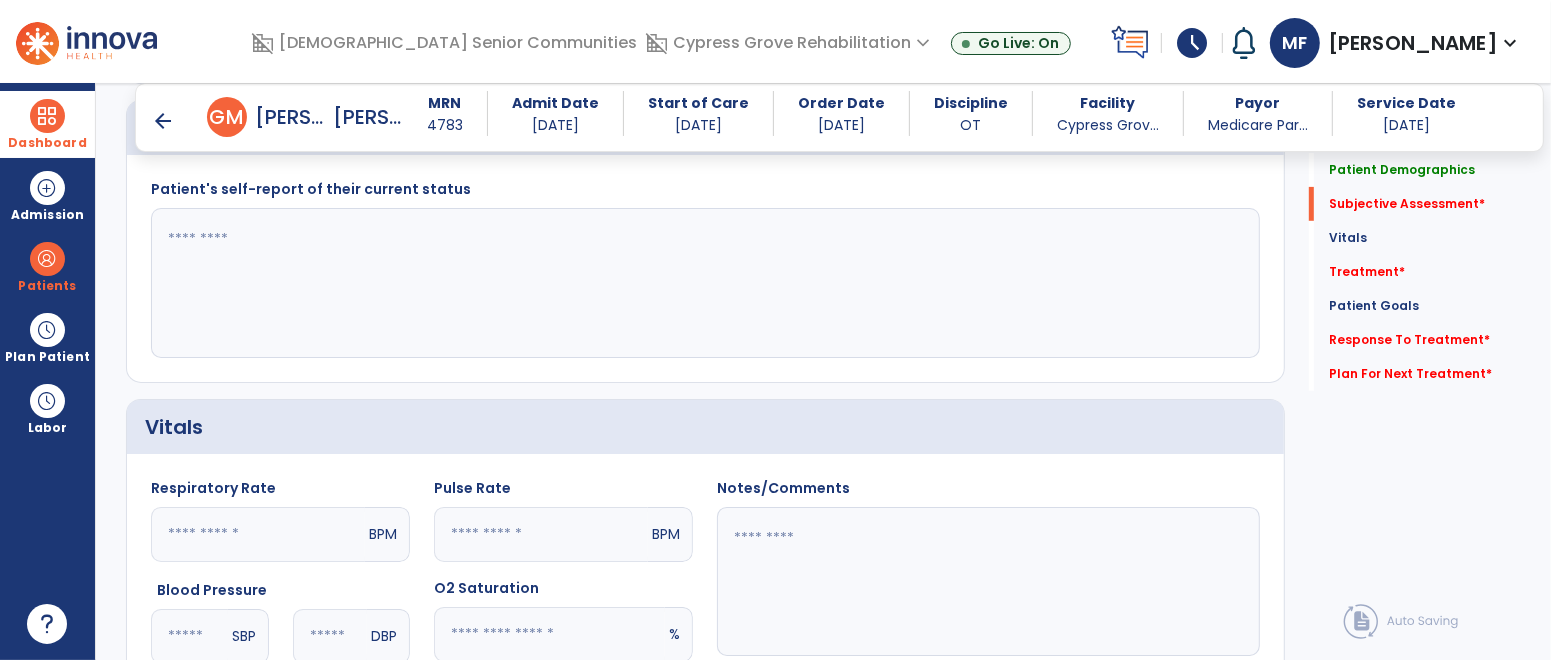 click 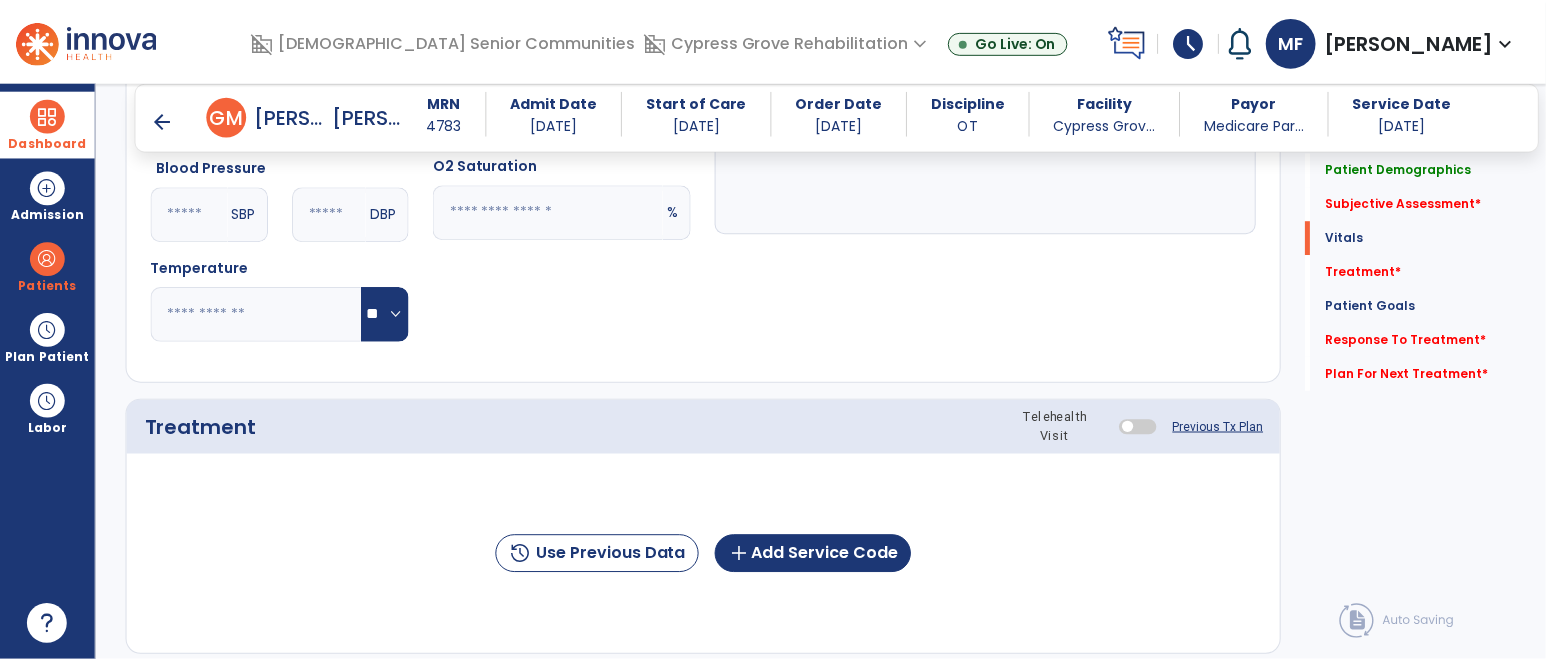 scroll, scrollTop: 1002, scrollLeft: 0, axis: vertical 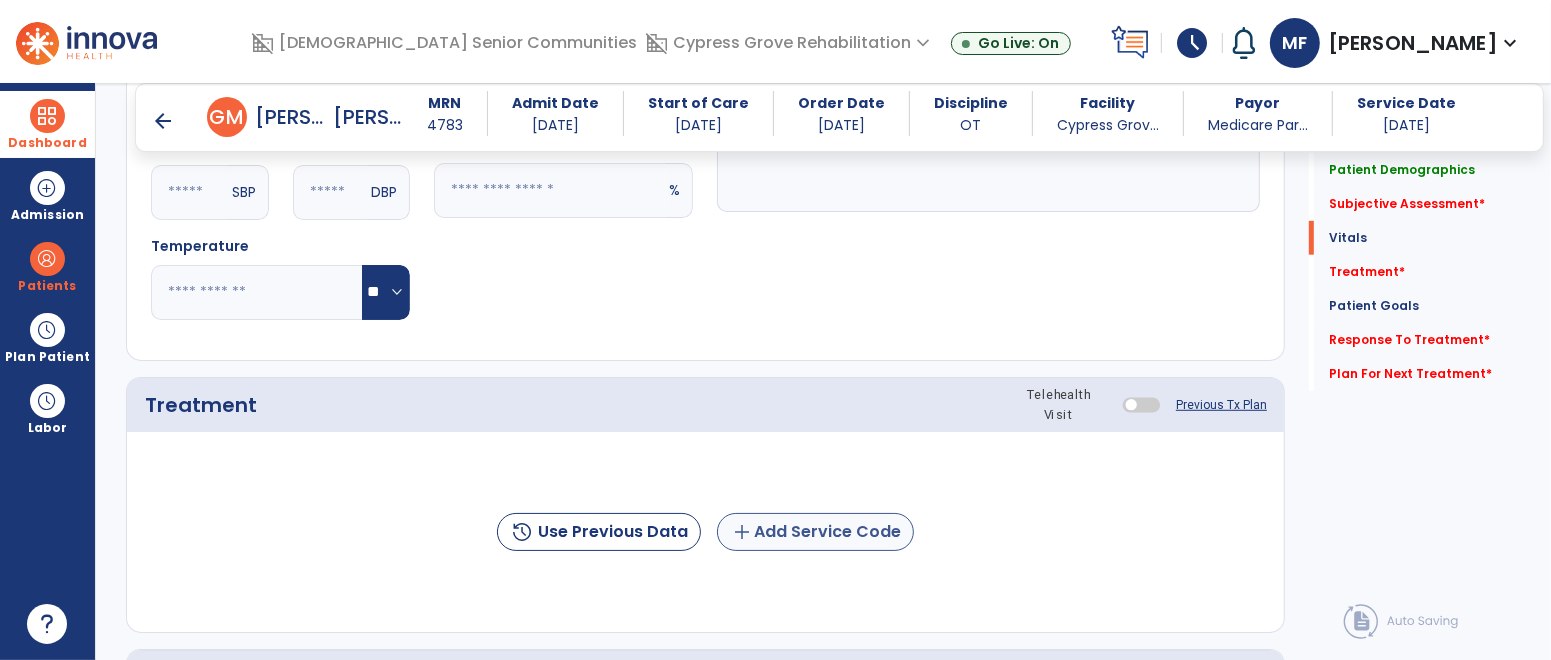 type on "**********" 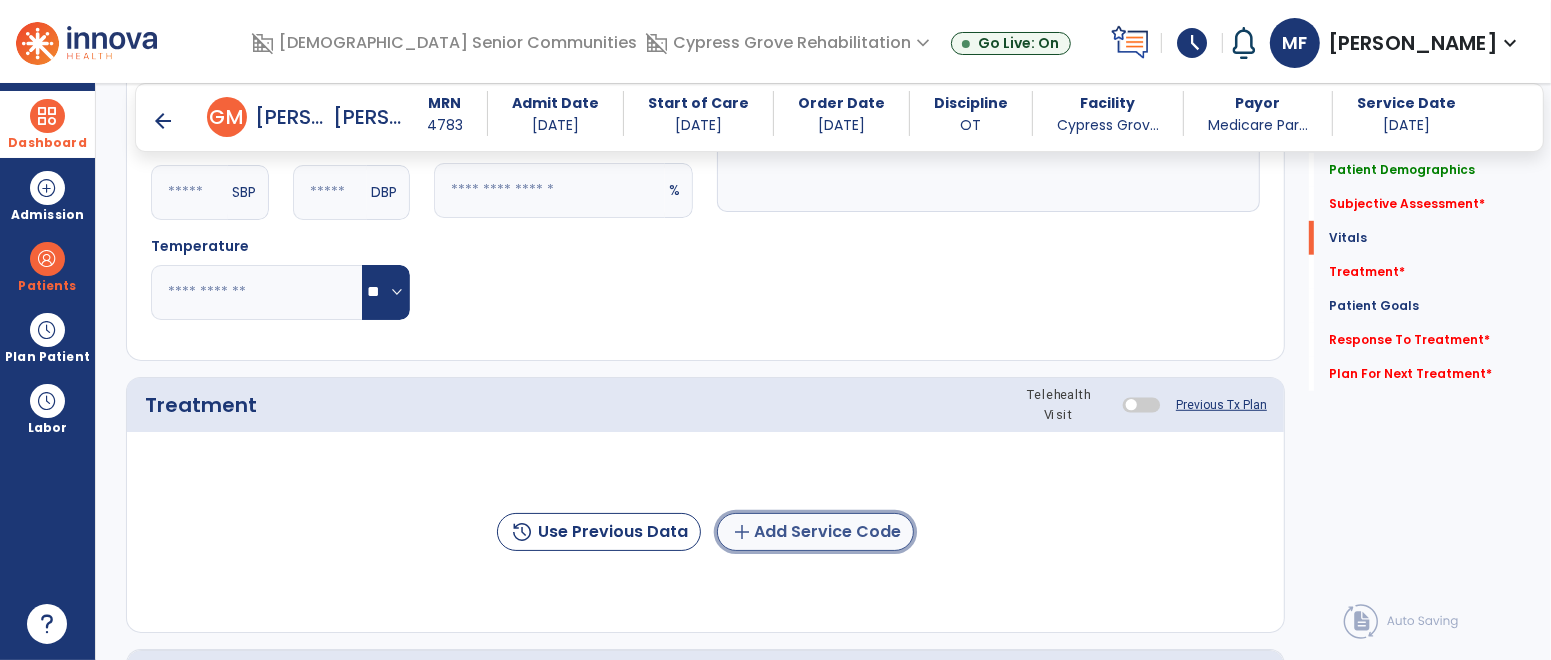 click on "add" 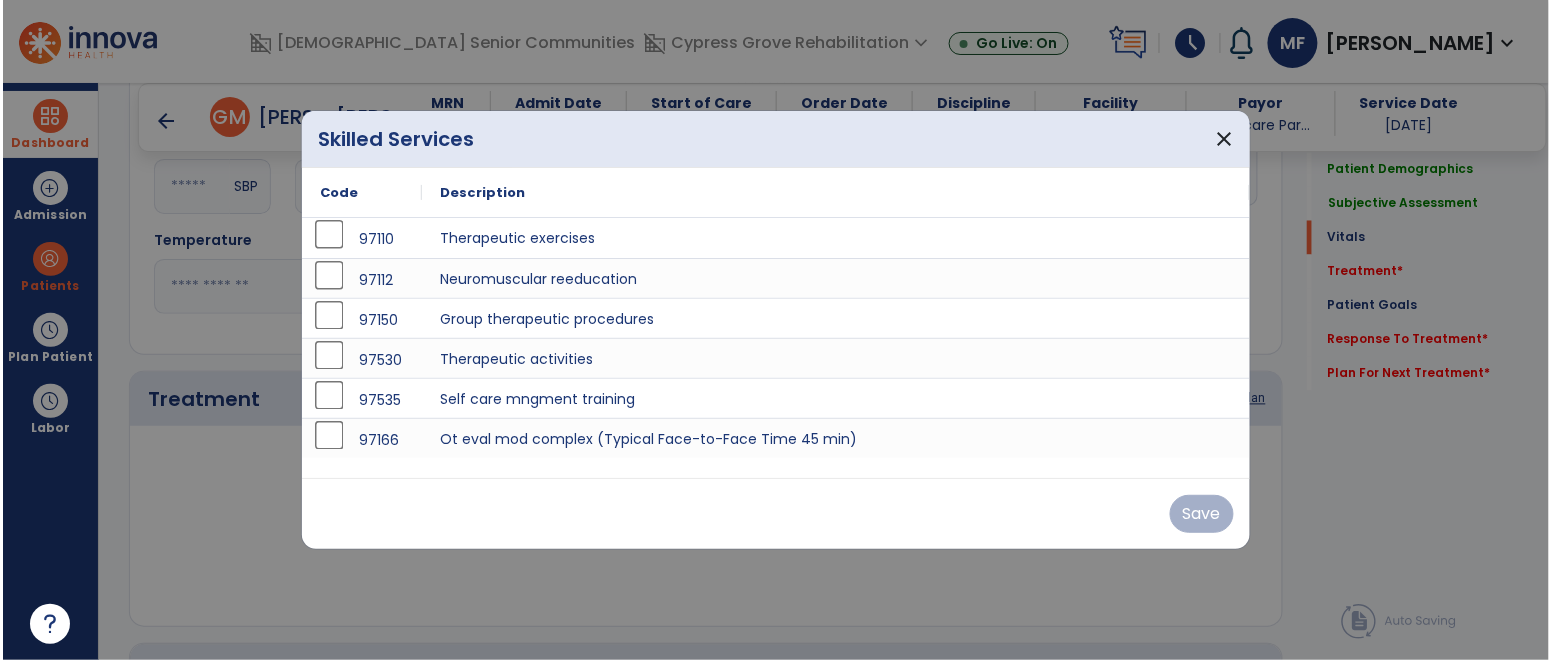 scroll, scrollTop: 1002, scrollLeft: 0, axis: vertical 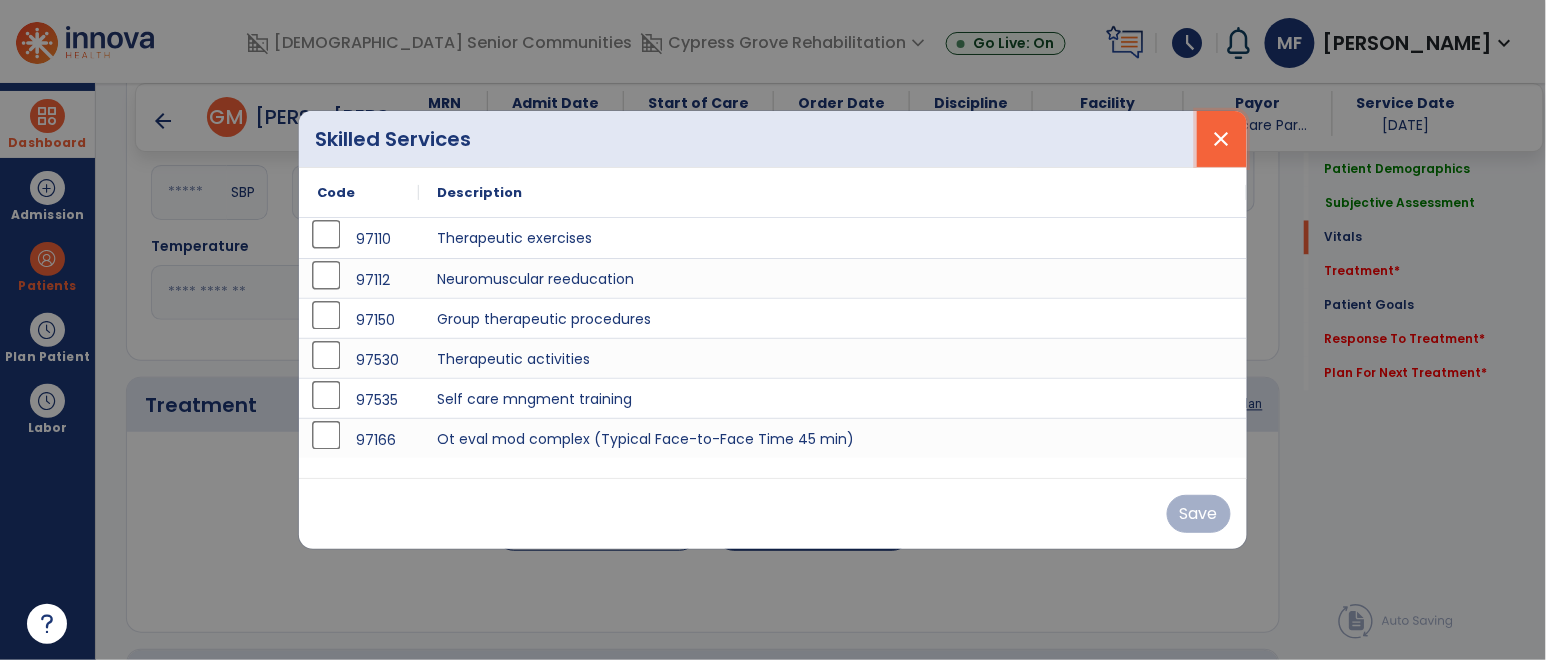 click on "close" at bounding box center [1222, 139] 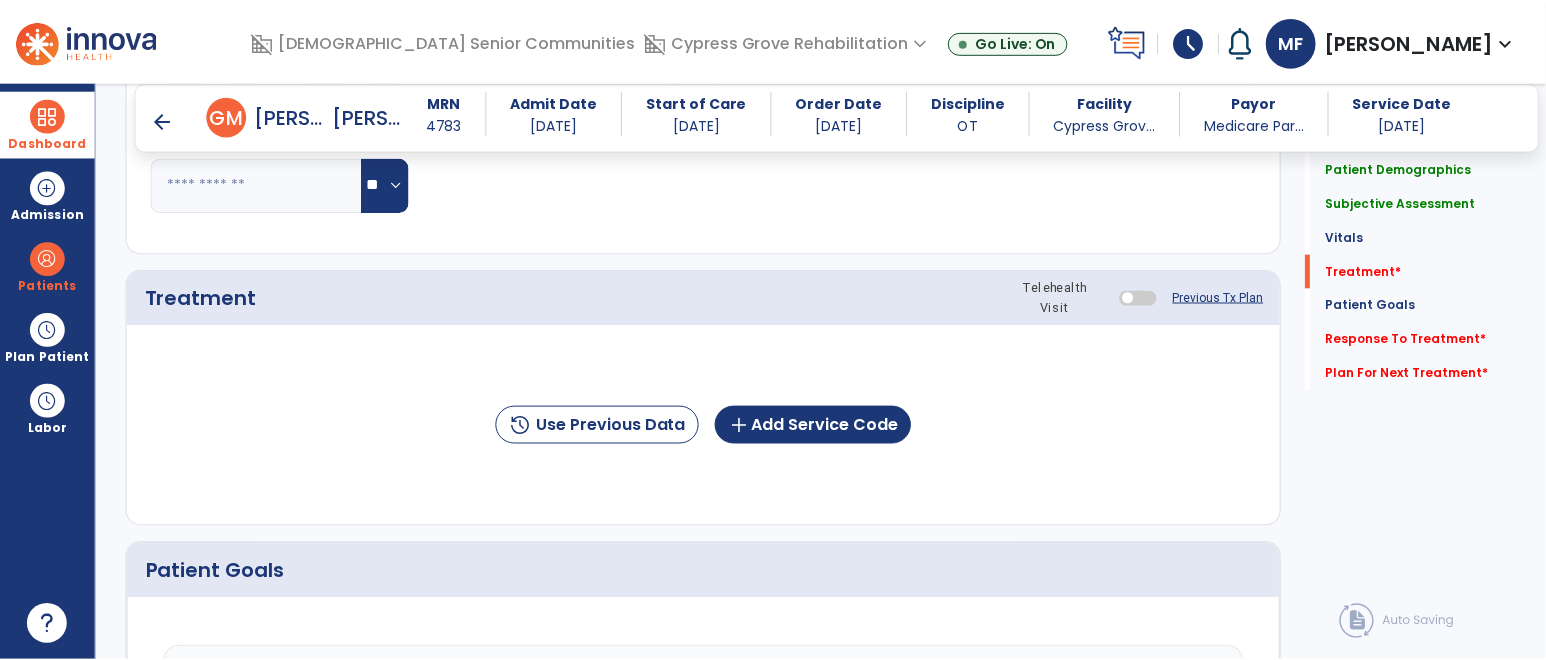 scroll, scrollTop: 1118, scrollLeft: 0, axis: vertical 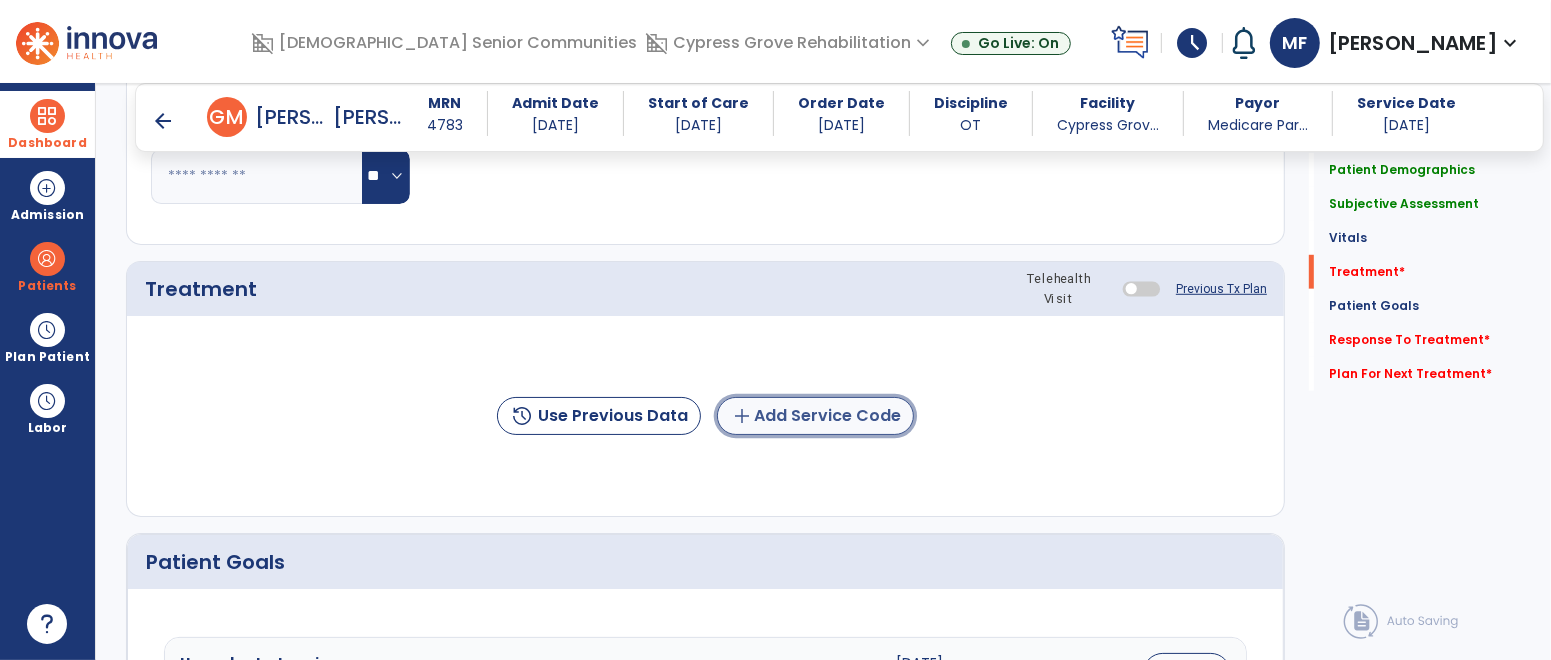 click on "add  Add Service Code" 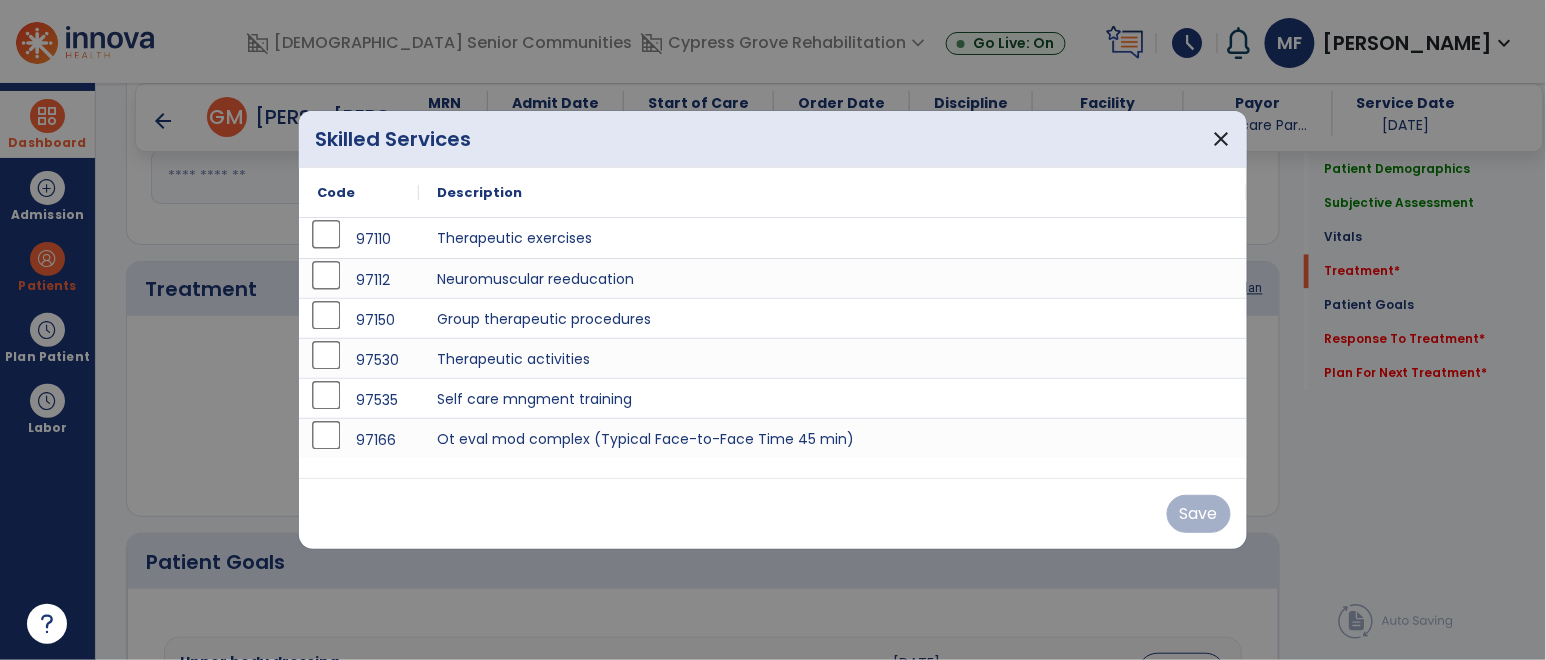 scroll, scrollTop: 1118, scrollLeft: 0, axis: vertical 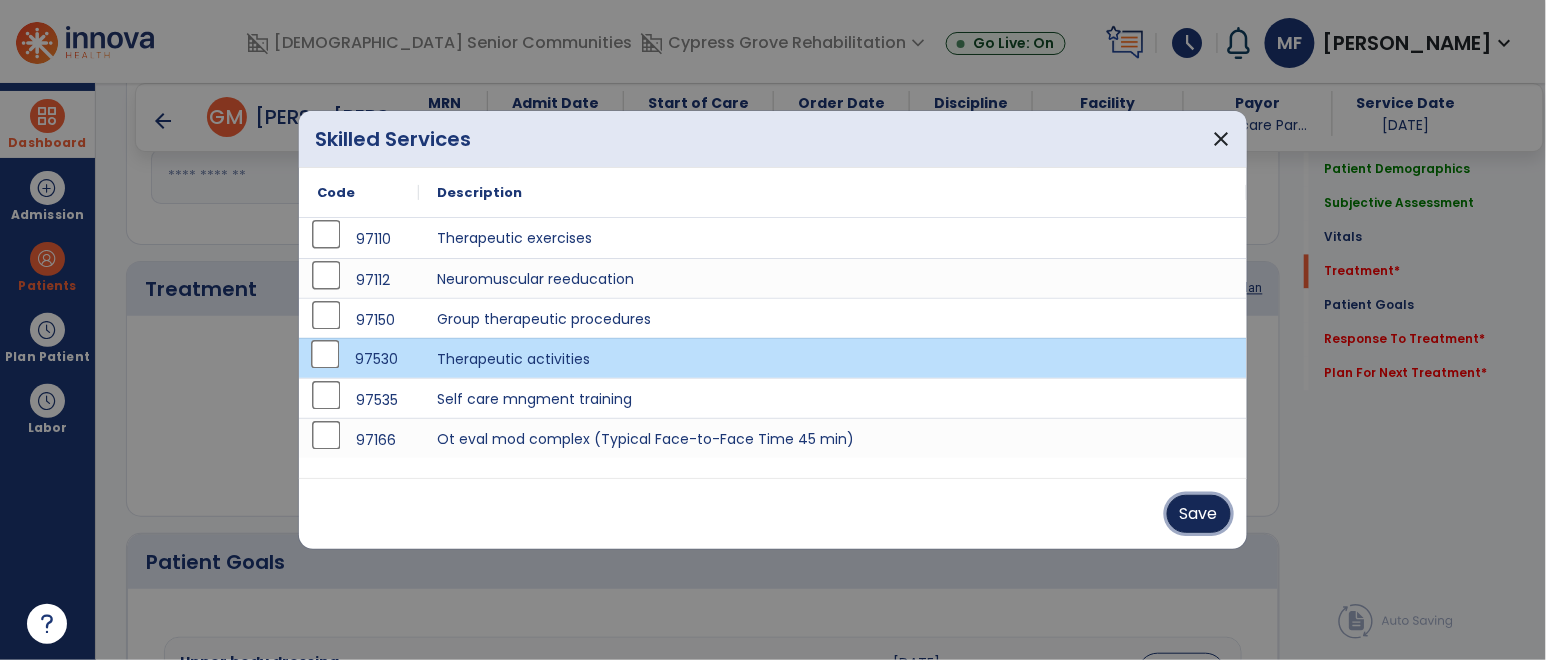 click on "Save" at bounding box center (1199, 514) 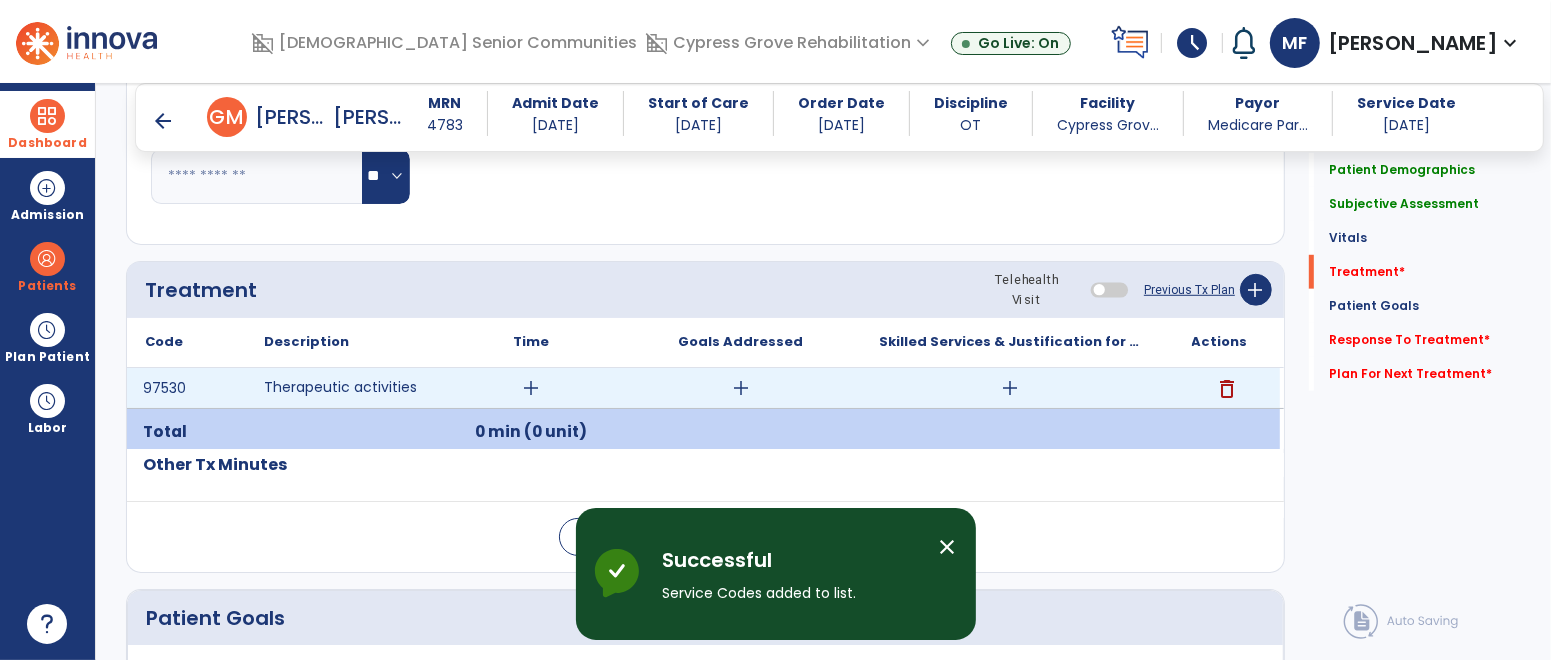 click on "add" at bounding box center [1010, 388] 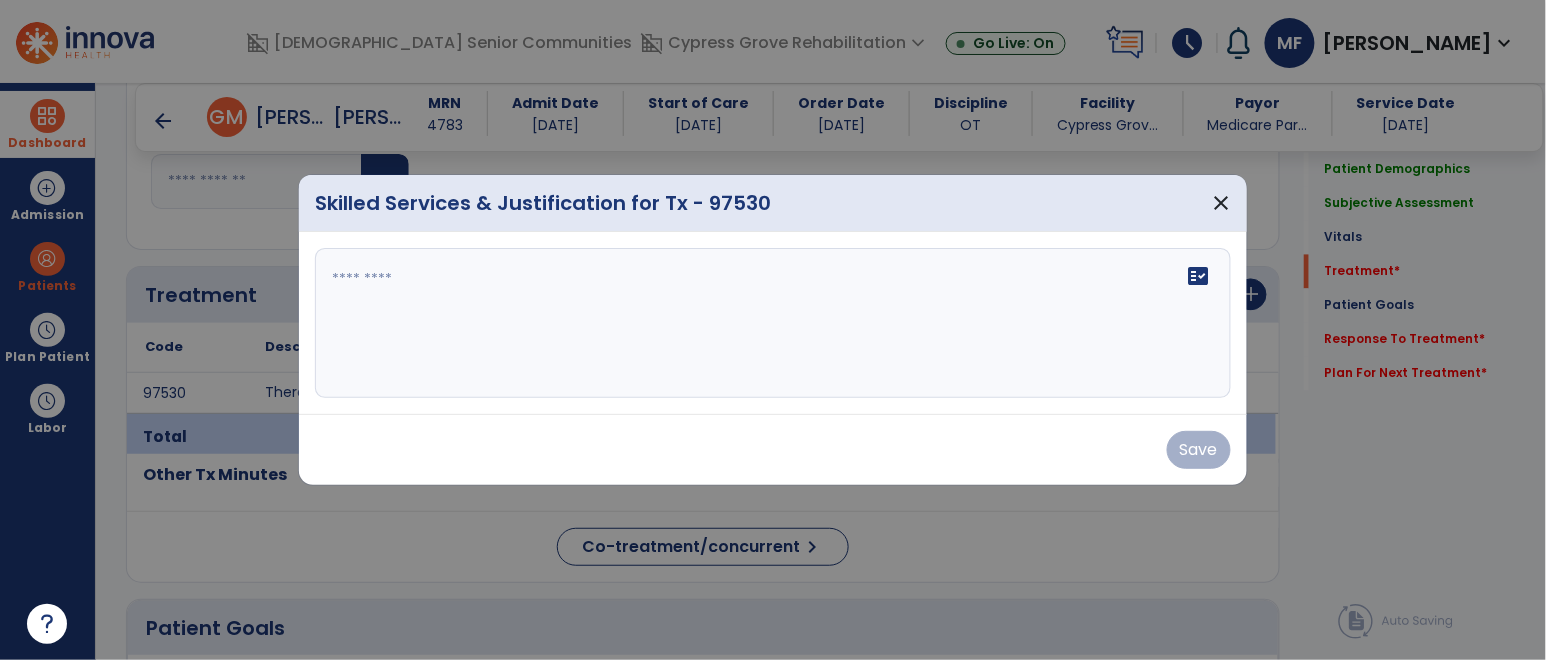 scroll, scrollTop: 1118, scrollLeft: 0, axis: vertical 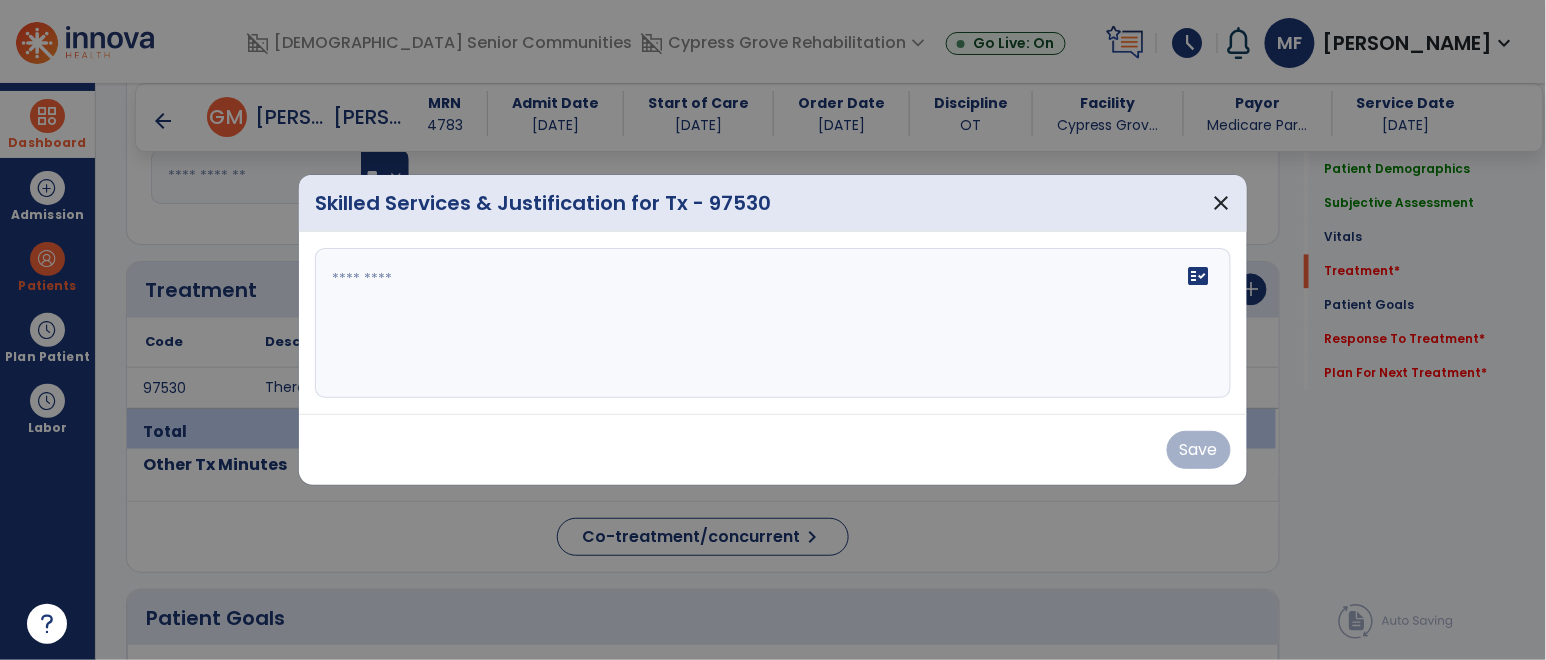 click on "fact_check" at bounding box center (773, 323) 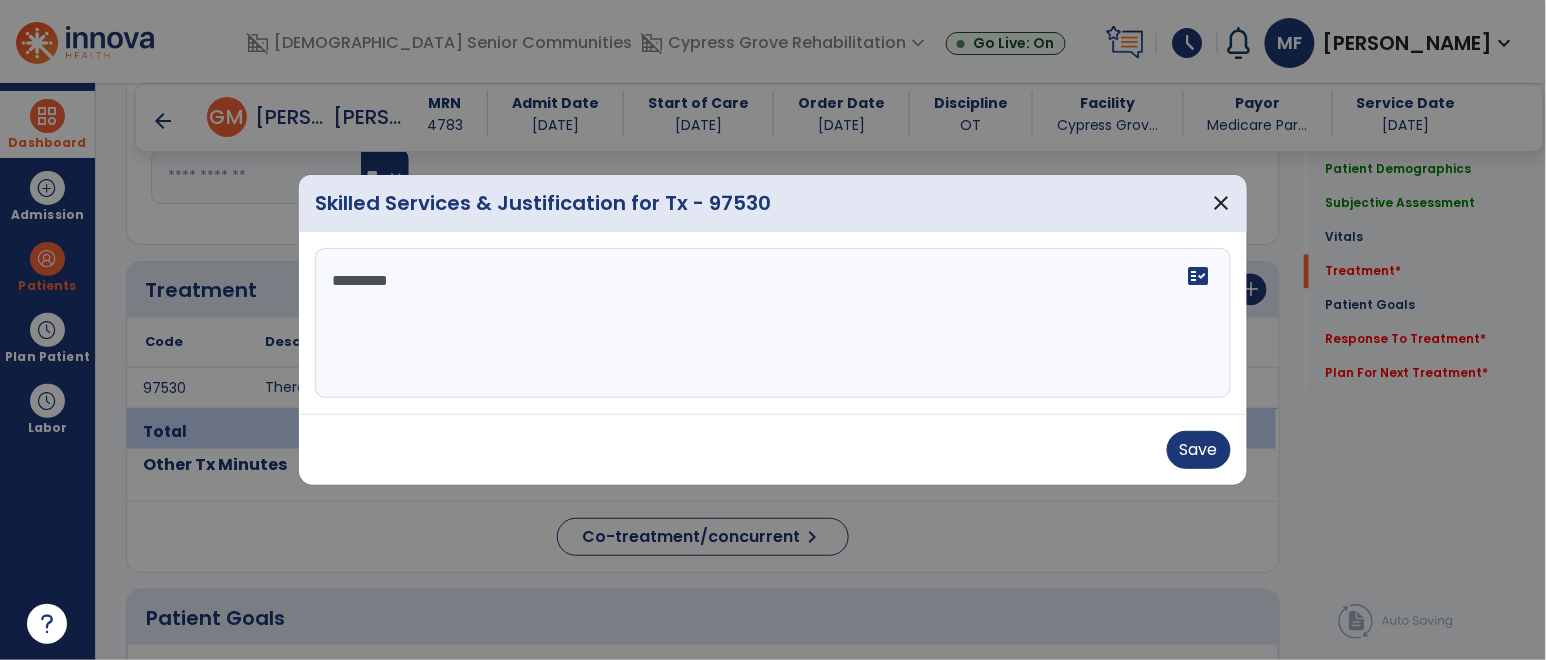 type on "**********" 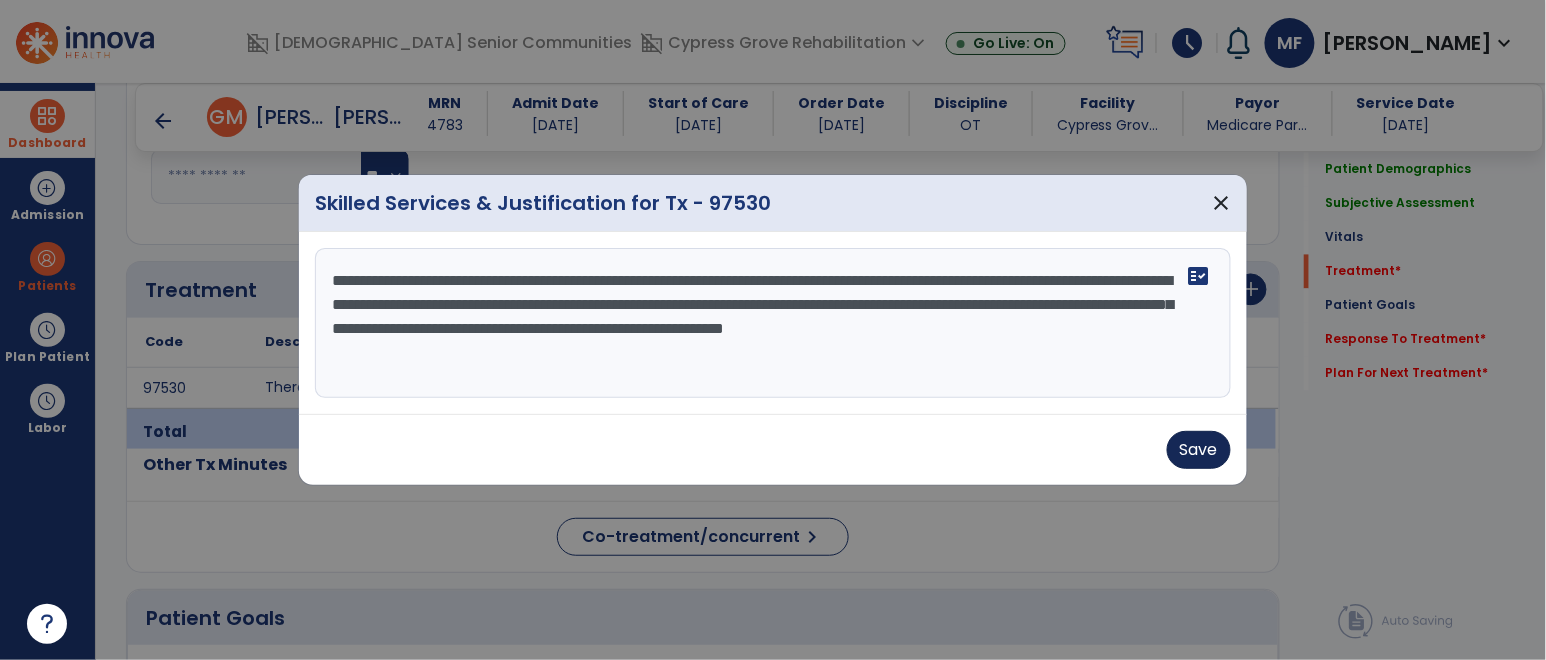 type on "**********" 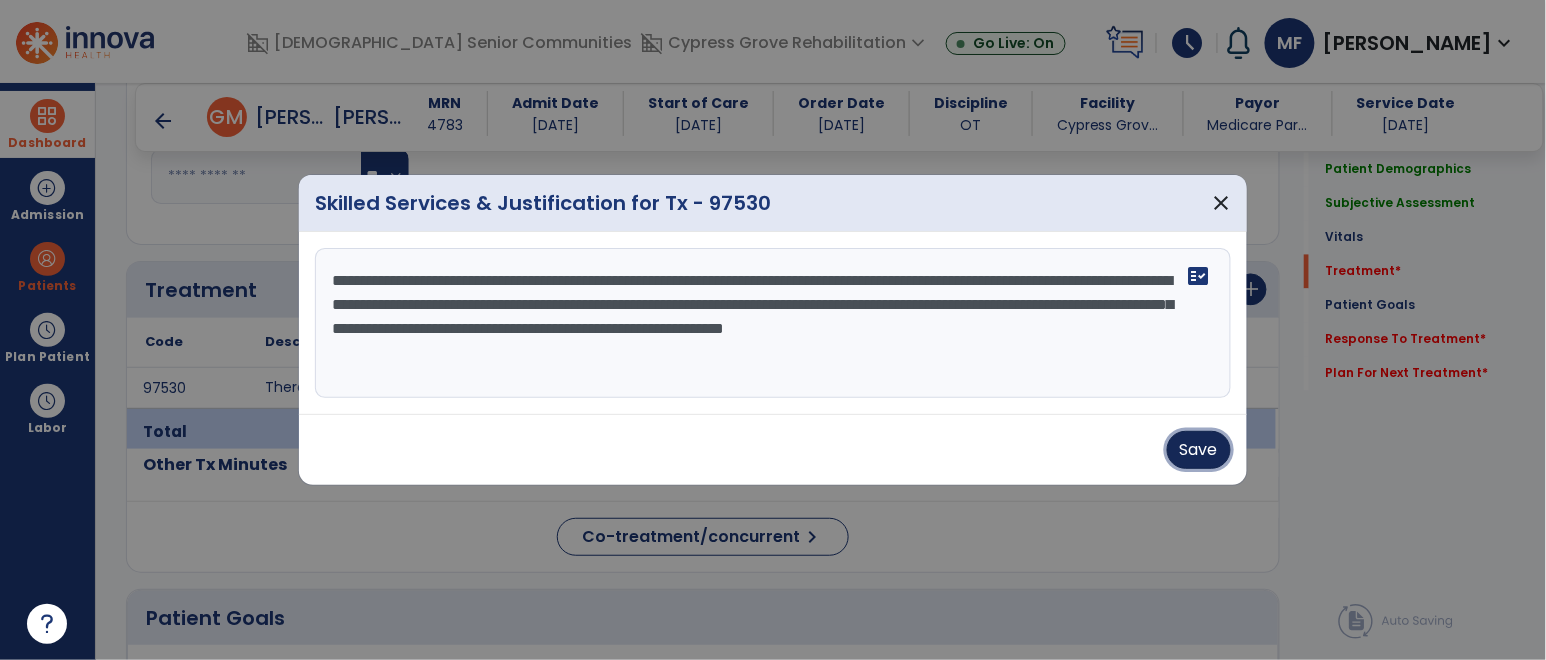 click on "Save" at bounding box center [1199, 450] 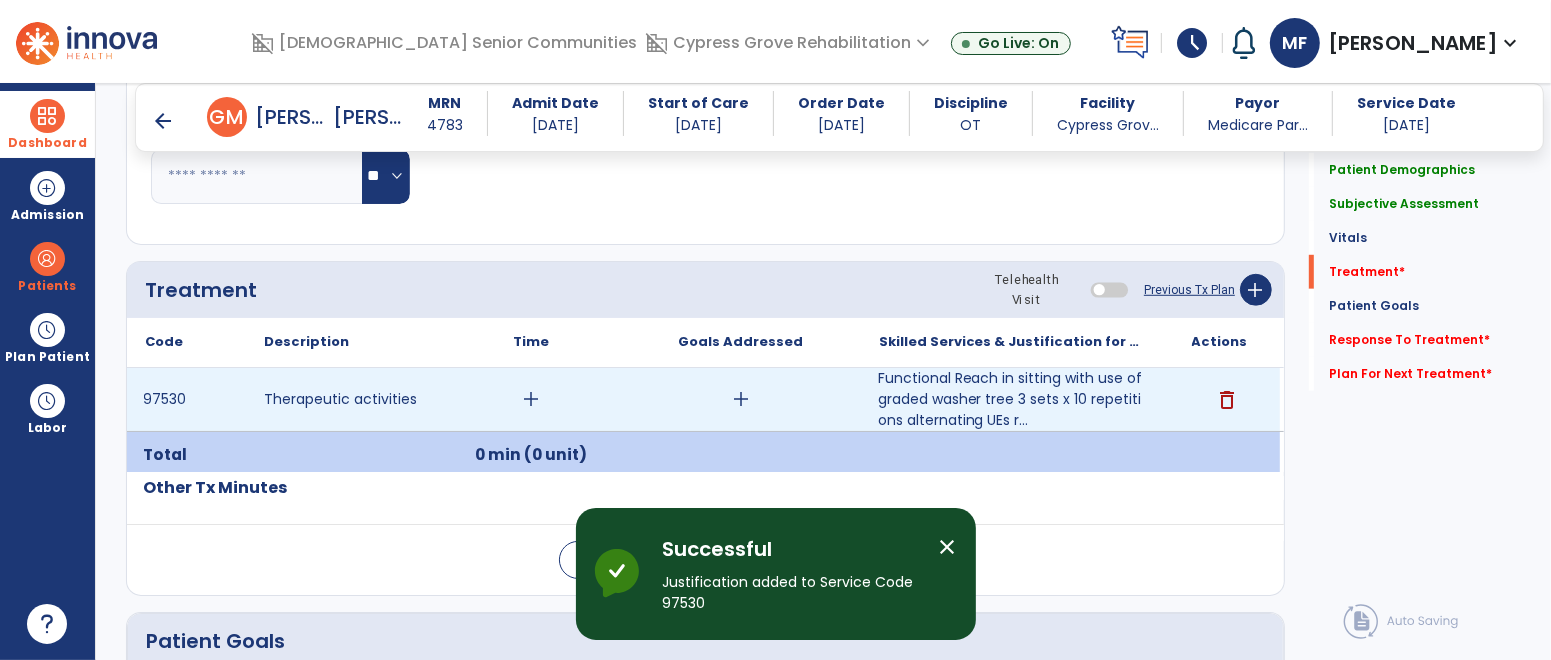 click on "add" at bounding box center (531, 399) 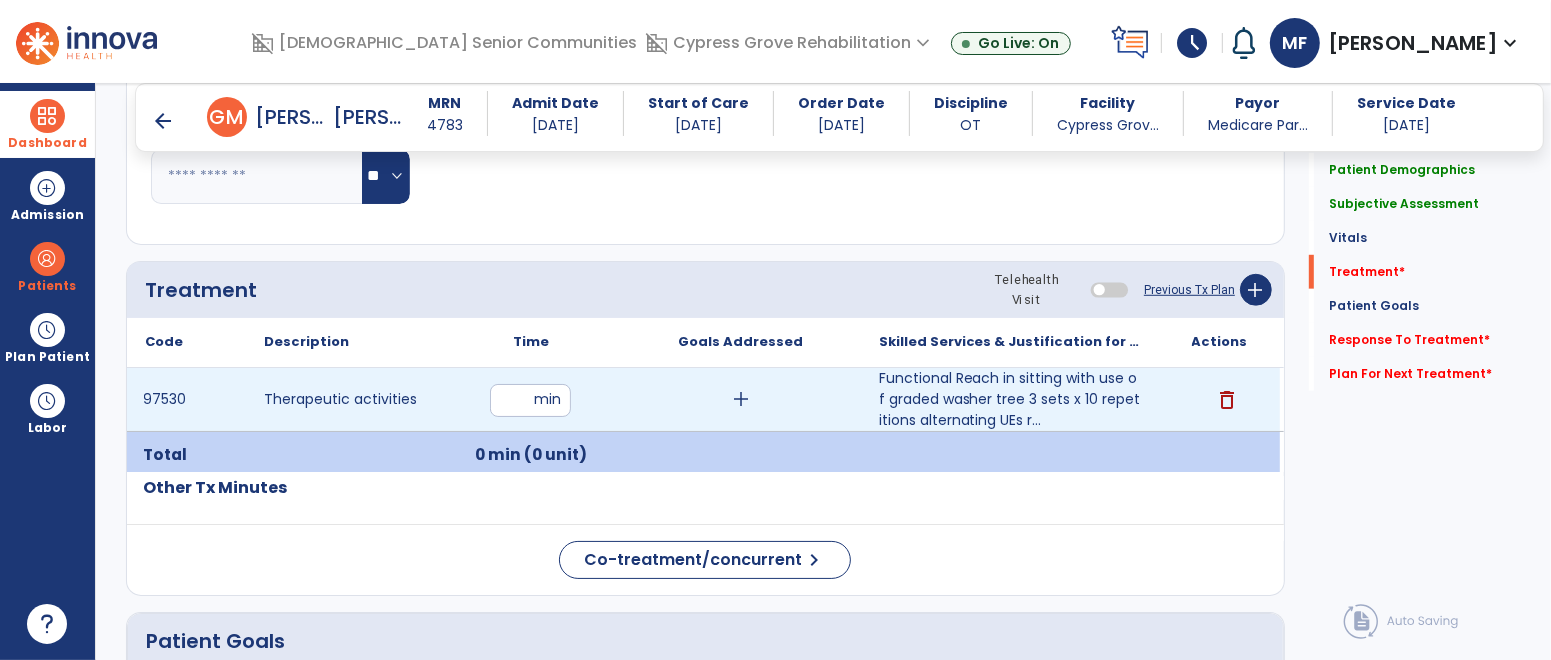 type on "**" 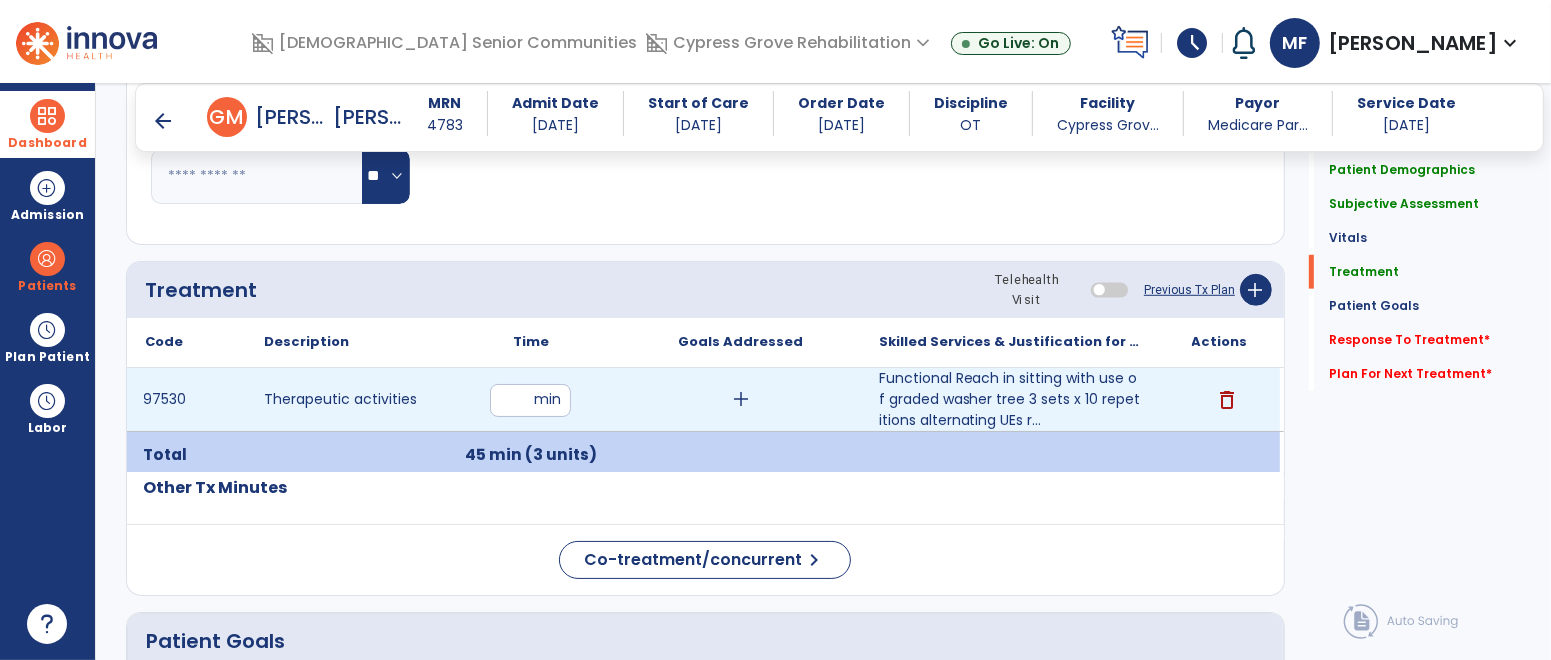 click on "add" at bounding box center [741, 399] 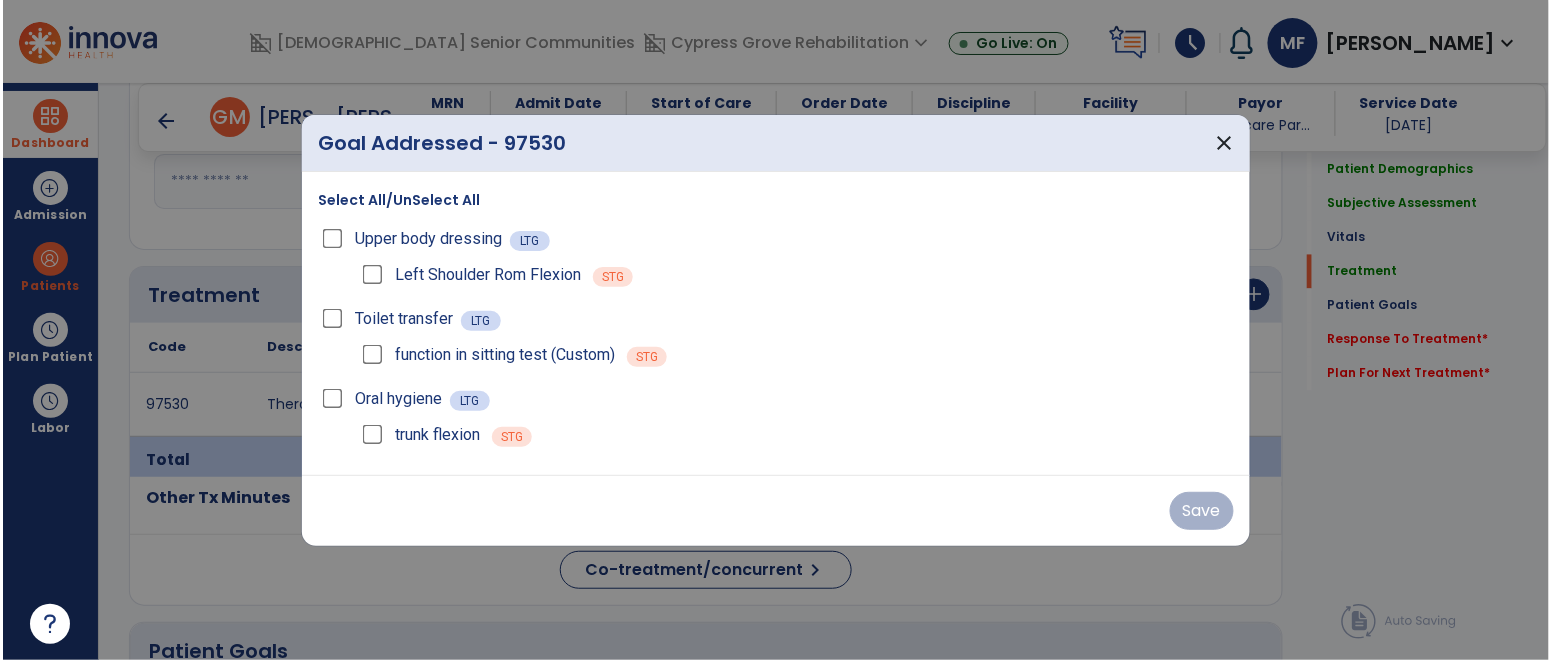 scroll, scrollTop: 1118, scrollLeft: 0, axis: vertical 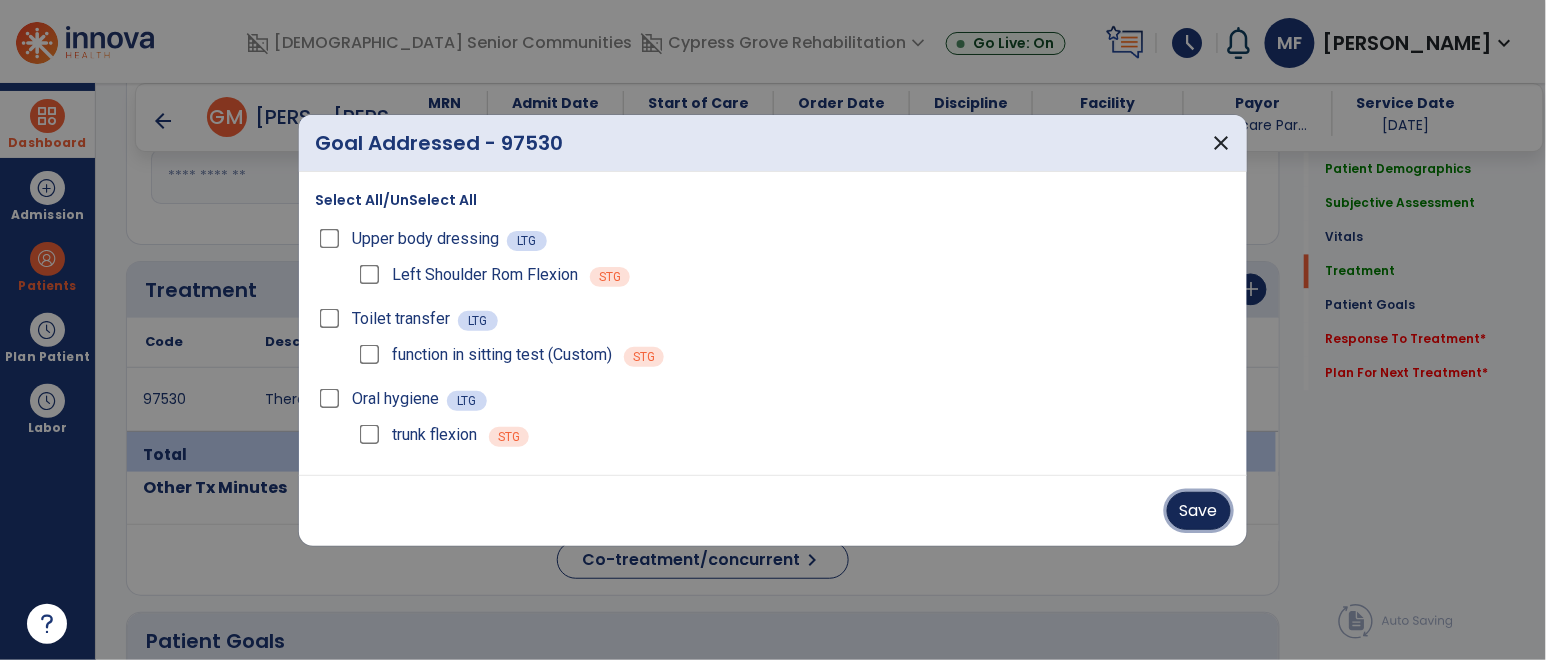 click on "Save" at bounding box center (1199, 511) 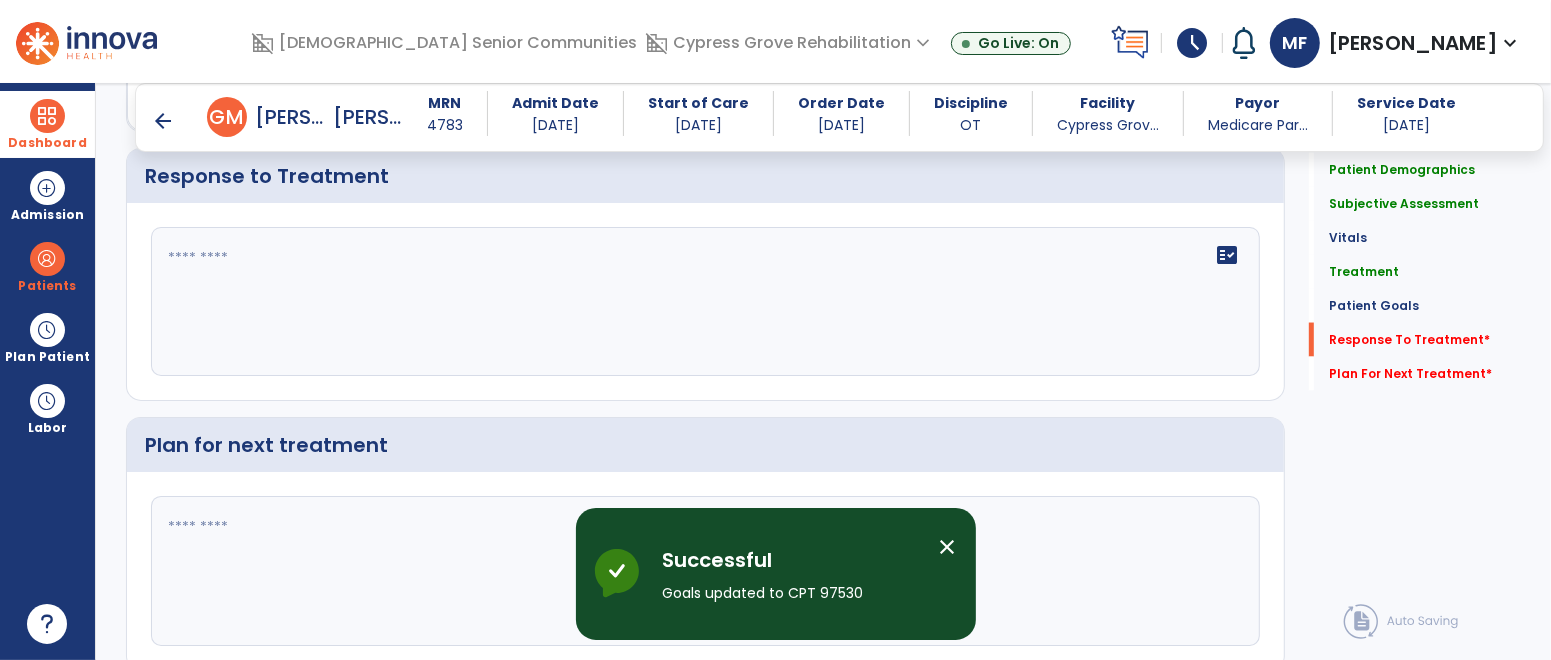 scroll, scrollTop: 2626, scrollLeft: 0, axis: vertical 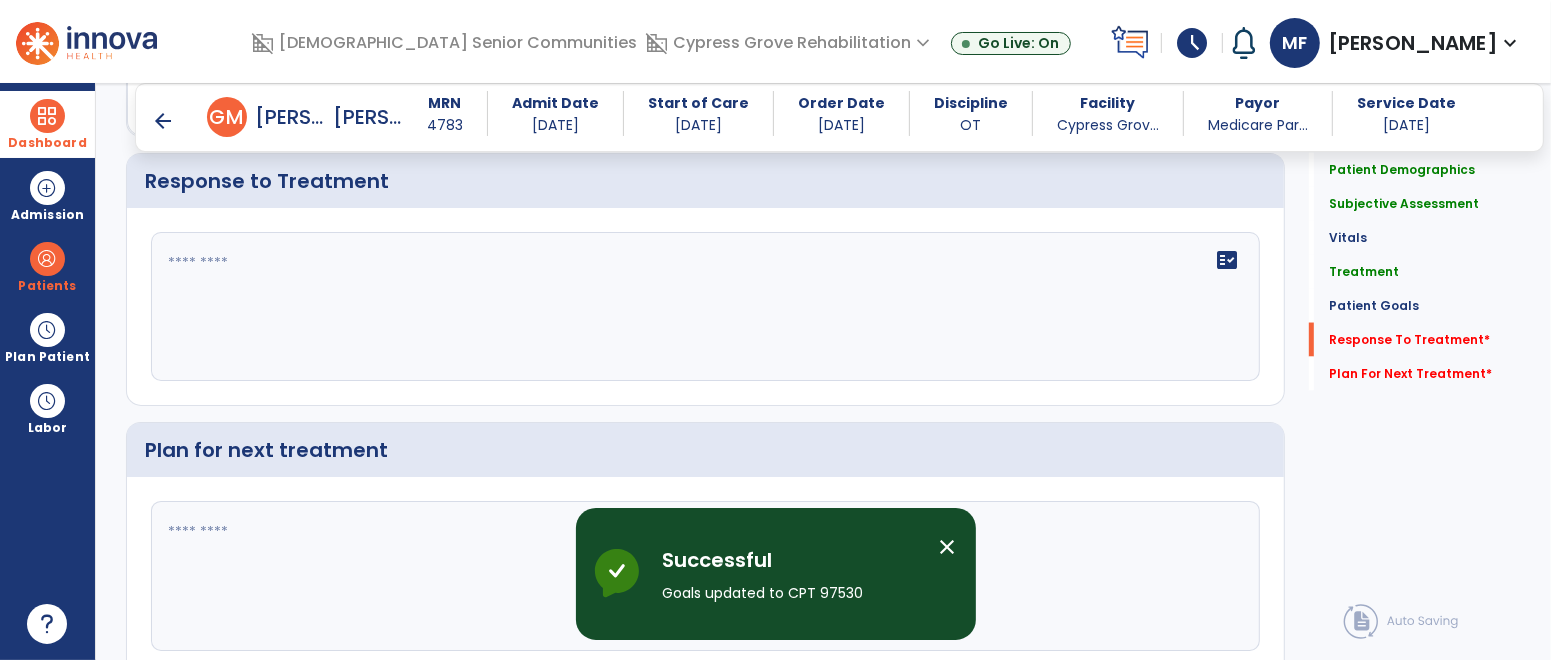 click on "fact_check" 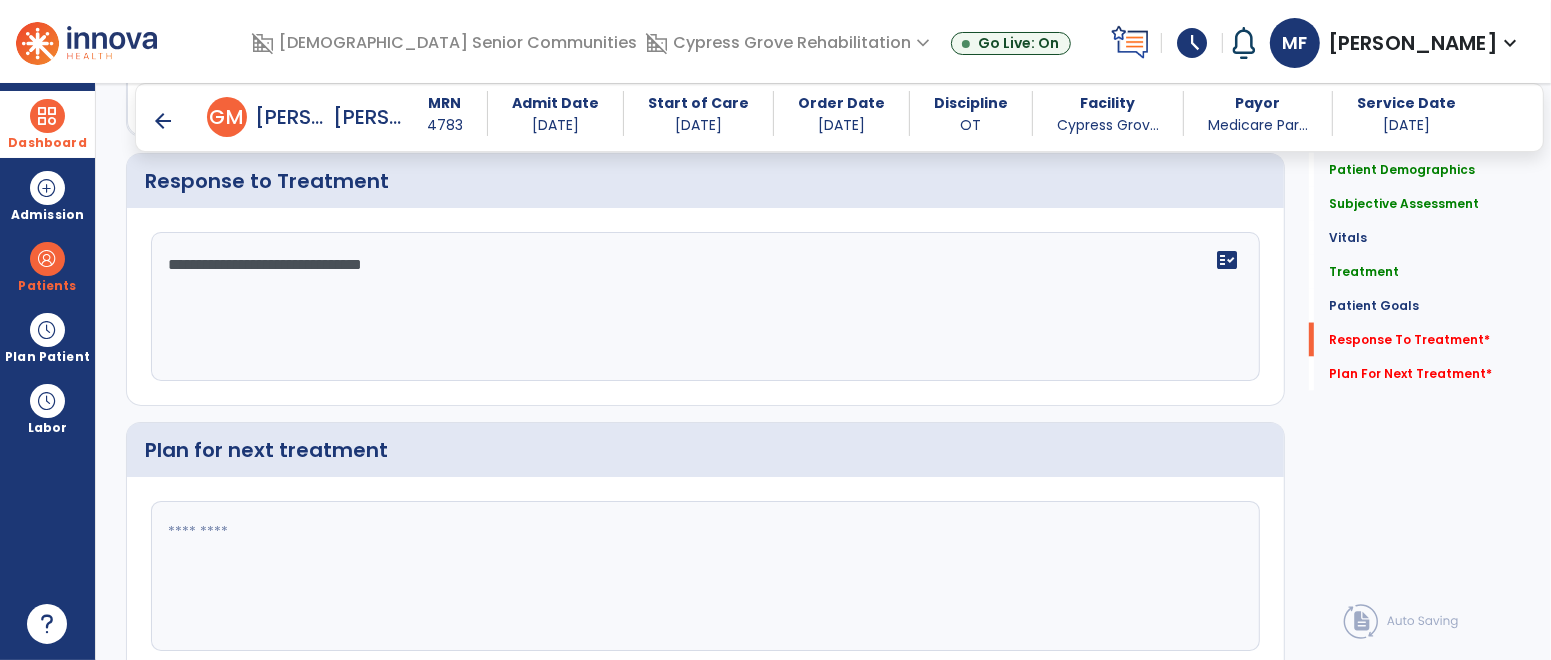 type on "**********" 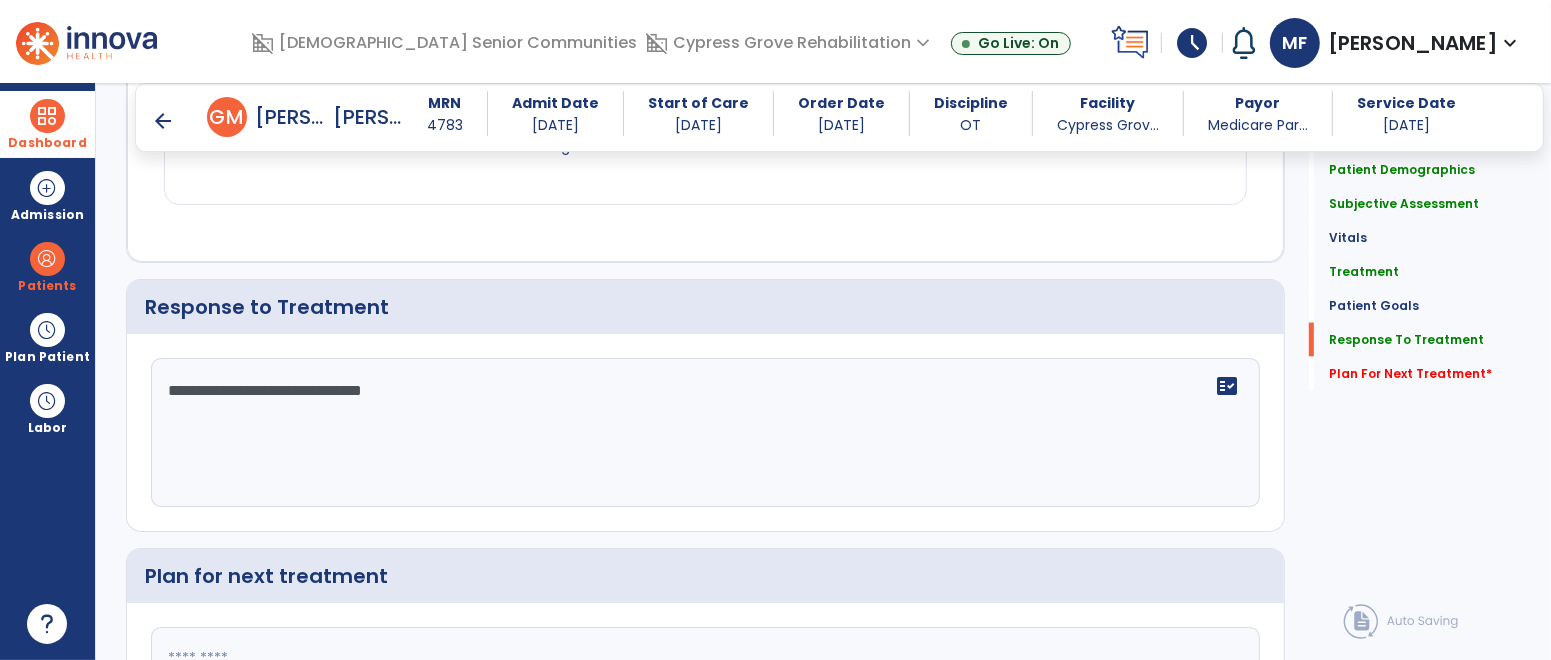 scroll, scrollTop: 2690, scrollLeft: 0, axis: vertical 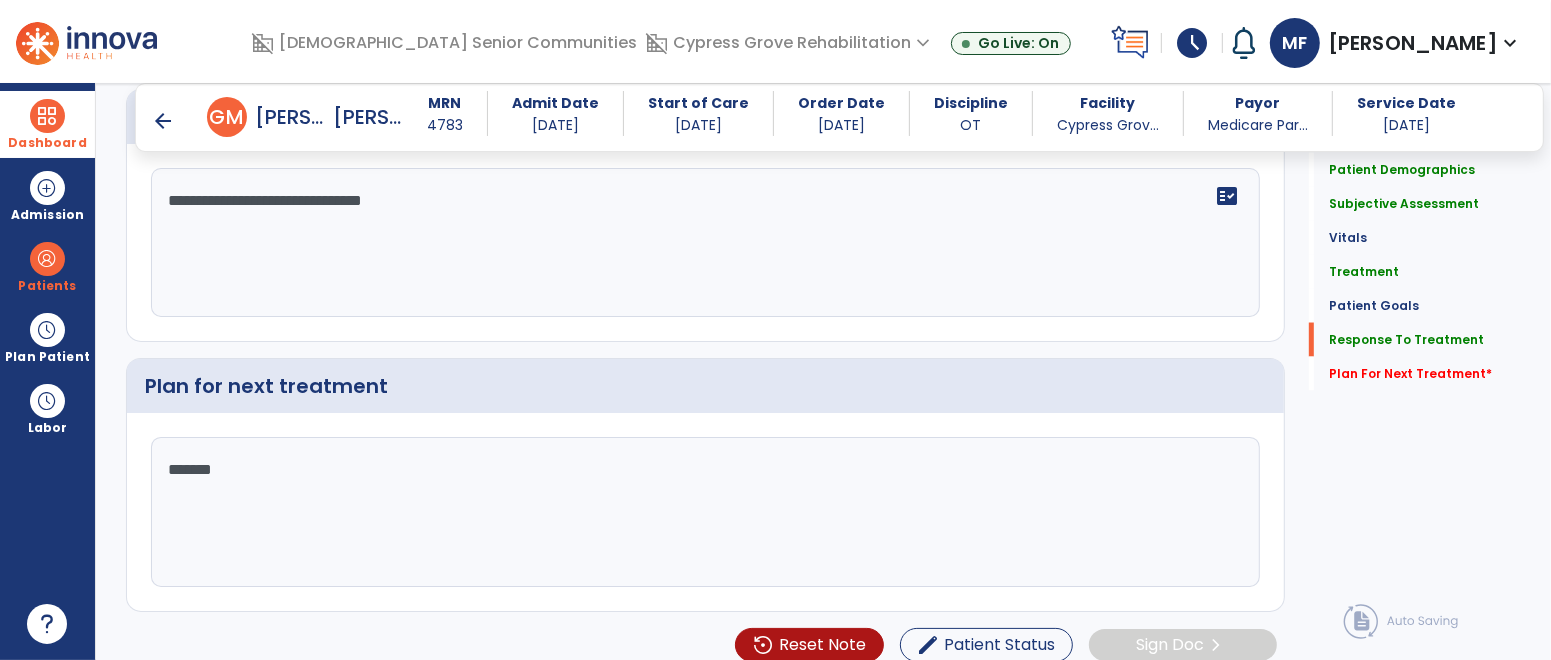 type on "********" 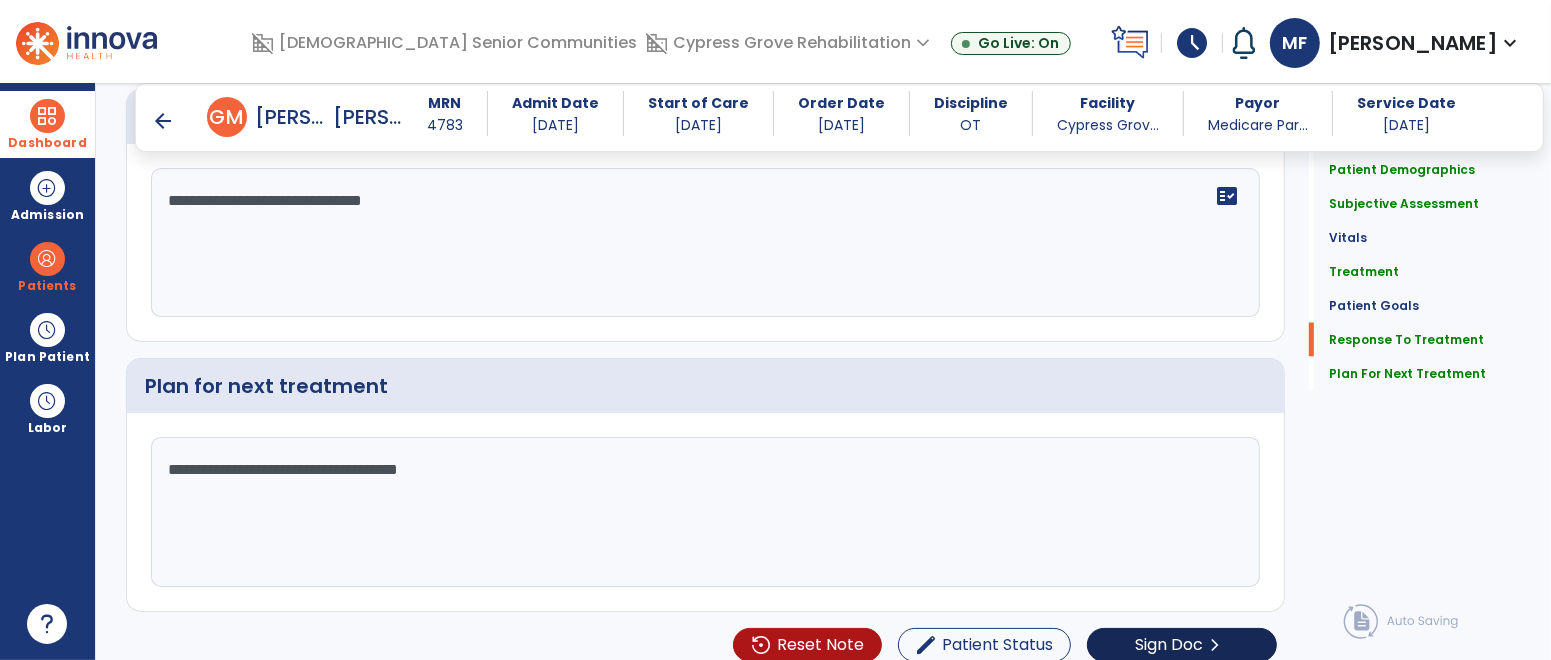 type on "**********" 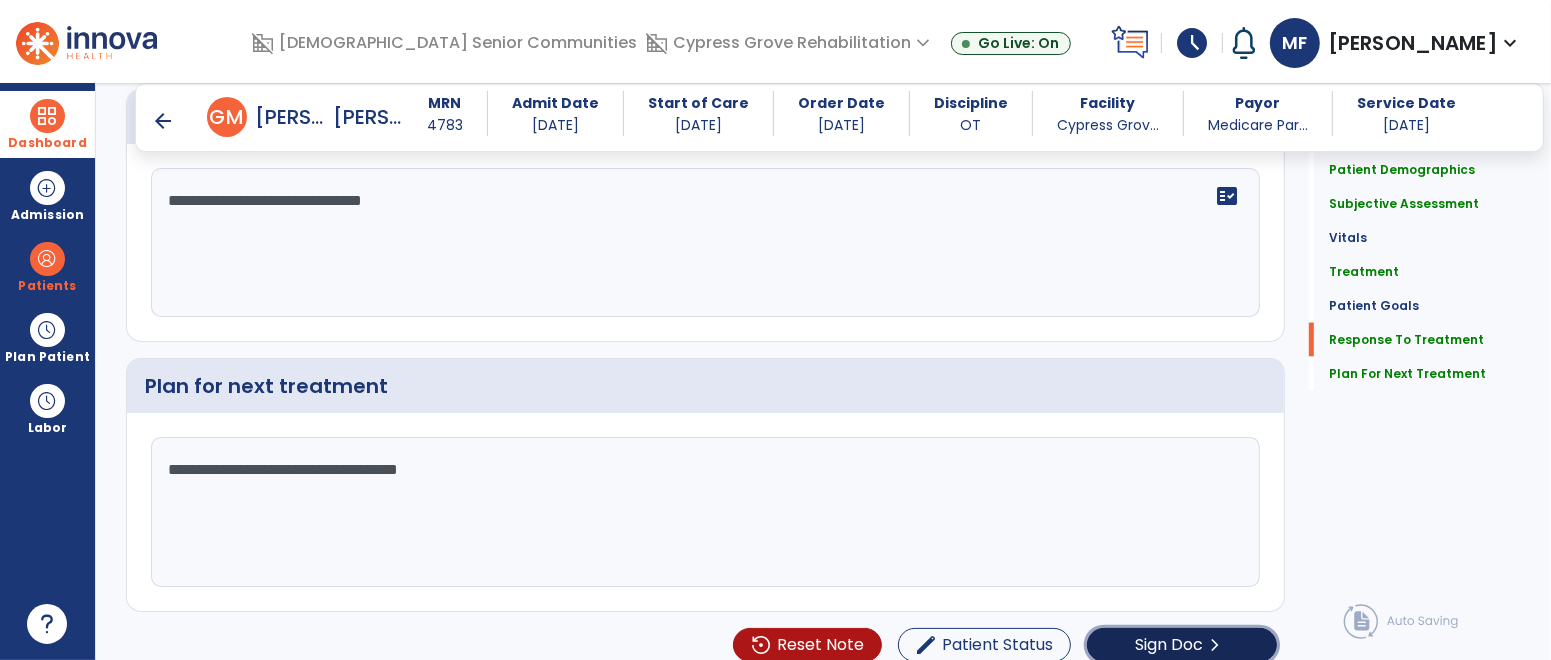 click on "chevron_right" 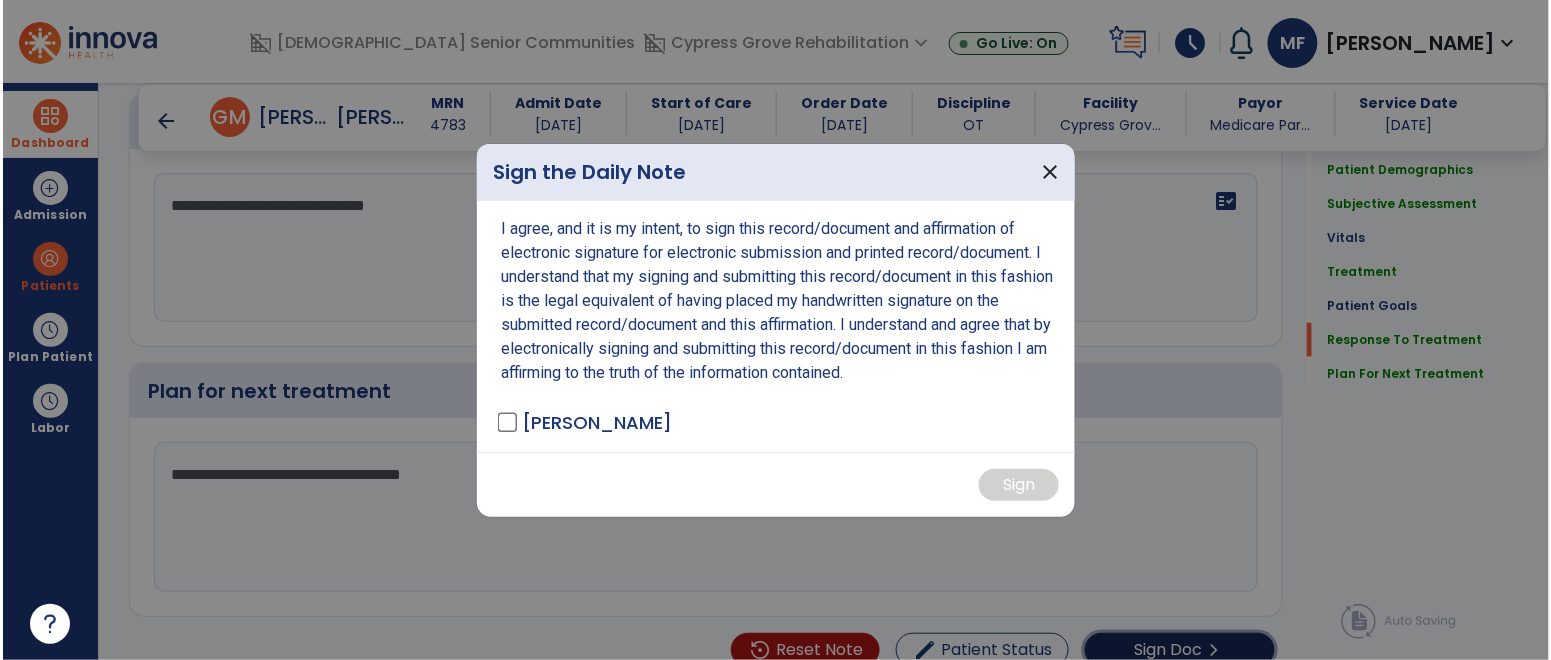 scroll, scrollTop: 2690, scrollLeft: 0, axis: vertical 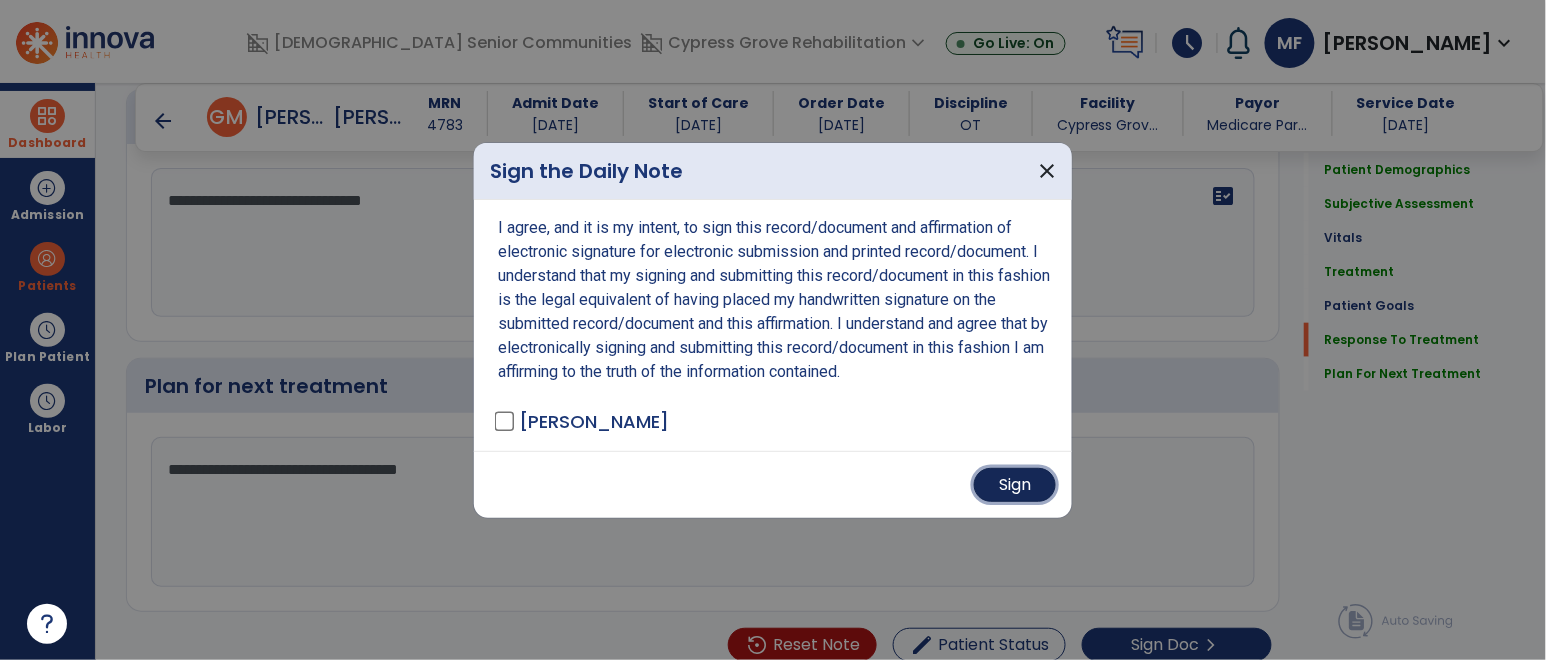 click on "Sign" at bounding box center (1015, 485) 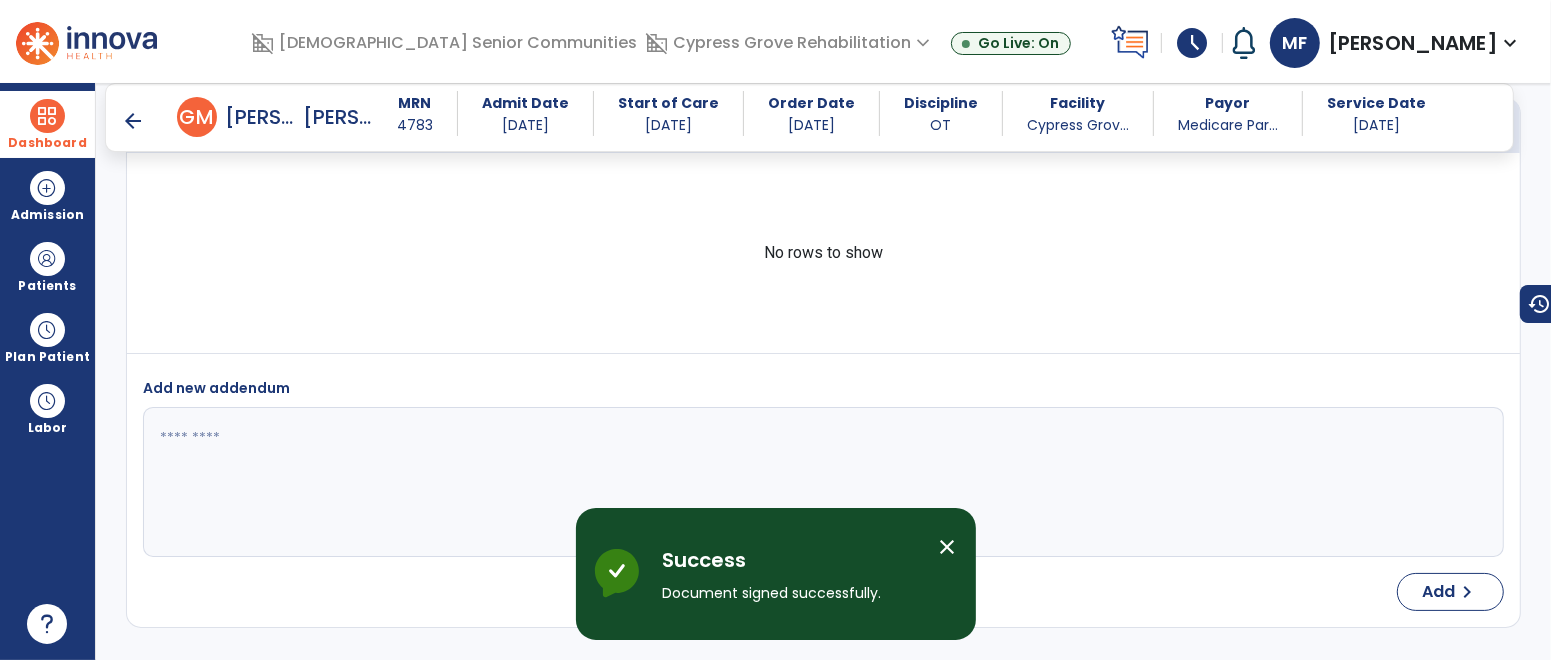 click at bounding box center [47, 116] 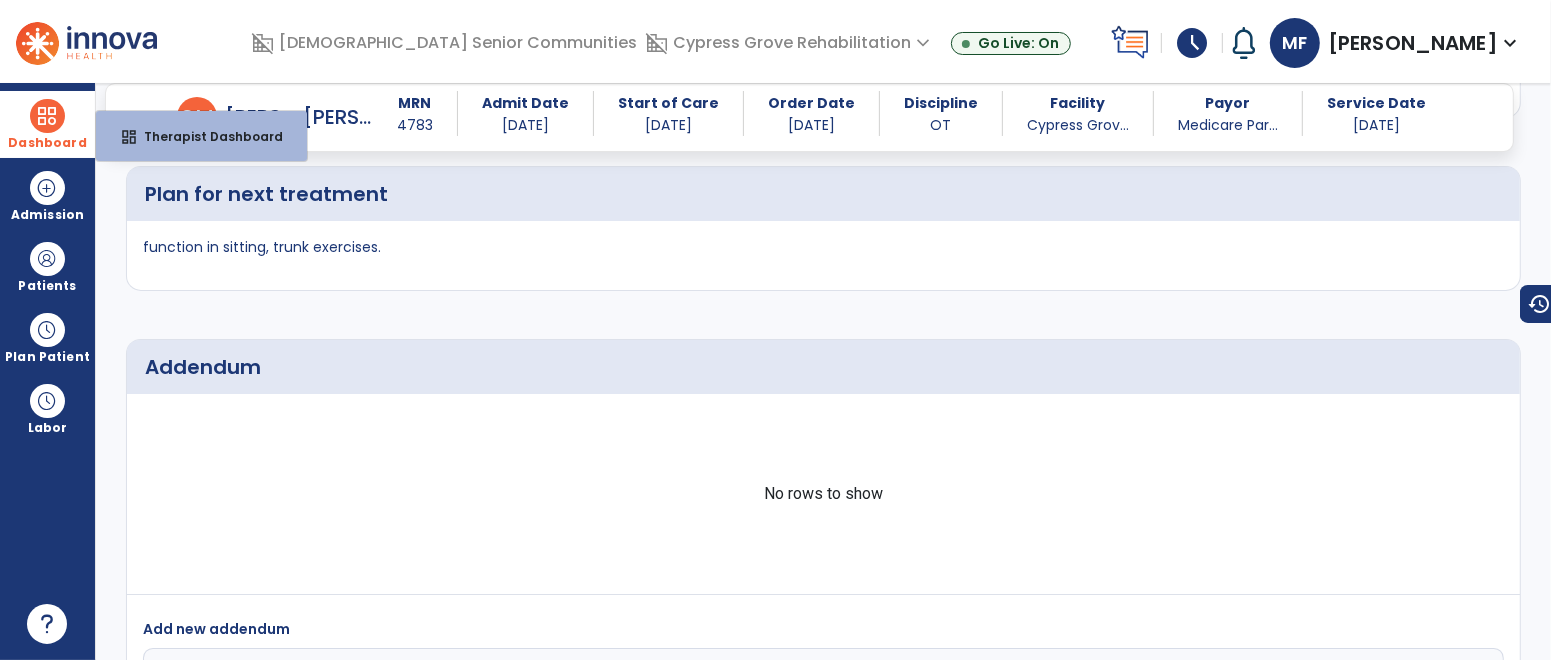 click on "dashboard  Therapist Dashboard" at bounding box center [201, 136] 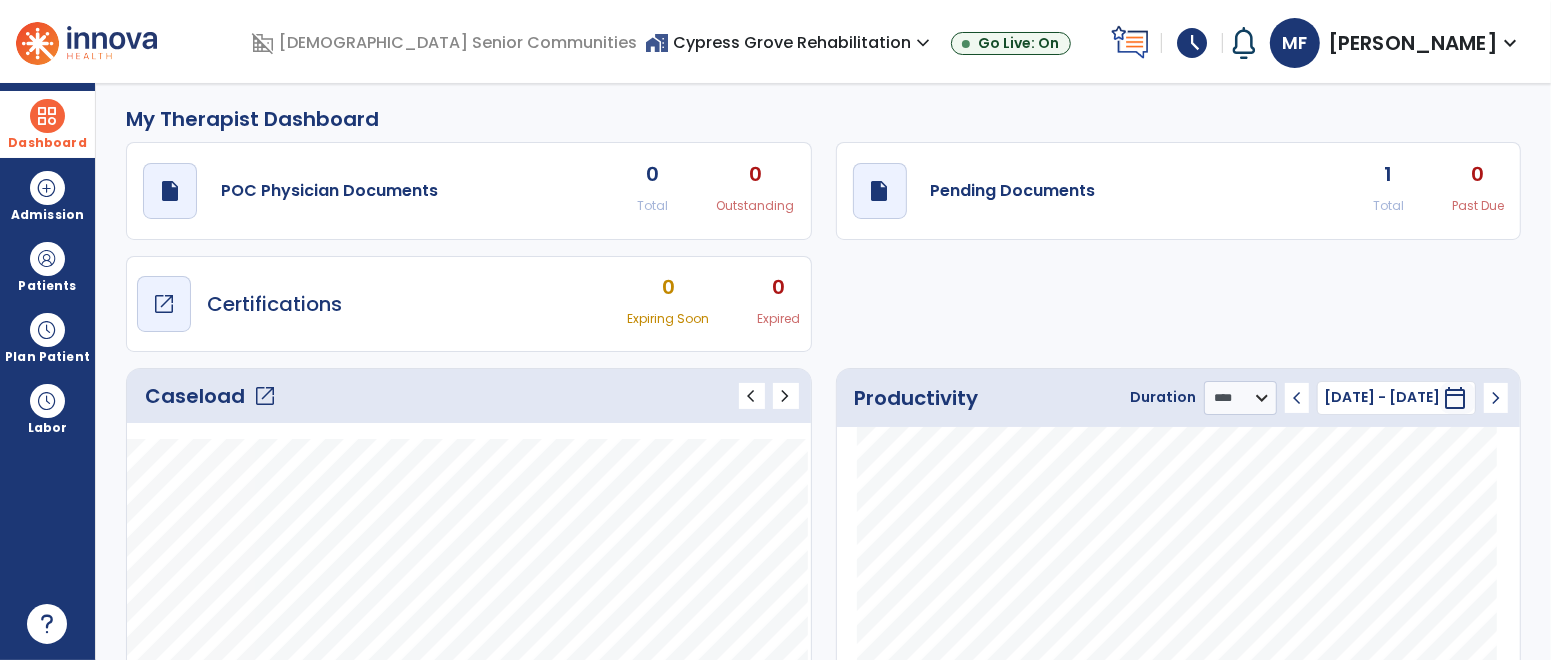 scroll, scrollTop: 7, scrollLeft: 0, axis: vertical 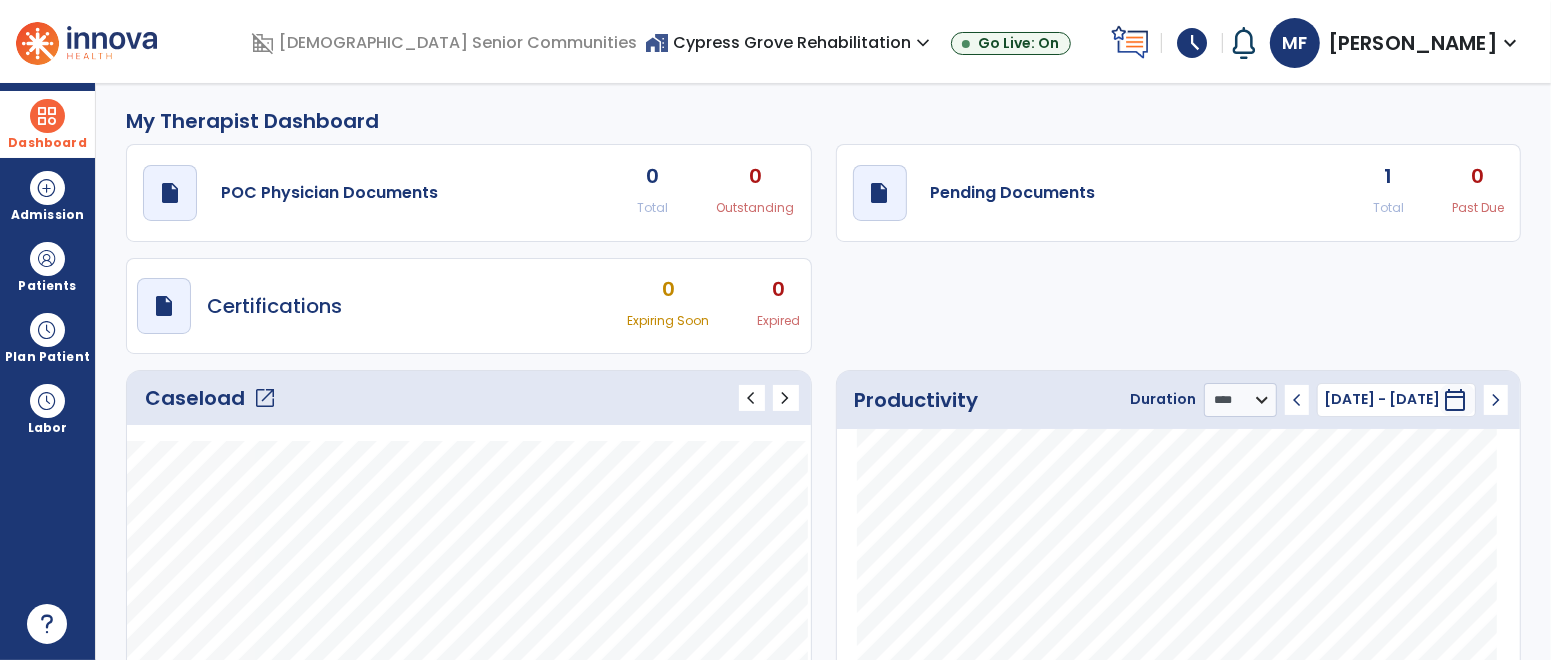 click on "open_in_new" 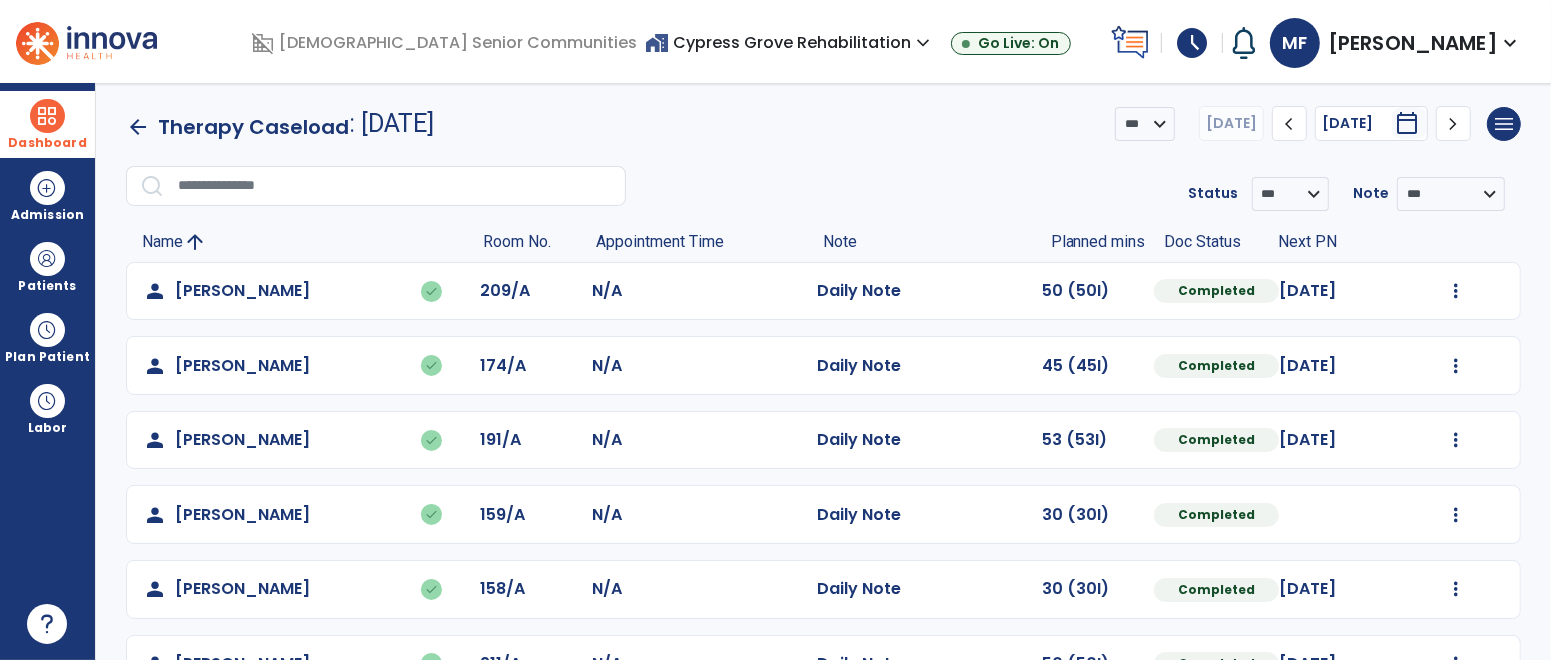 click on "chevron_right" 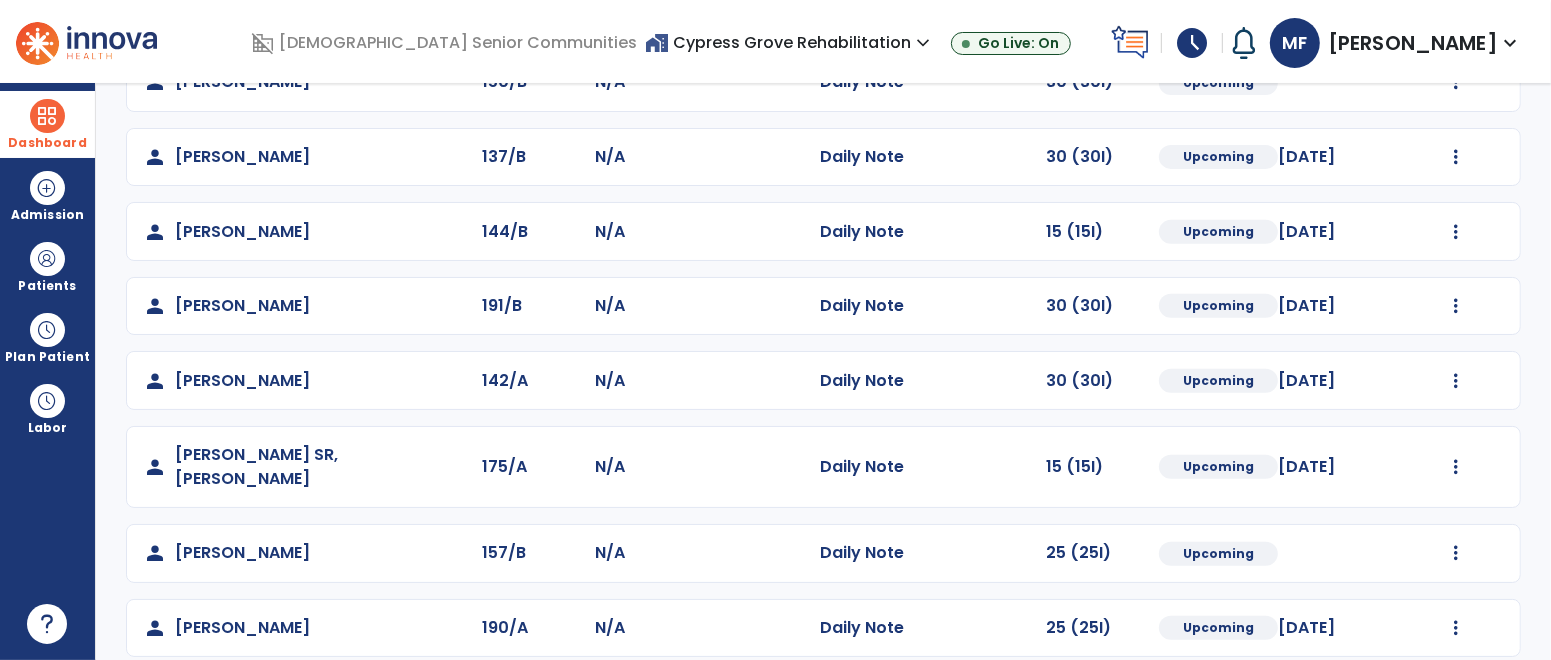 scroll, scrollTop: 0, scrollLeft: 0, axis: both 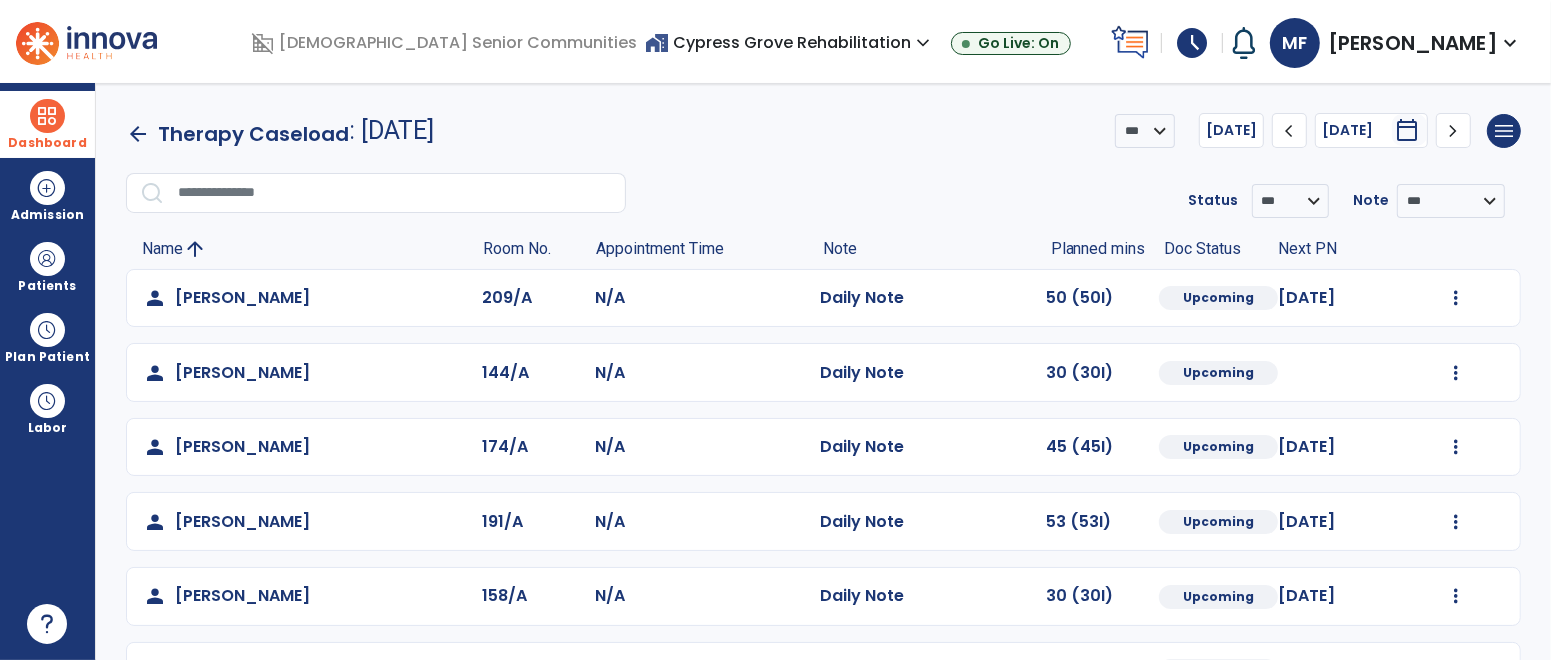 click at bounding box center [47, 116] 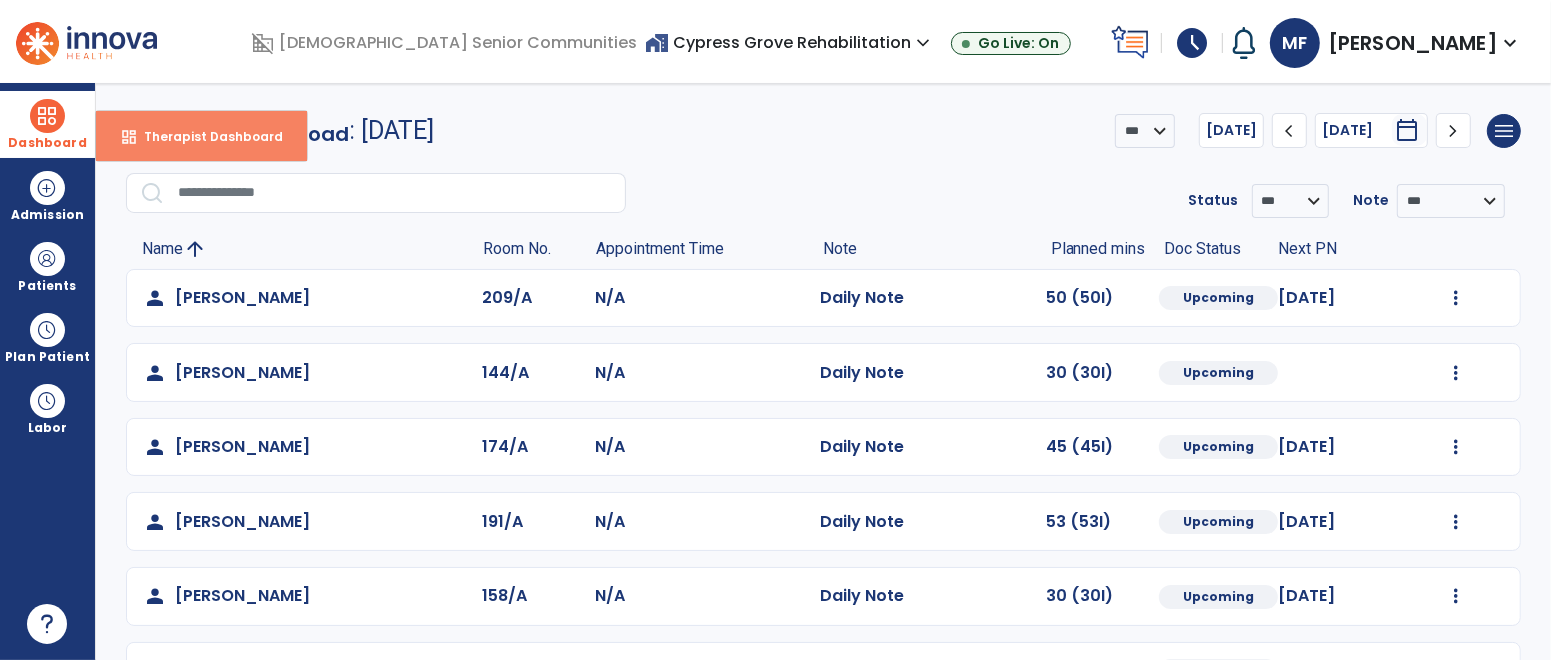 click on "dashboard" at bounding box center [129, 137] 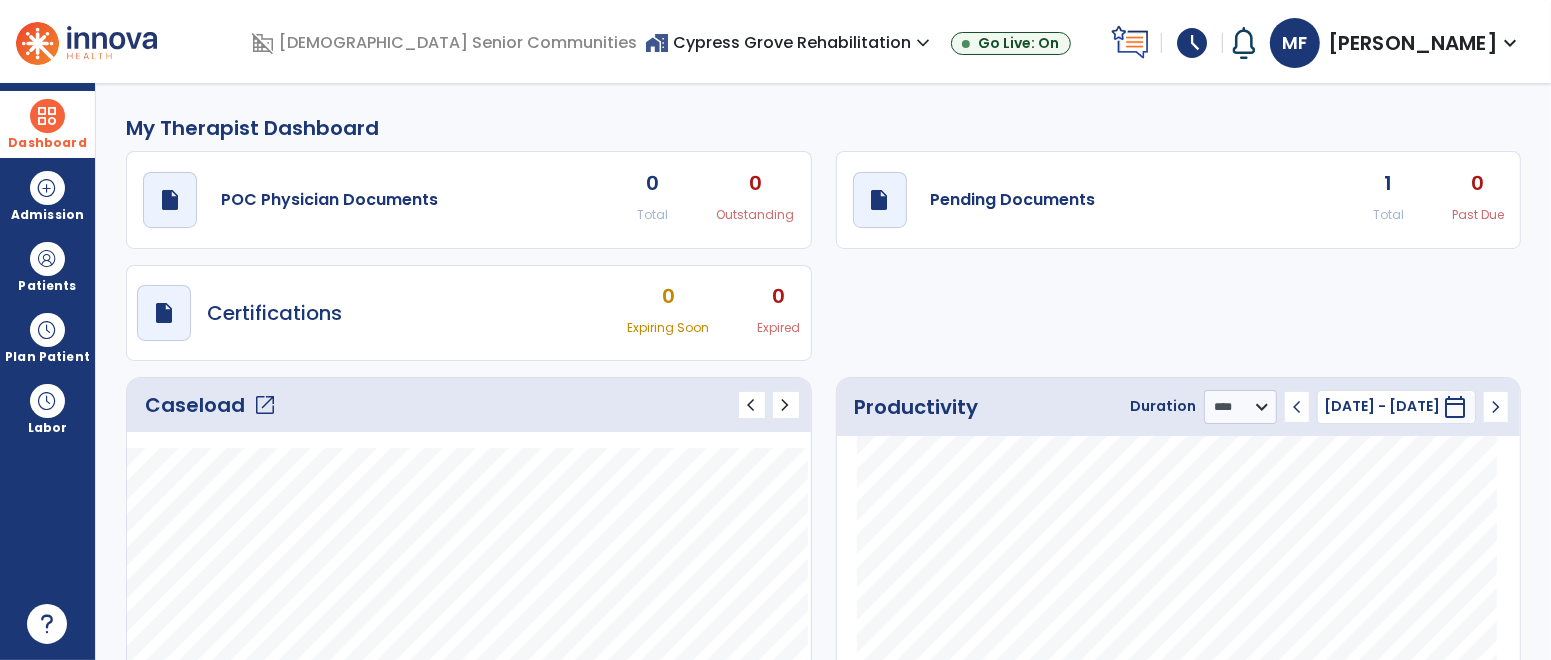 click on "open_in_new" 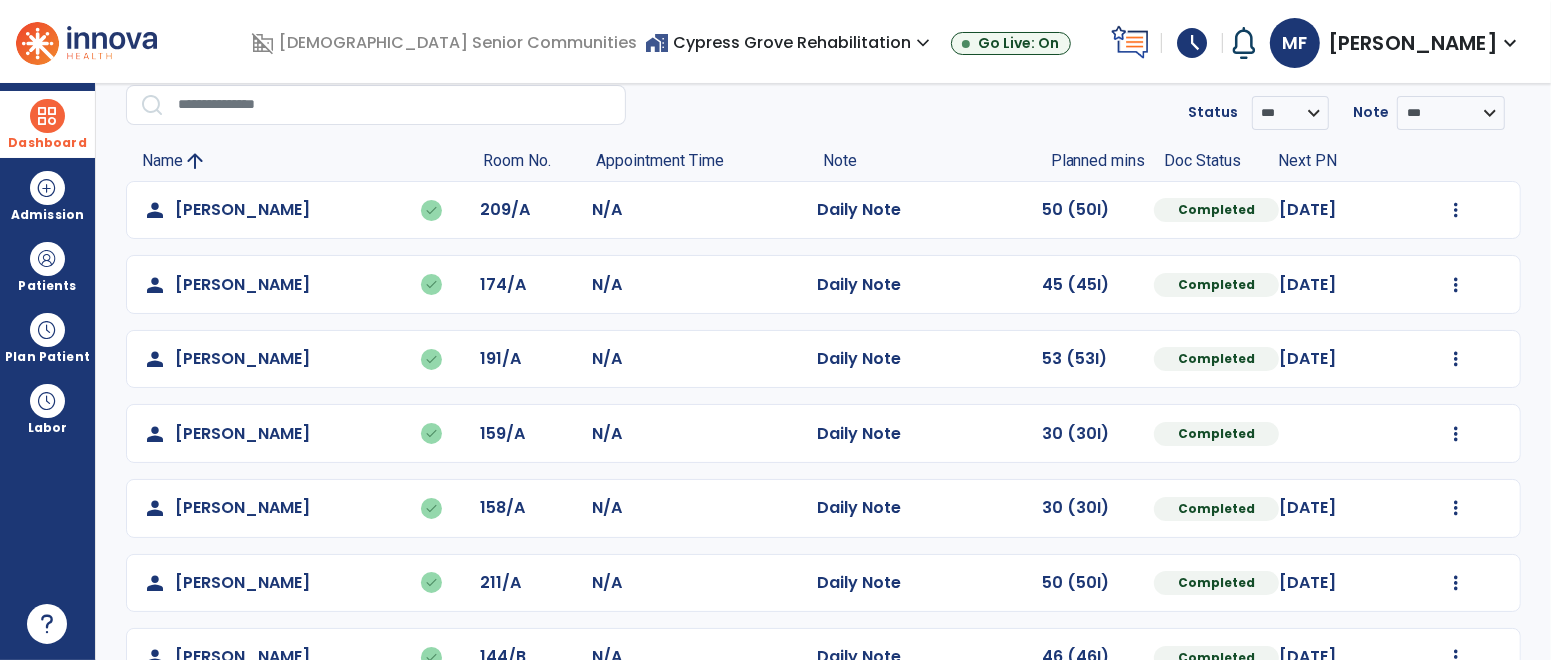 scroll, scrollTop: 438, scrollLeft: 0, axis: vertical 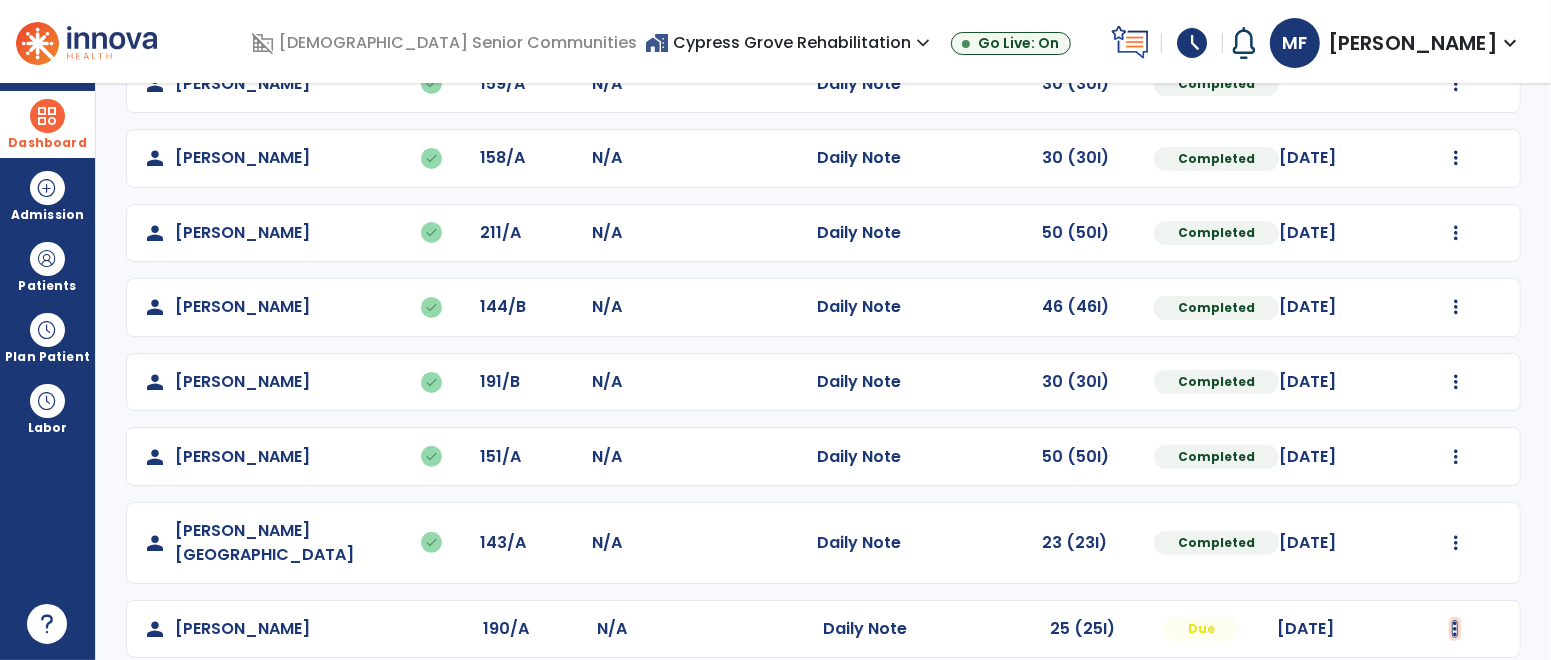 click at bounding box center (1456, -140) 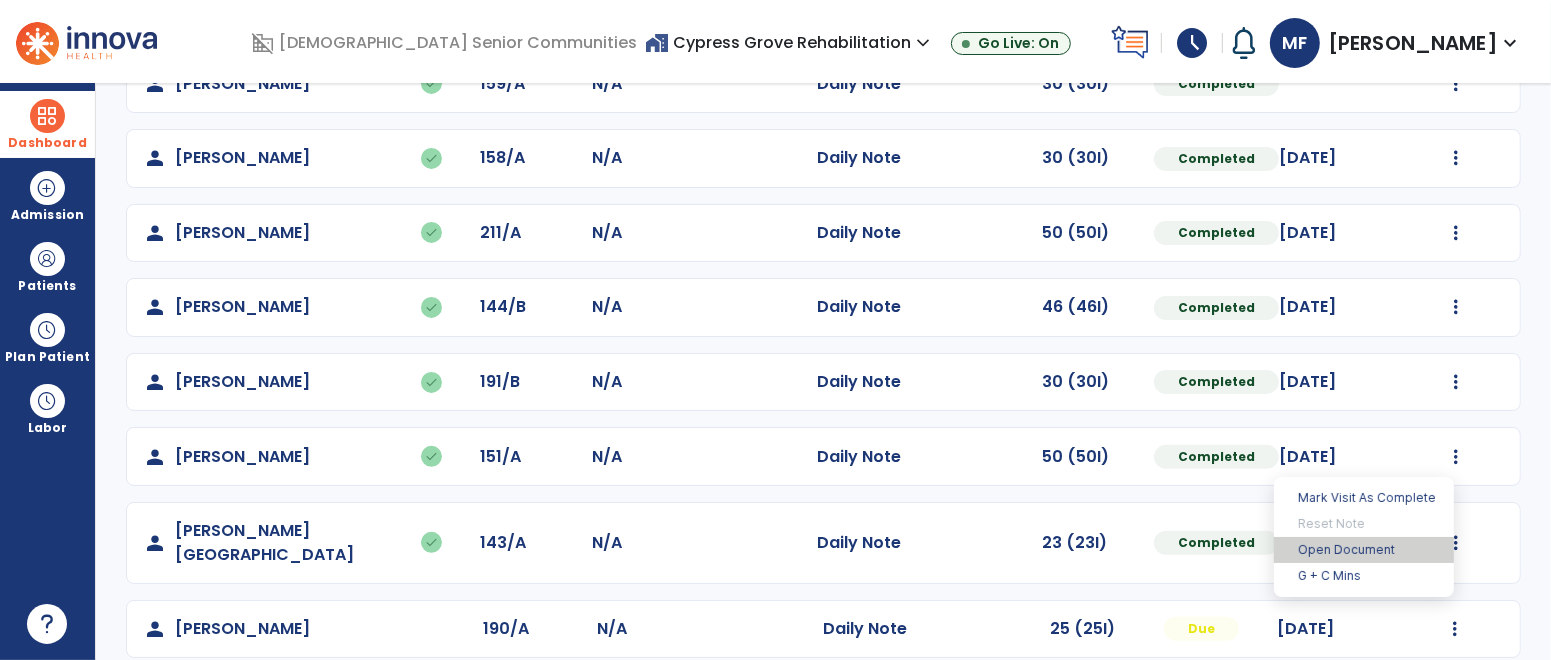 click on "Open Document" at bounding box center [1364, 550] 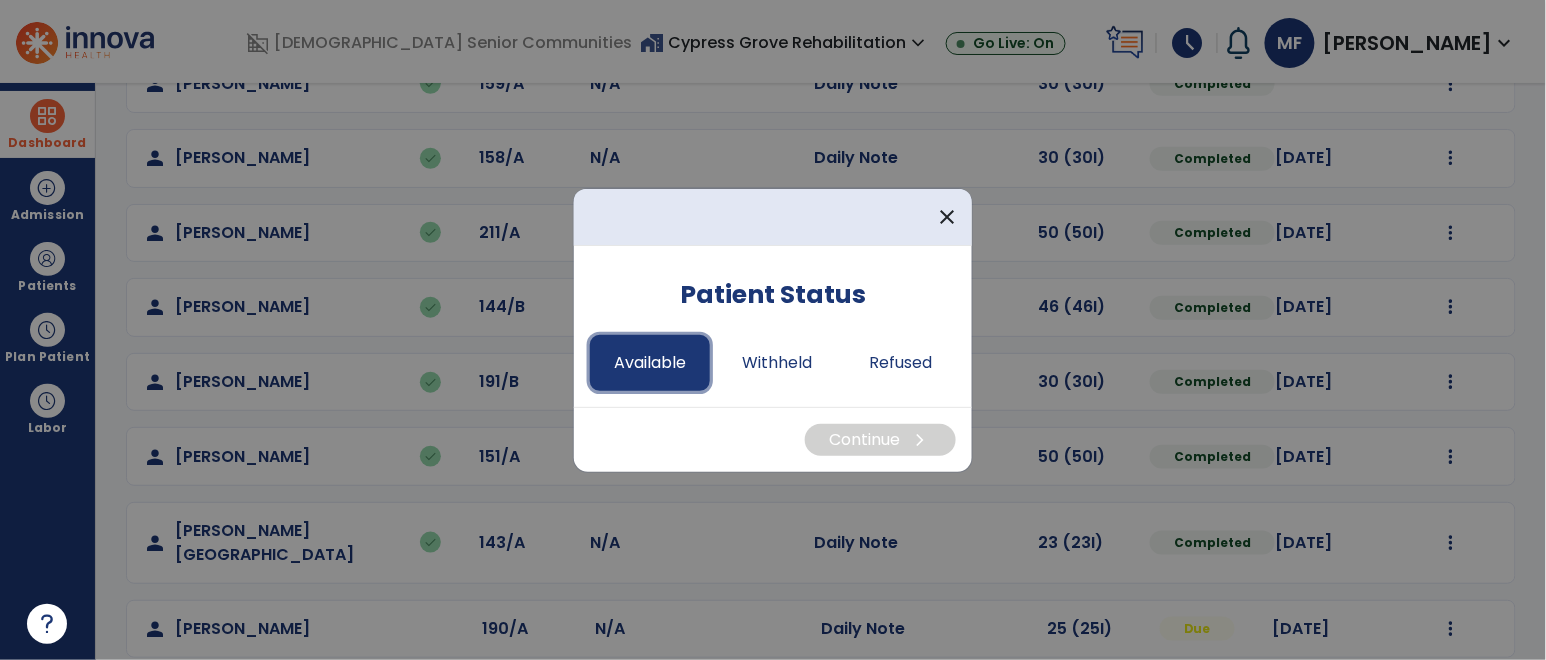 click on "Available" at bounding box center [650, 363] 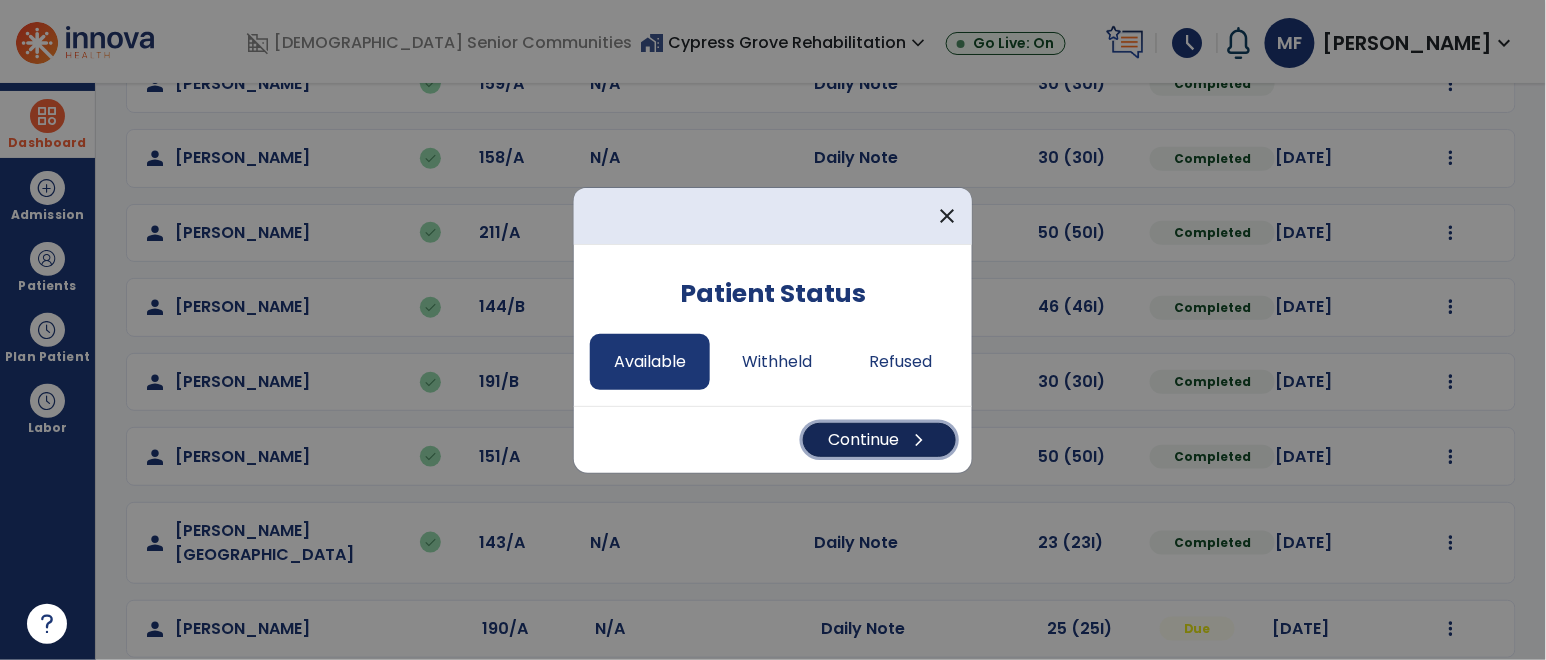 click on "Continue   chevron_right" at bounding box center [879, 440] 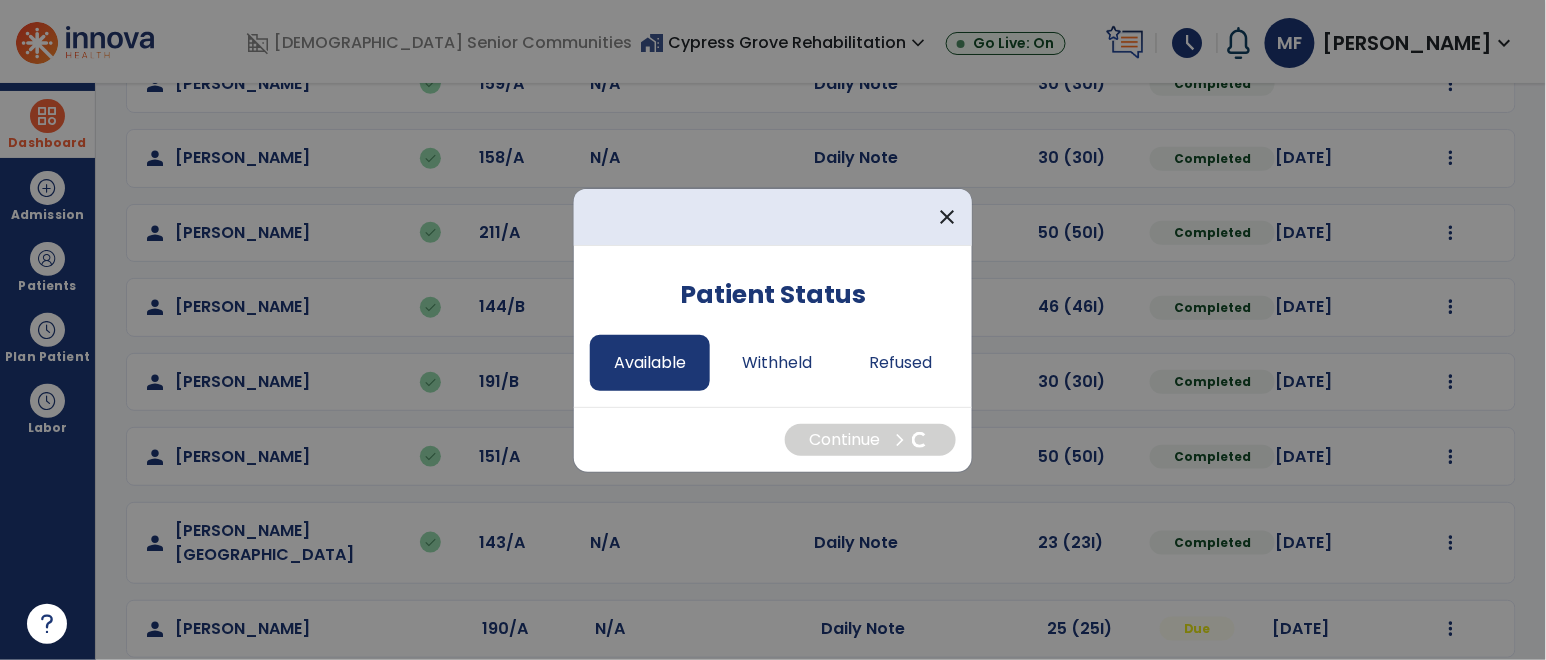 select on "*" 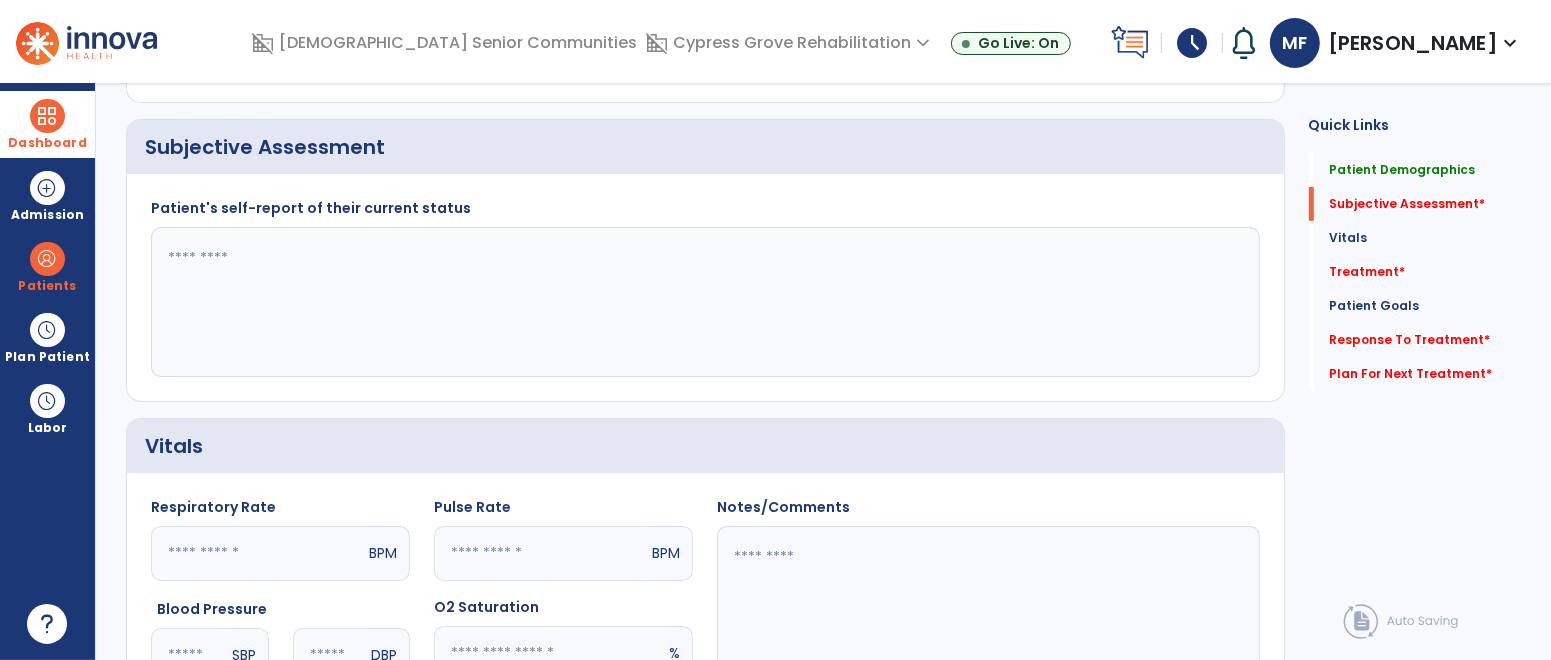 click on "Vitals" 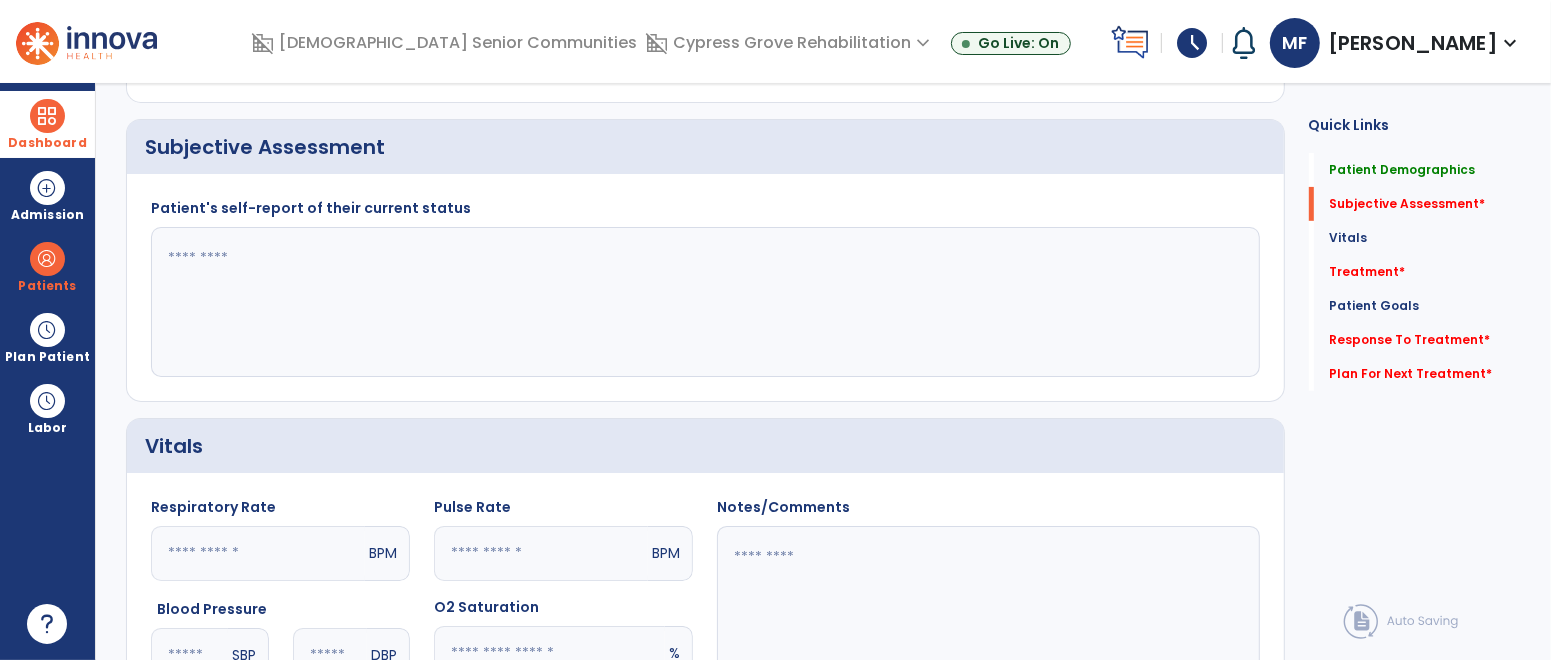click 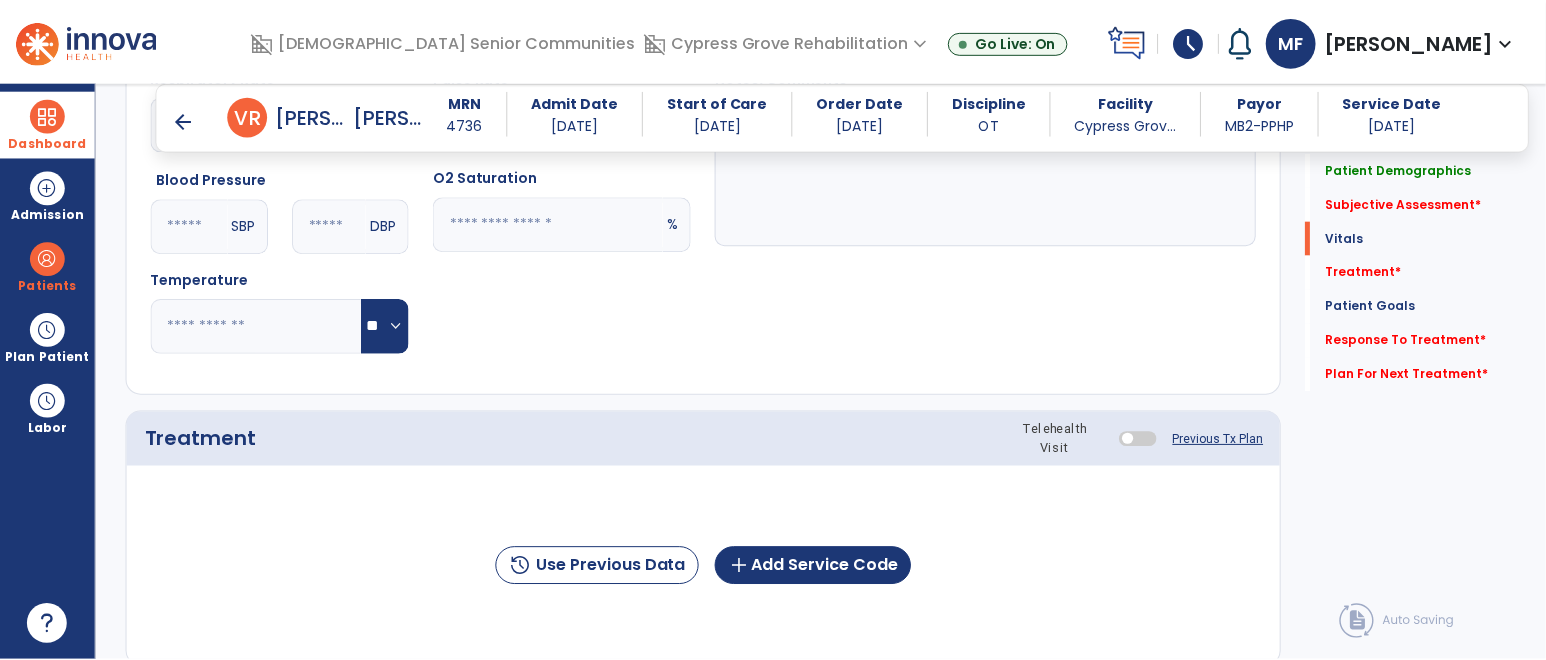 scroll, scrollTop: 857, scrollLeft: 0, axis: vertical 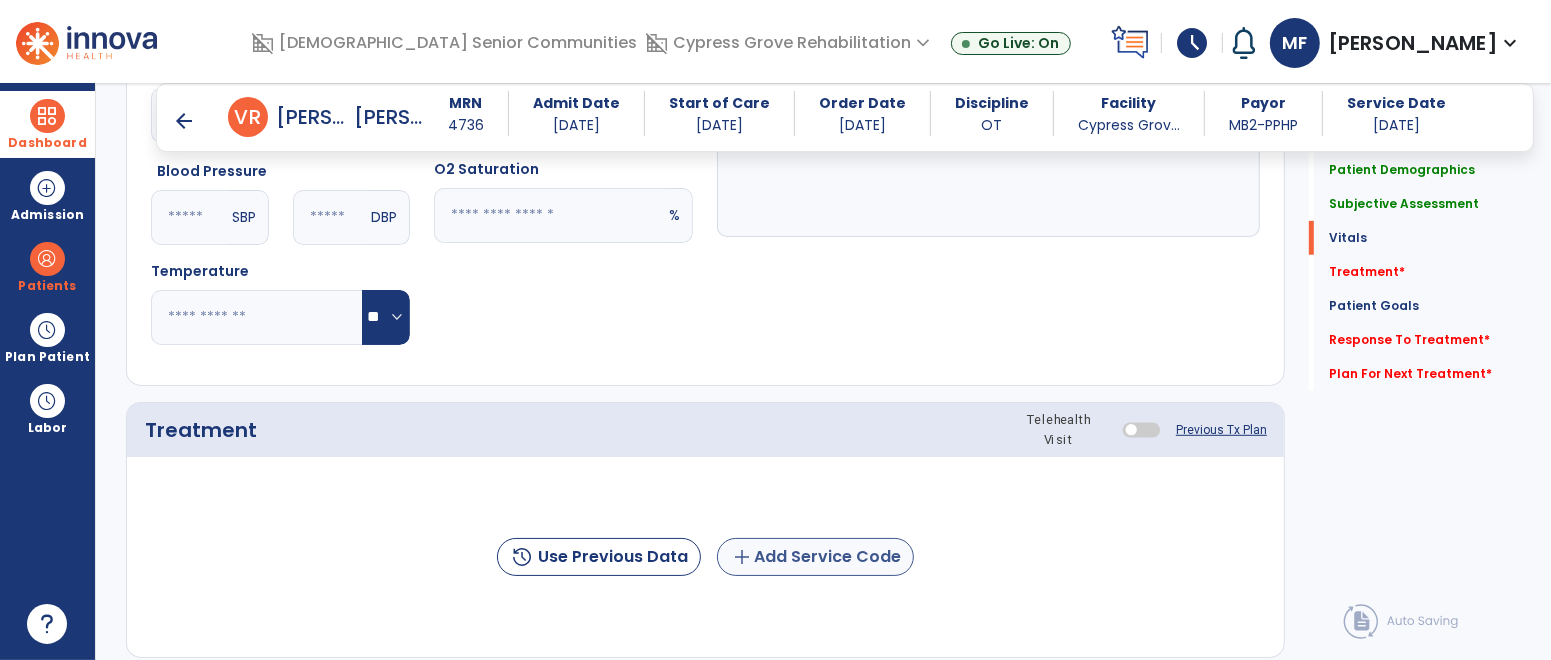 type on "**********" 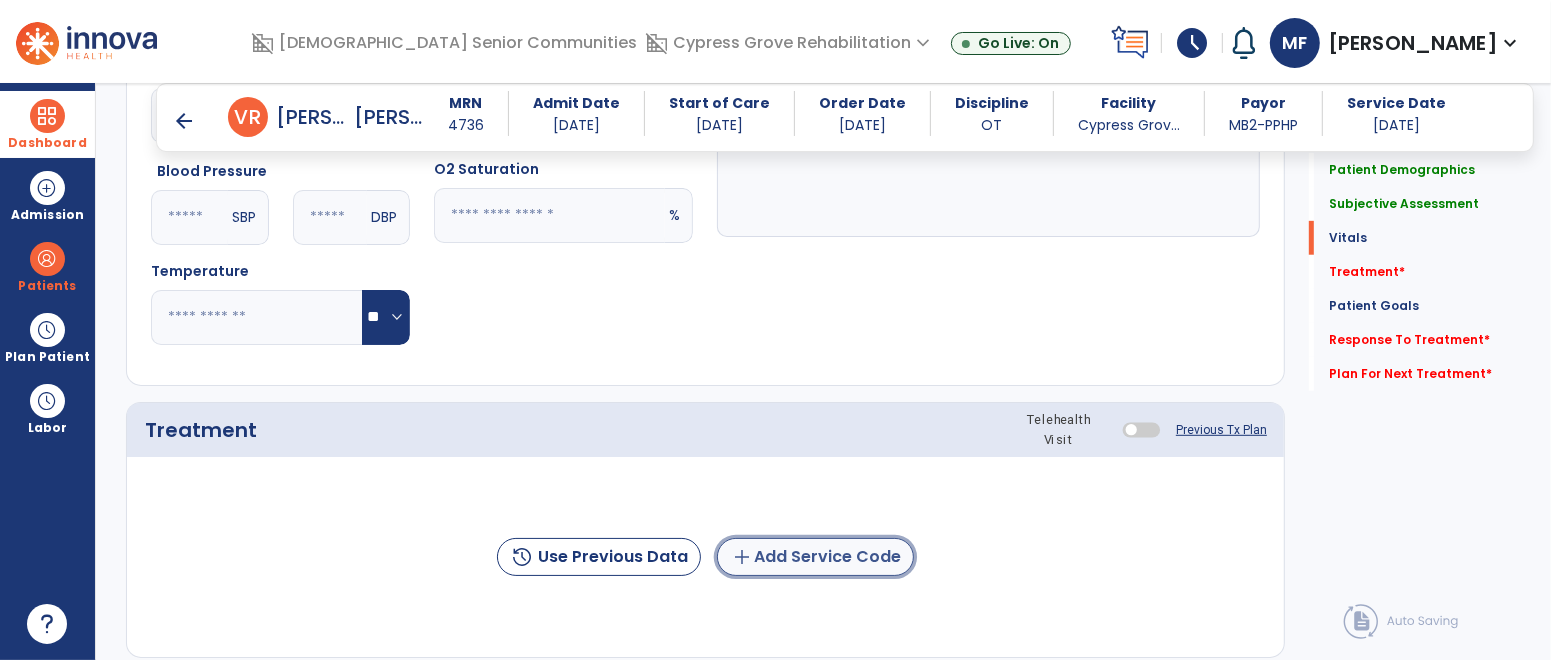 click on "add  Add Service Code" 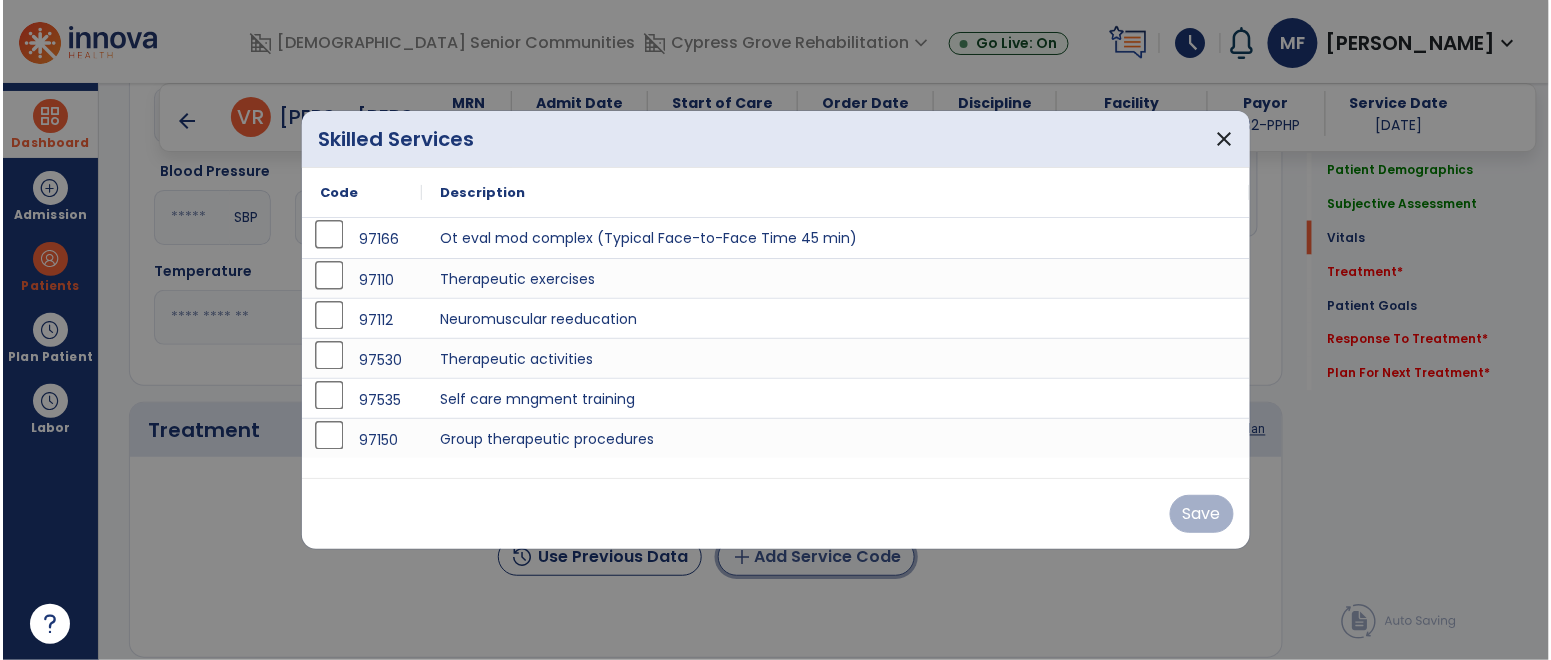 scroll, scrollTop: 857, scrollLeft: 0, axis: vertical 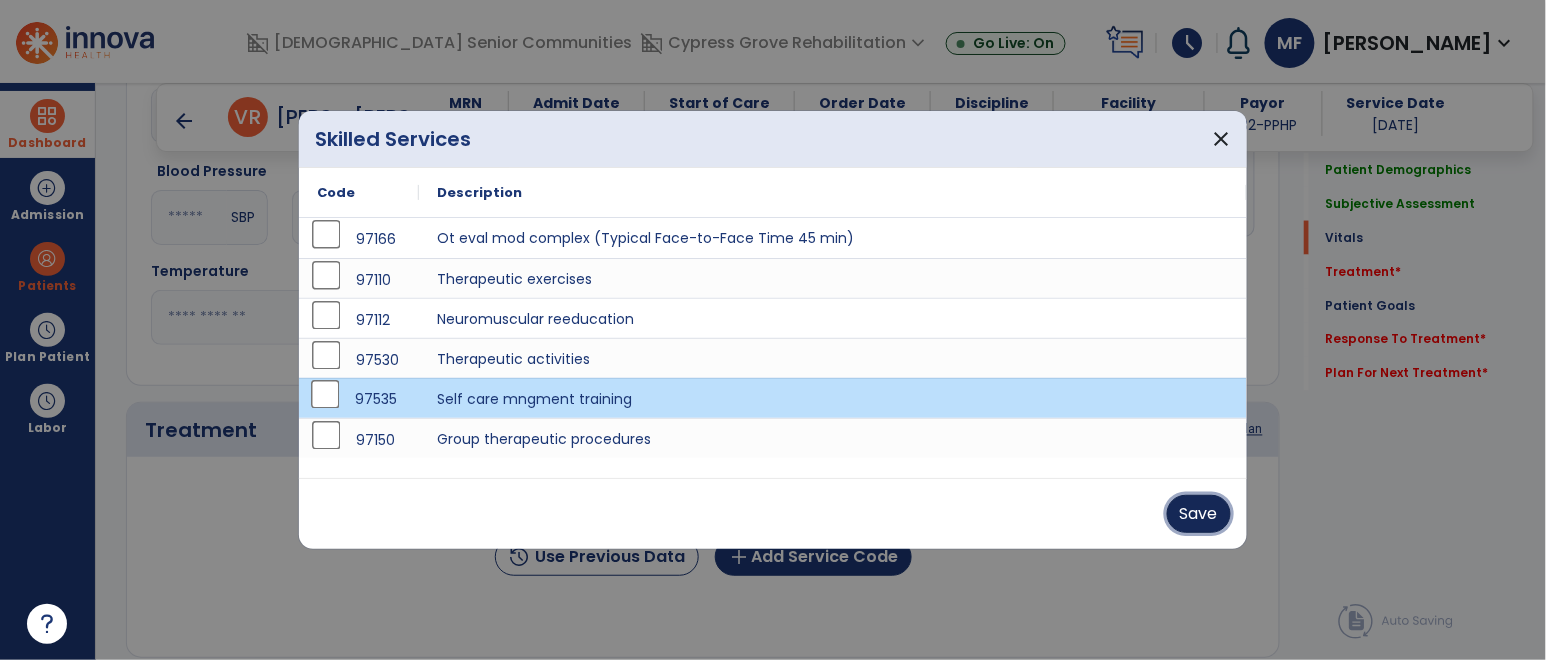 click on "Save" at bounding box center (1199, 514) 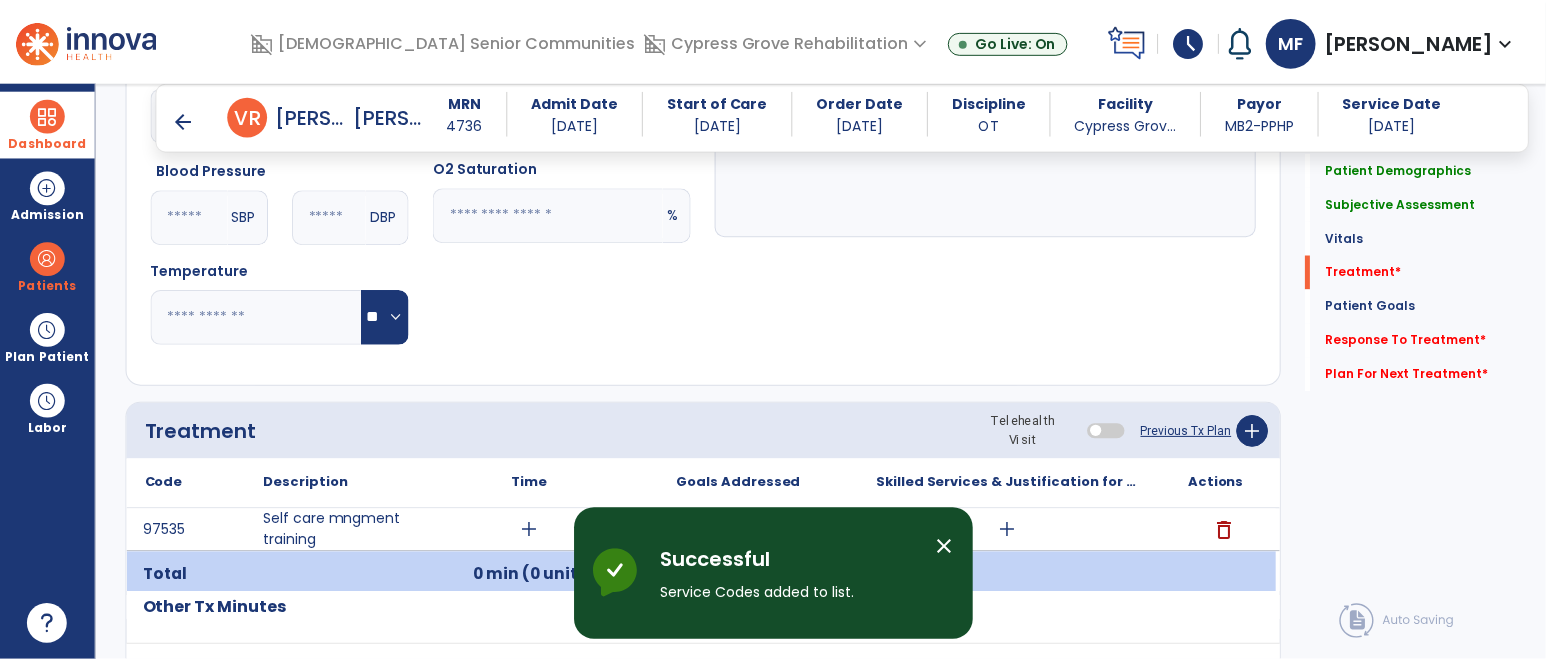 scroll, scrollTop: 1064, scrollLeft: 0, axis: vertical 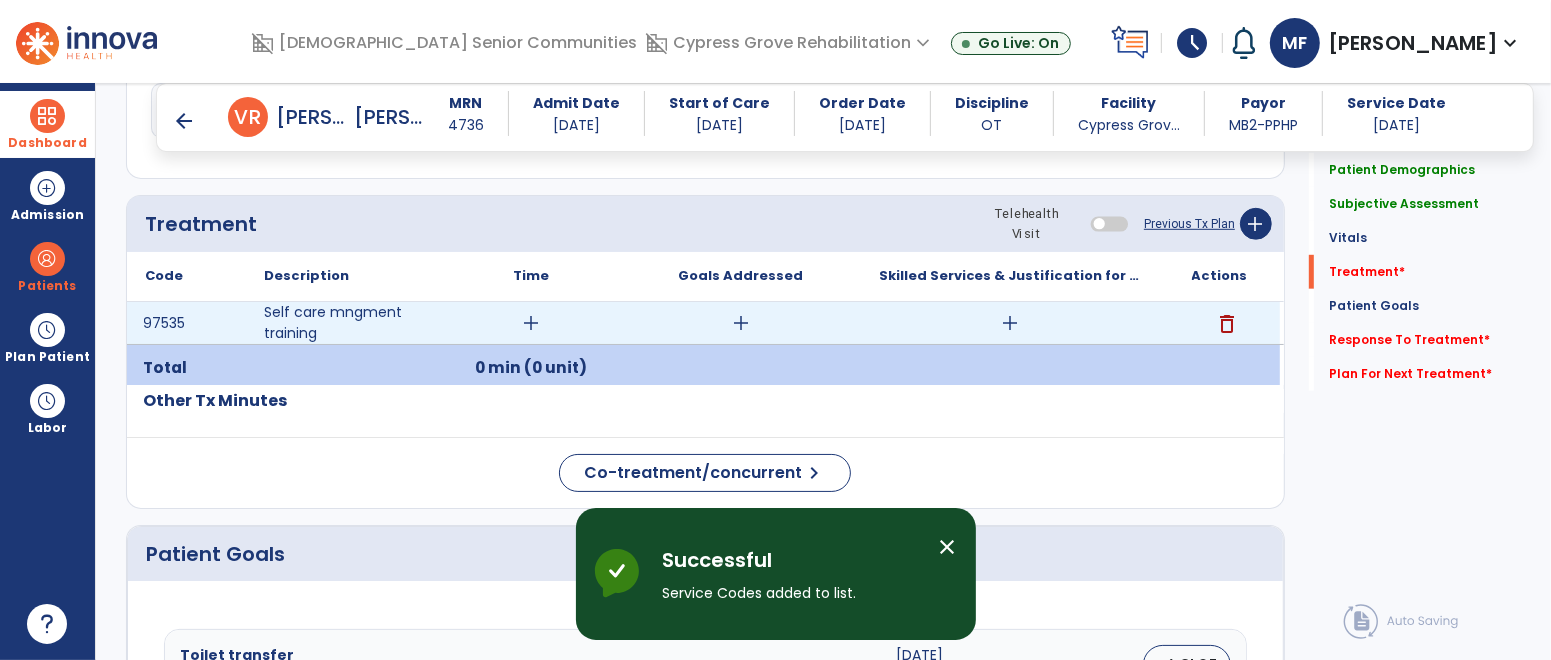 click on "add" at bounding box center [531, 323] 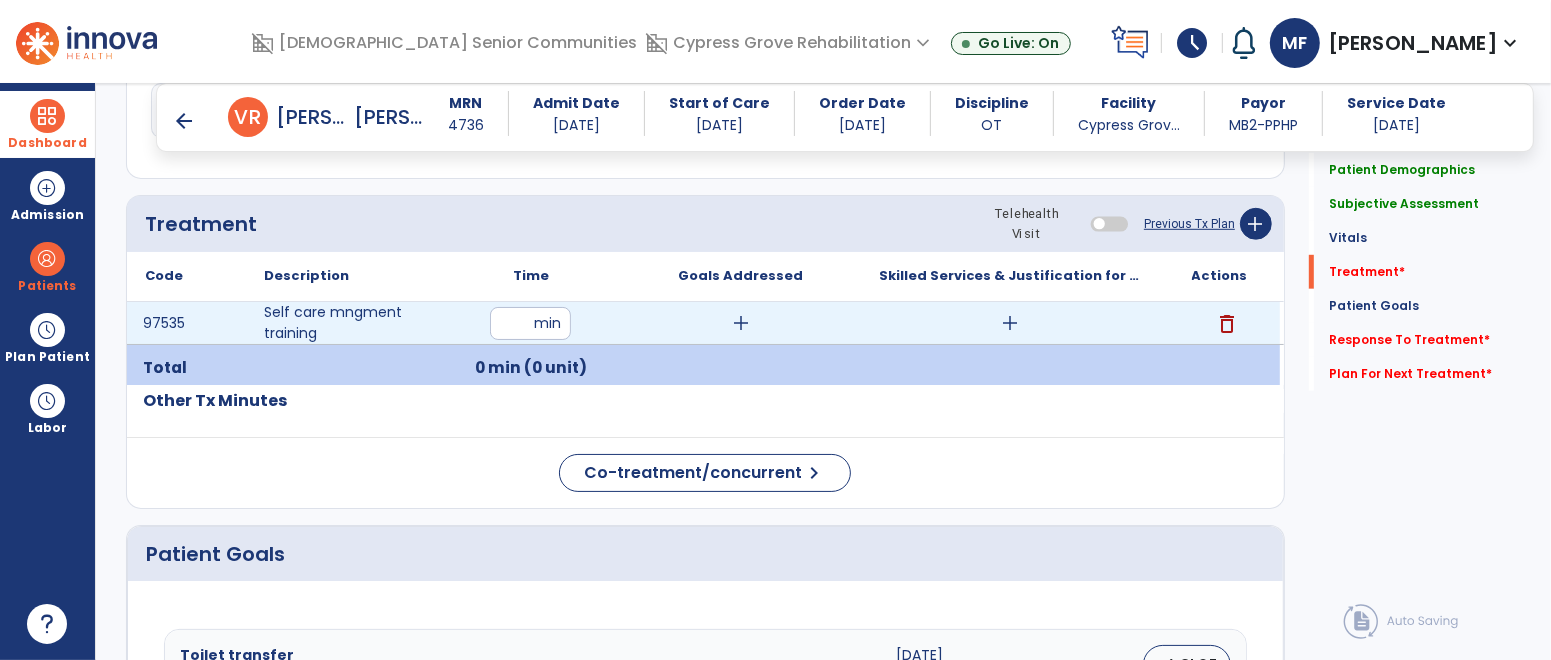 type on "**" 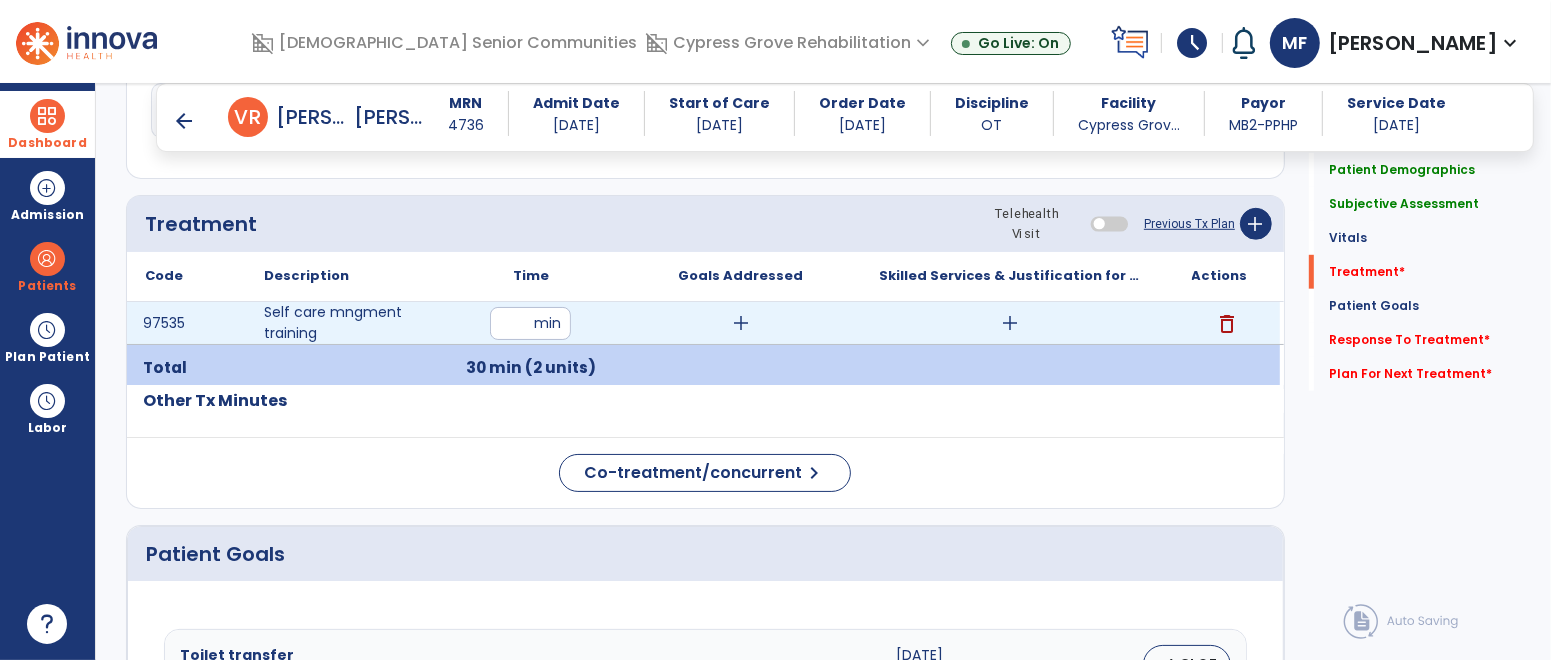 click on "add" at bounding box center (741, 323) 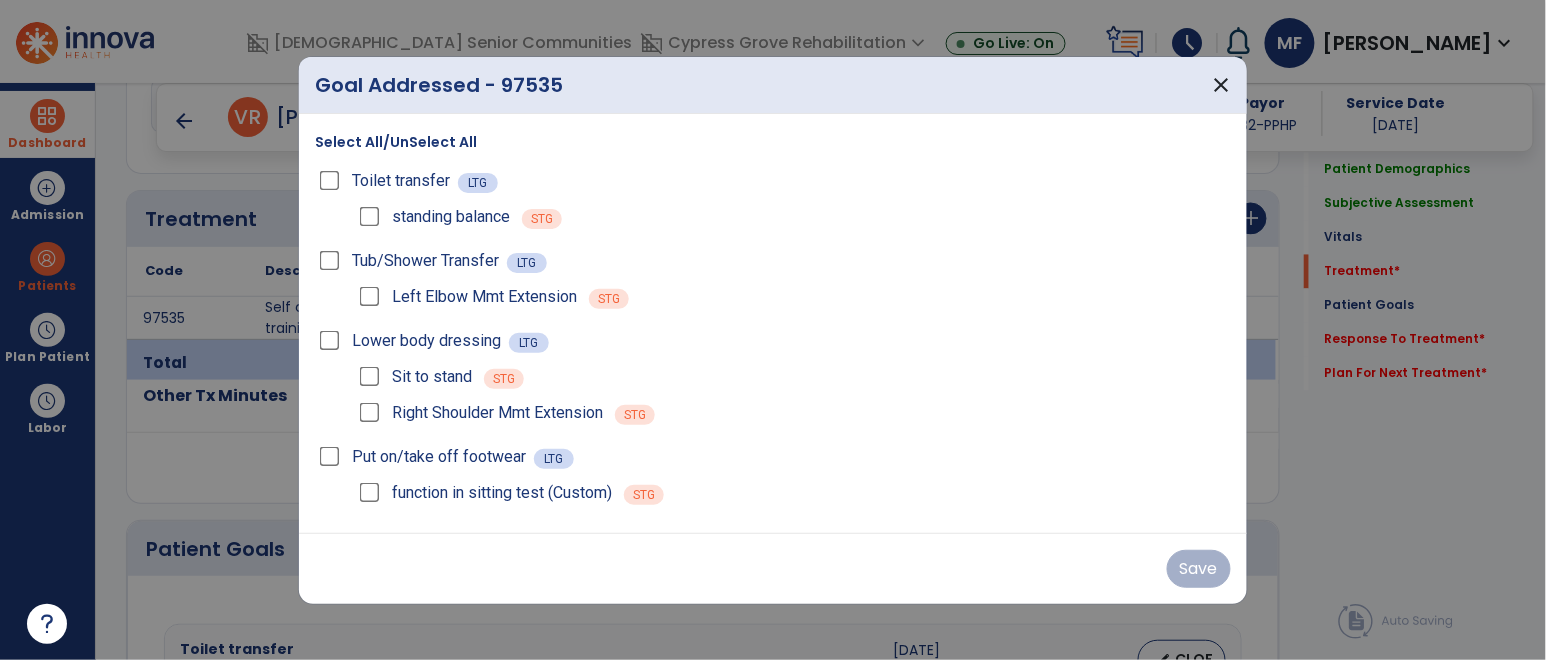 scroll, scrollTop: 1064, scrollLeft: 0, axis: vertical 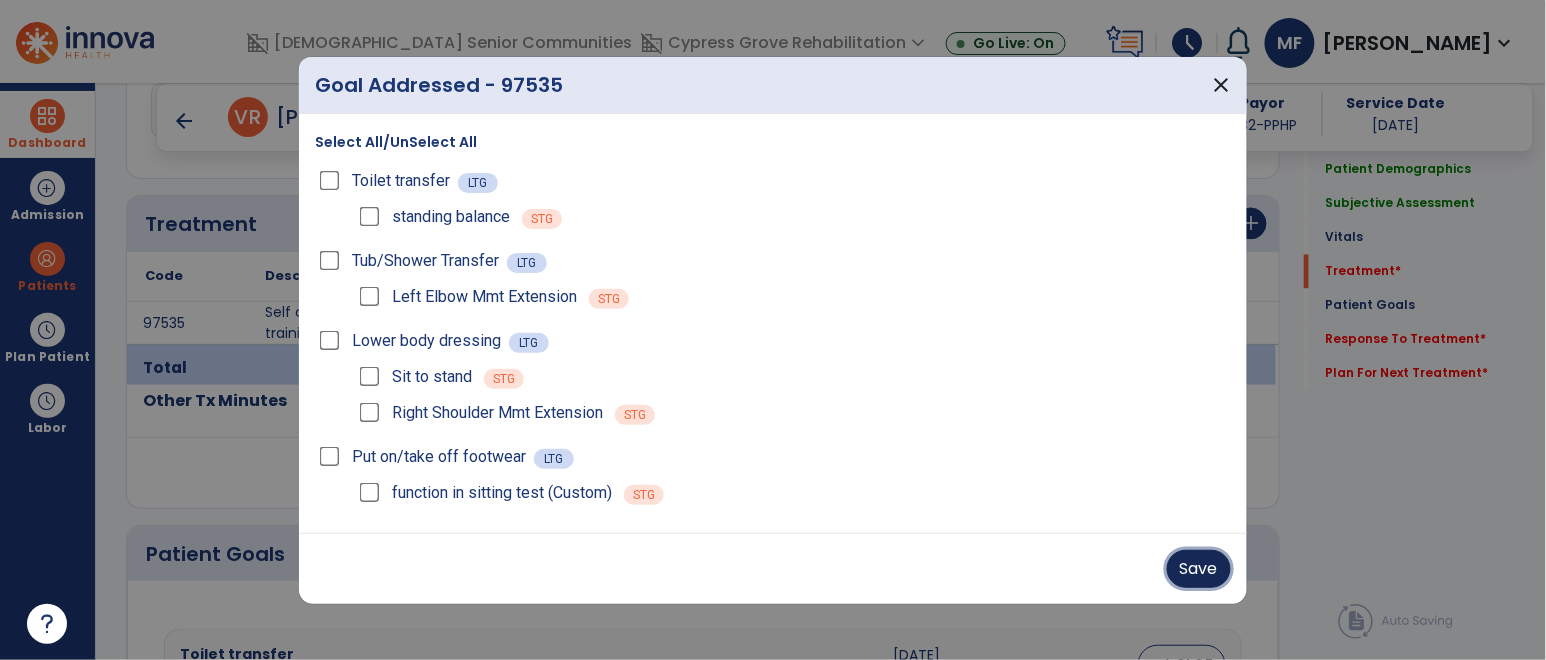 click on "Save" at bounding box center [1199, 569] 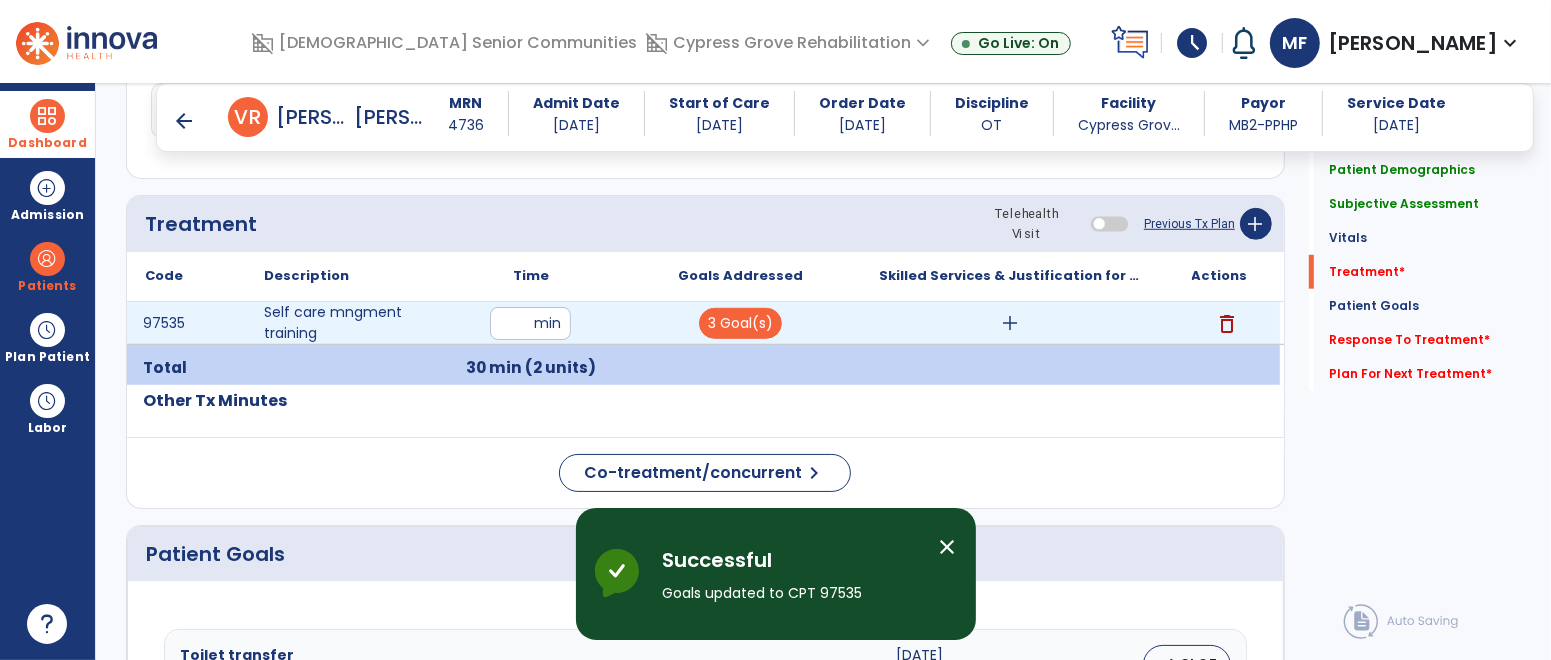 click on "add" at bounding box center (1010, 323) 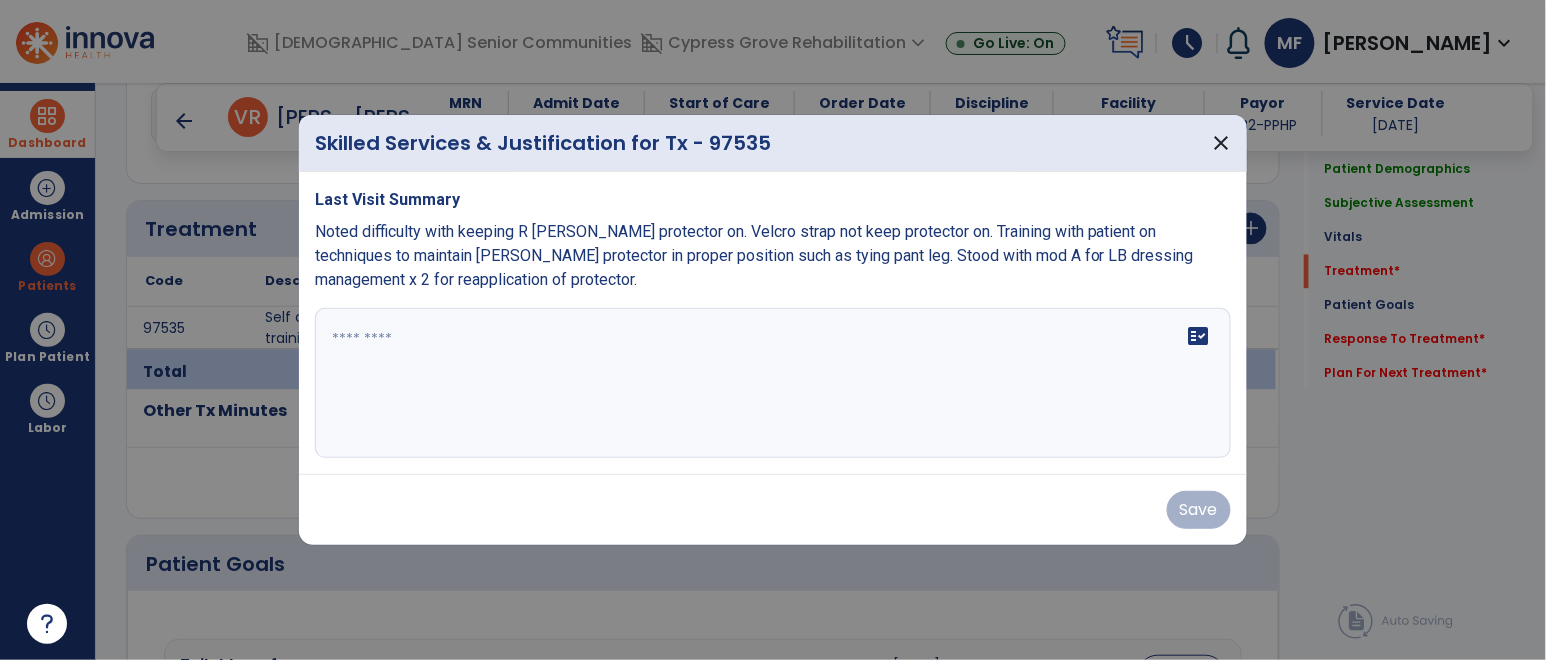 scroll, scrollTop: 1064, scrollLeft: 0, axis: vertical 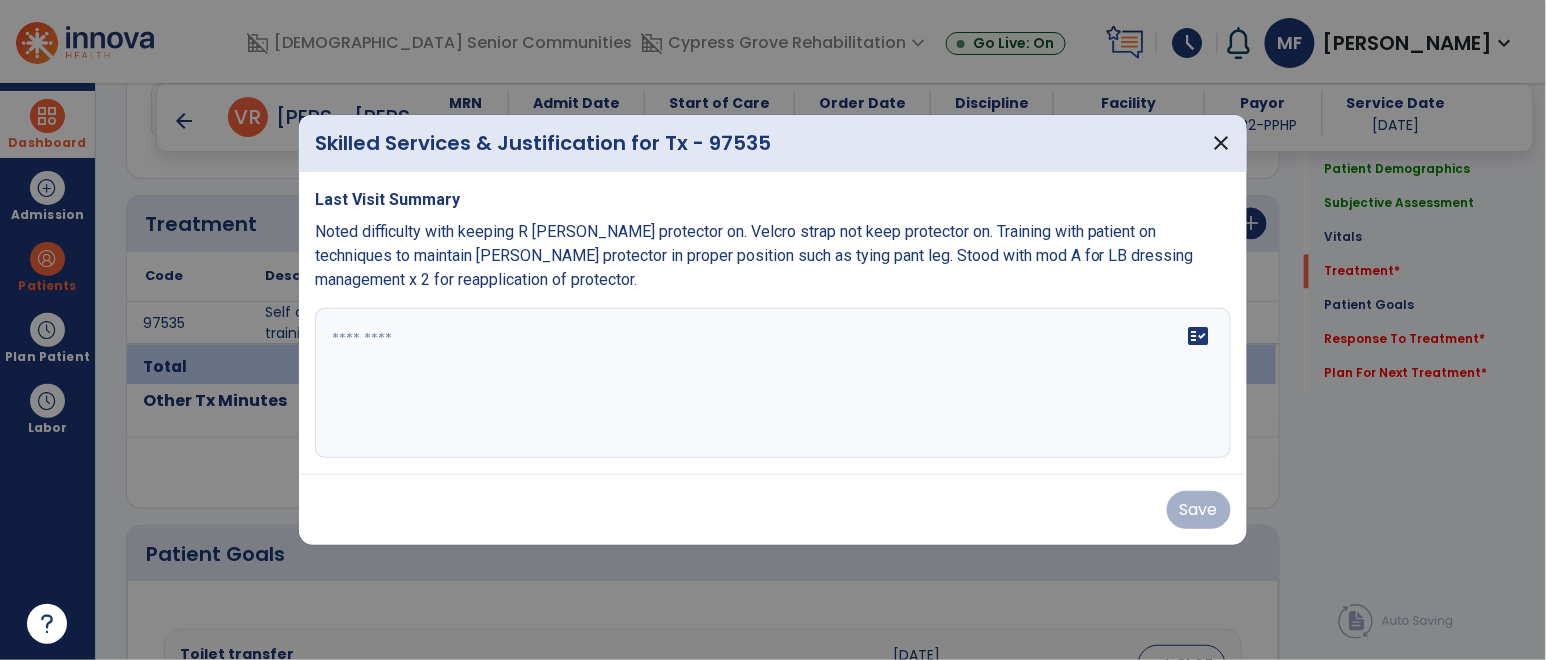 click on "fact_check" at bounding box center [773, 383] 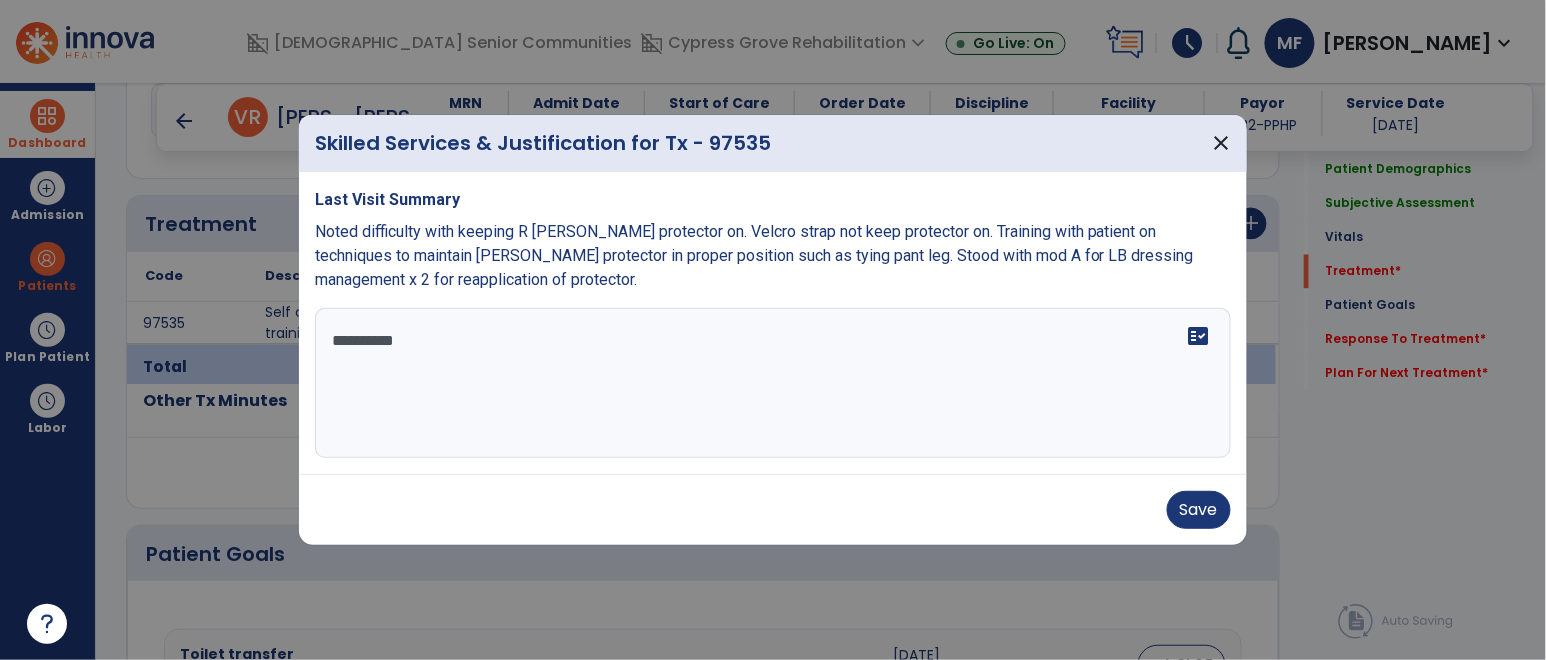 type on "**********" 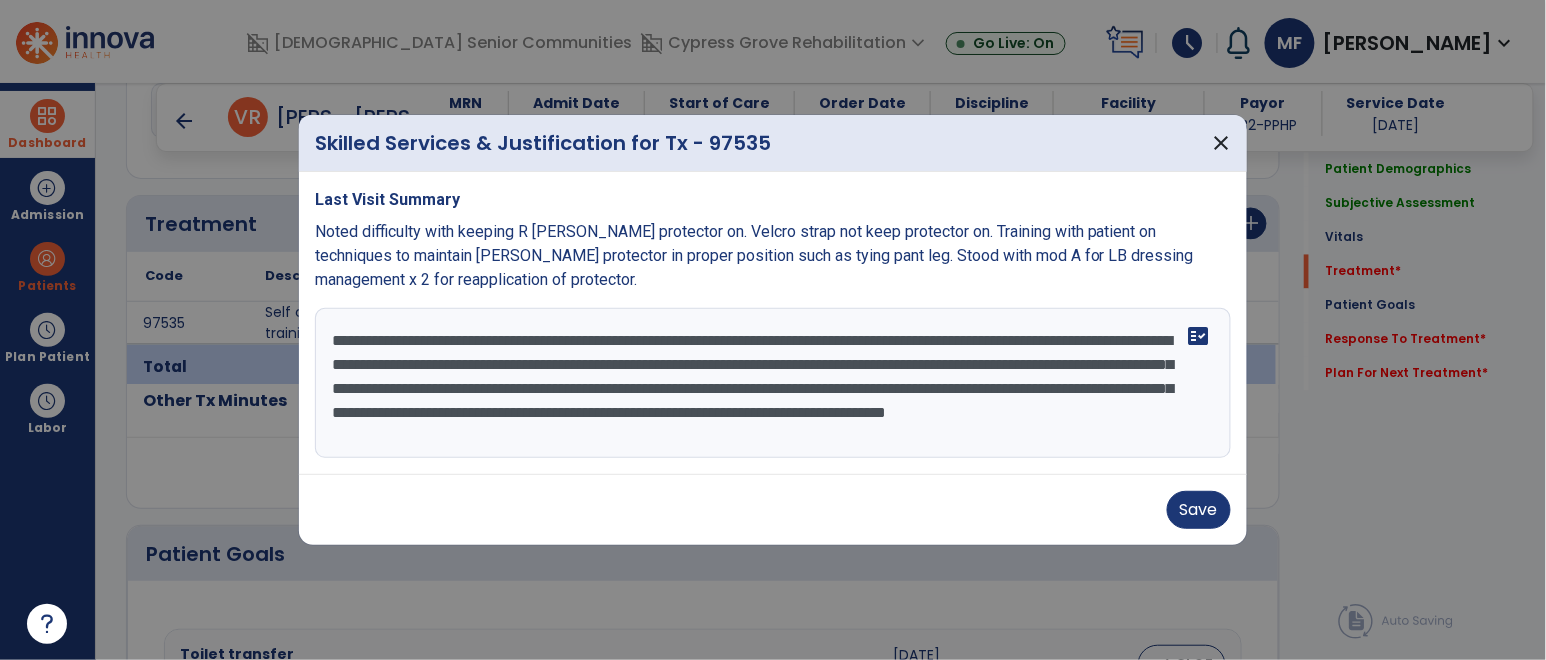scroll, scrollTop: 14, scrollLeft: 0, axis: vertical 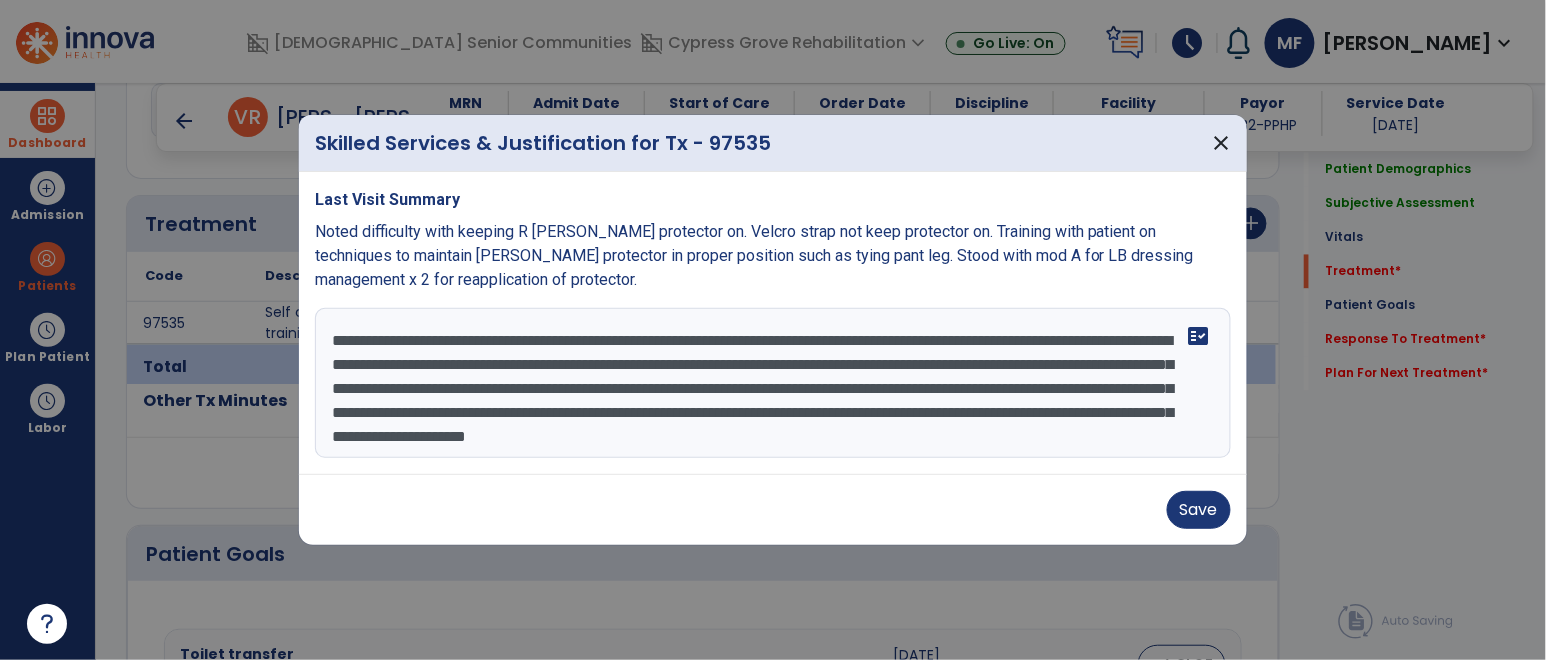 type on "**********" 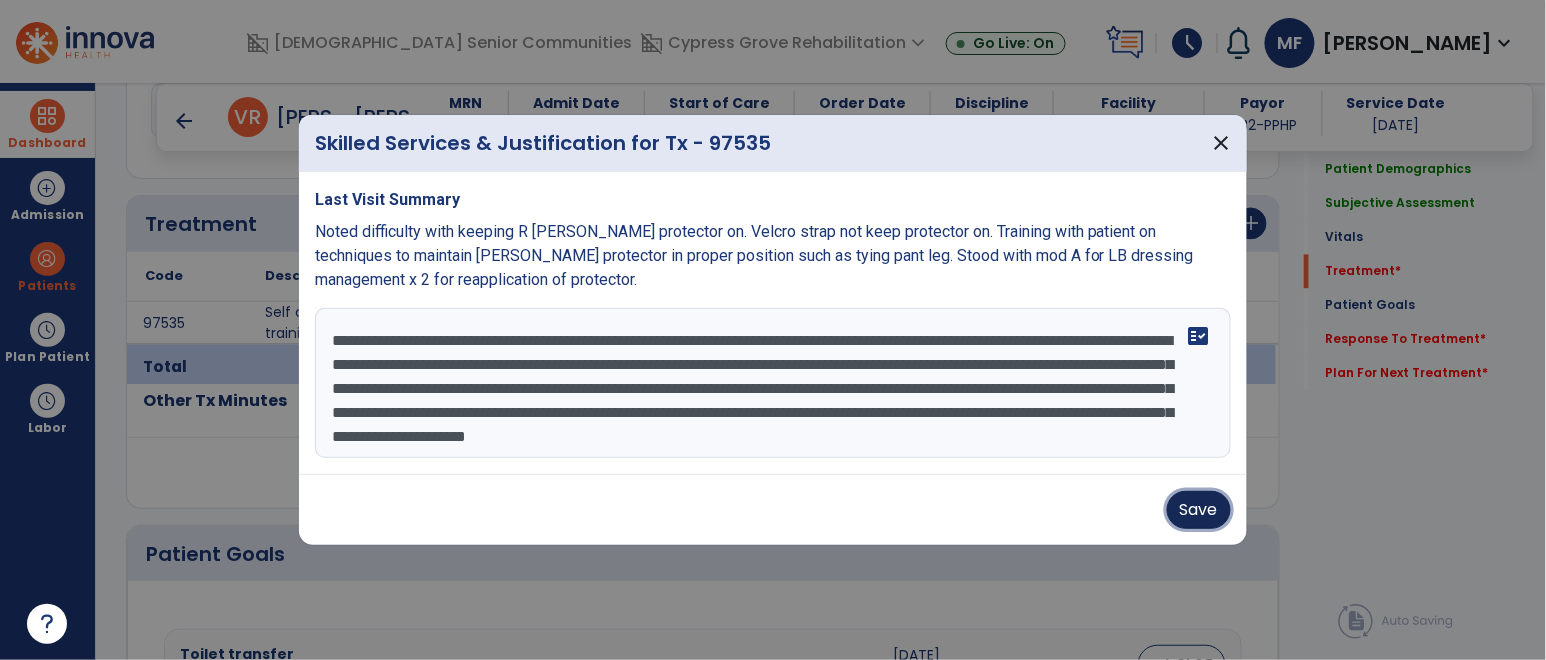 click on "Save" at bounding box center [1199, 510] 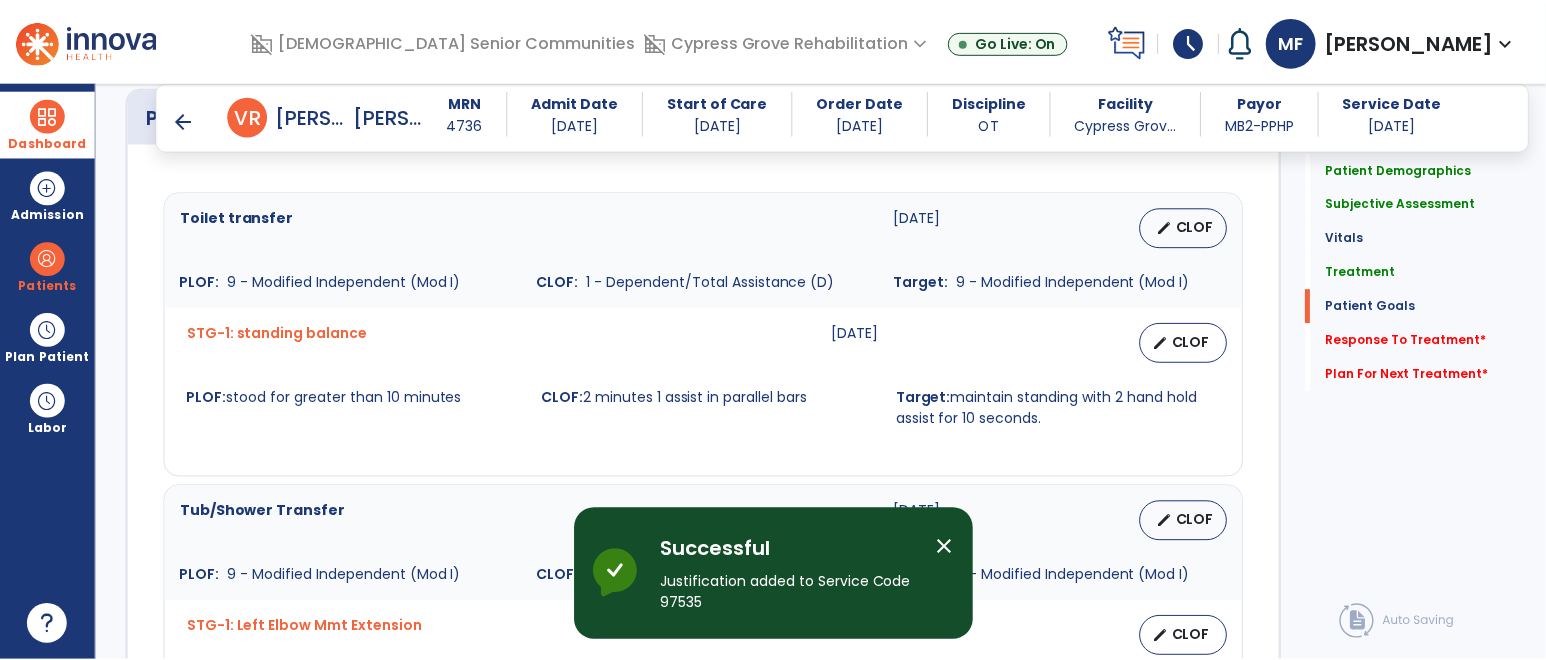 scroll, scrollTop: 1520, scrollLeft: 0, axis: vertical 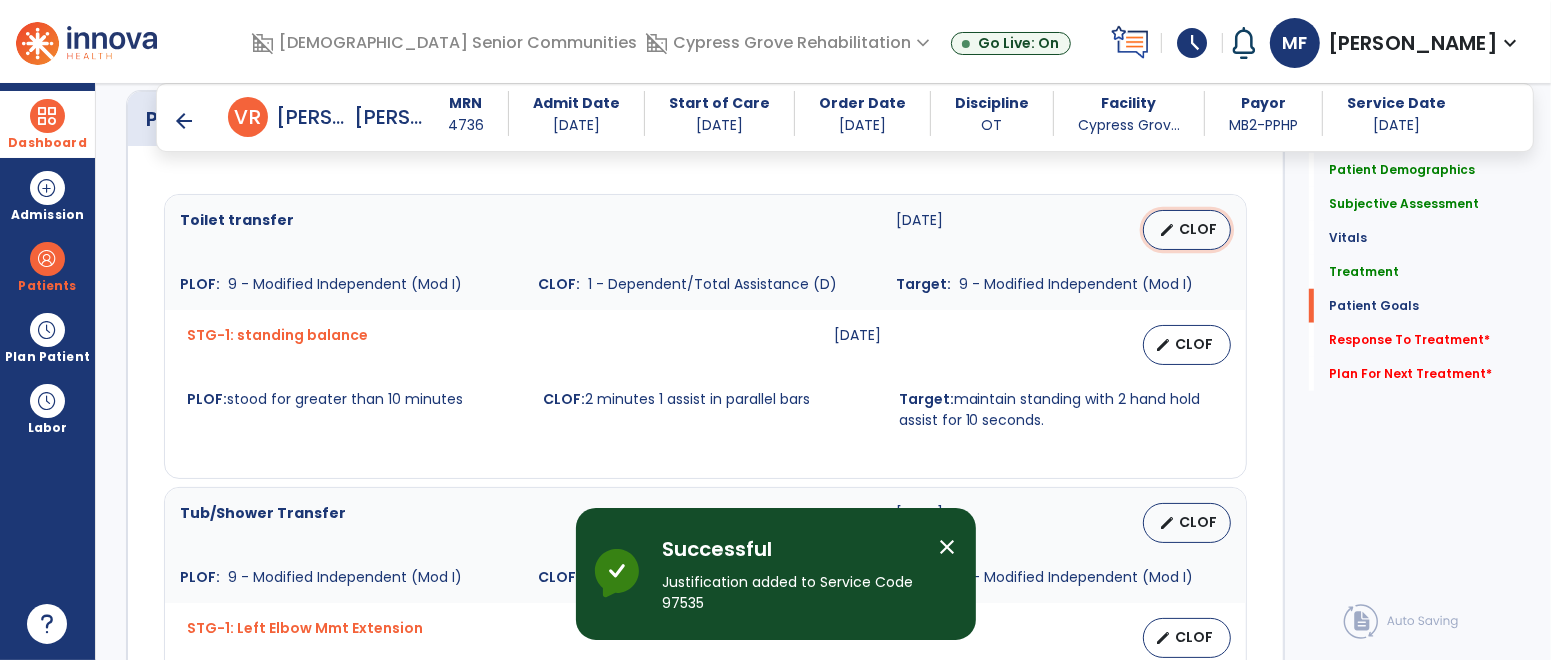 click on "edit   CLOF" at bounding box center (1187, 230) 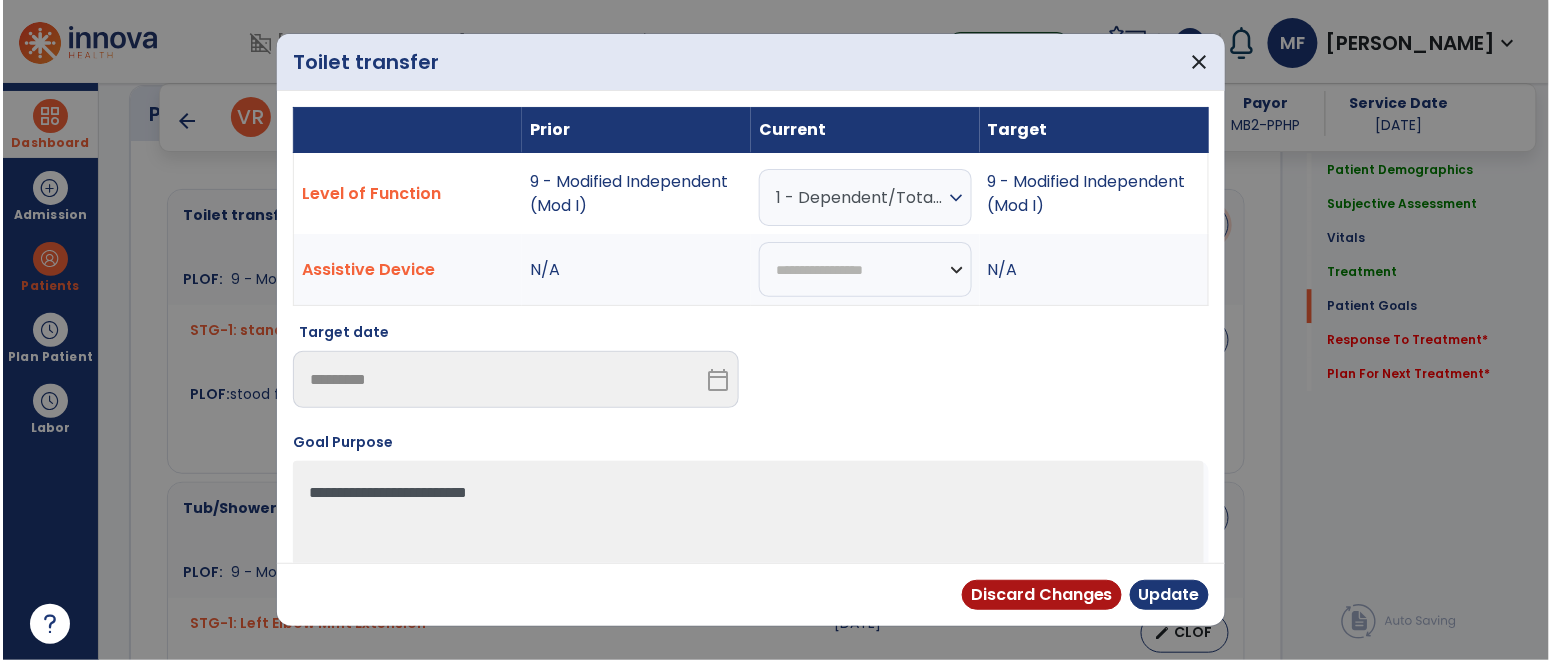 scroll, scrollTop: 1520, scrollLeft: 0, axis: vertical 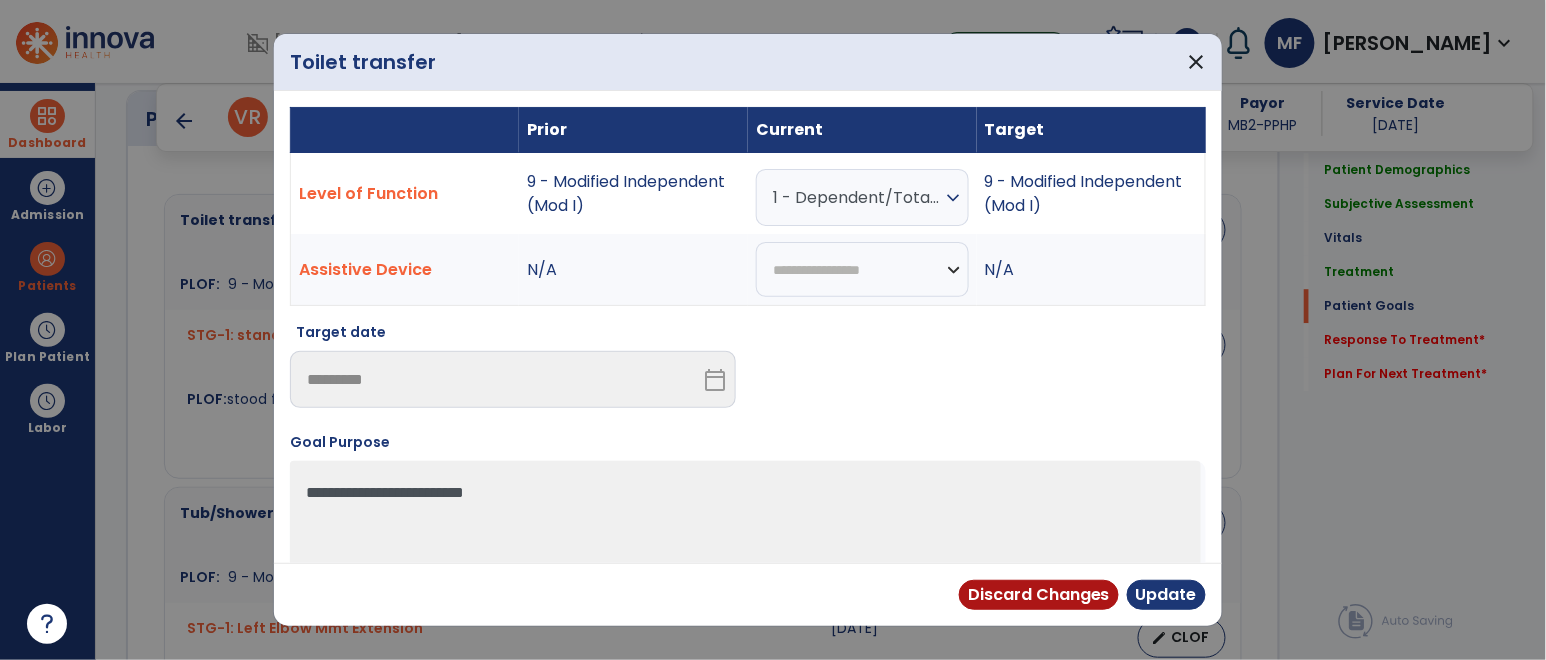 click on "1 - Dependent/Total Assistance (D)" at bounding box center [857, 197] 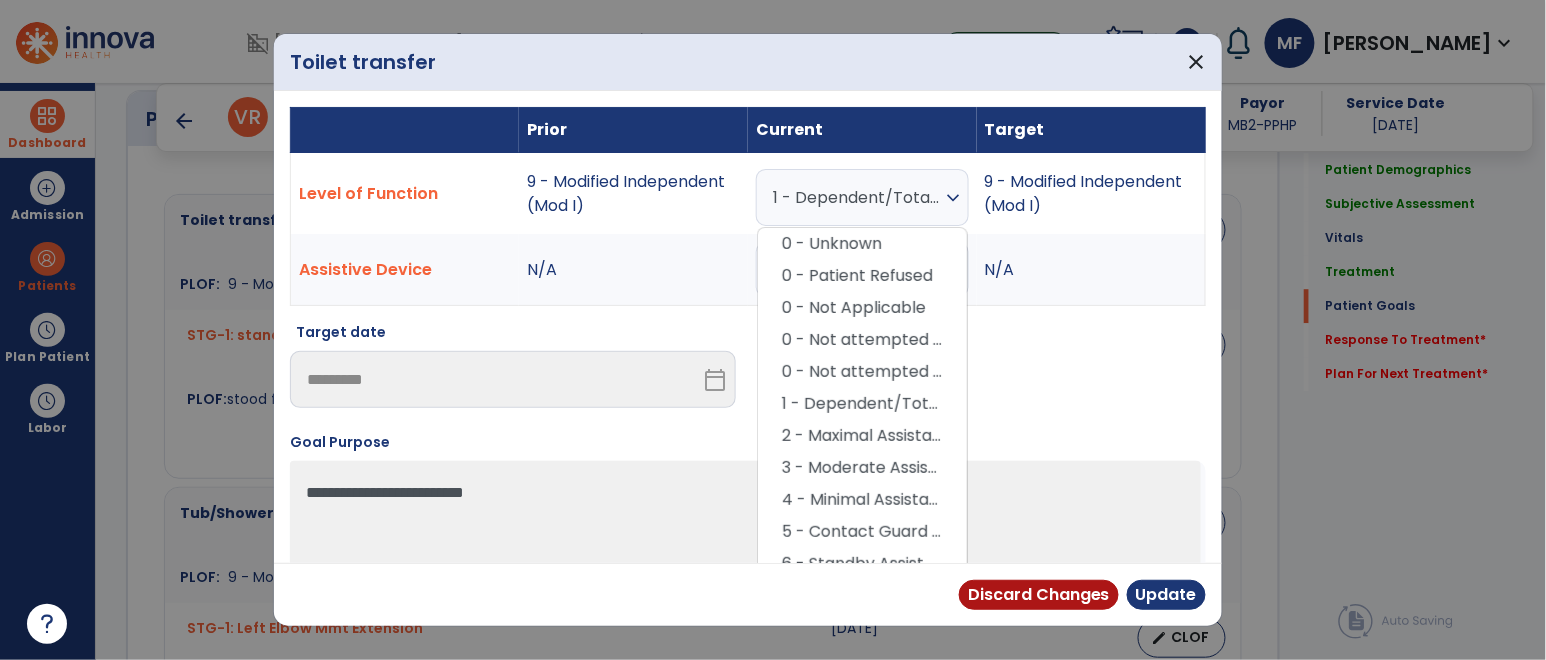 click on "3 - Moderate Assistance (Mod A)" at bounding box center (862, 468) 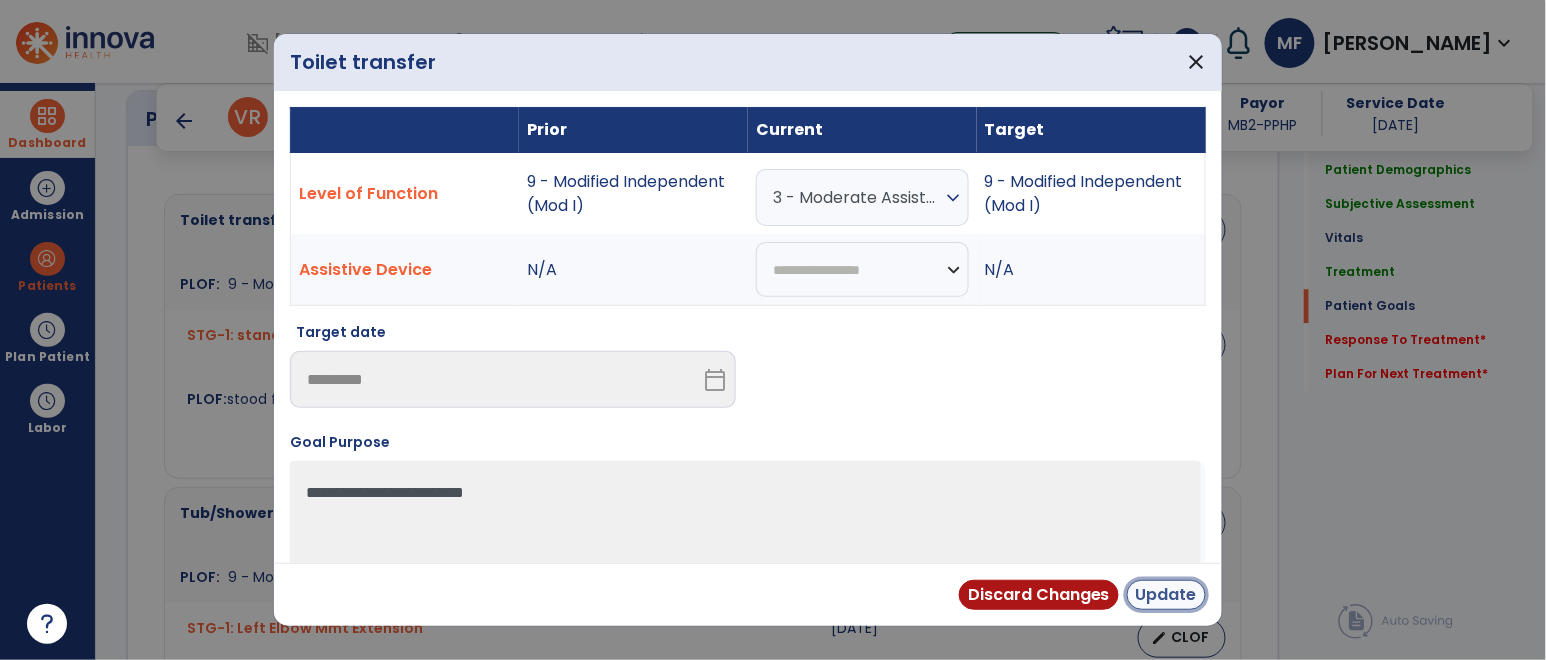 click on "Update" at bounding box center (1166, 595) 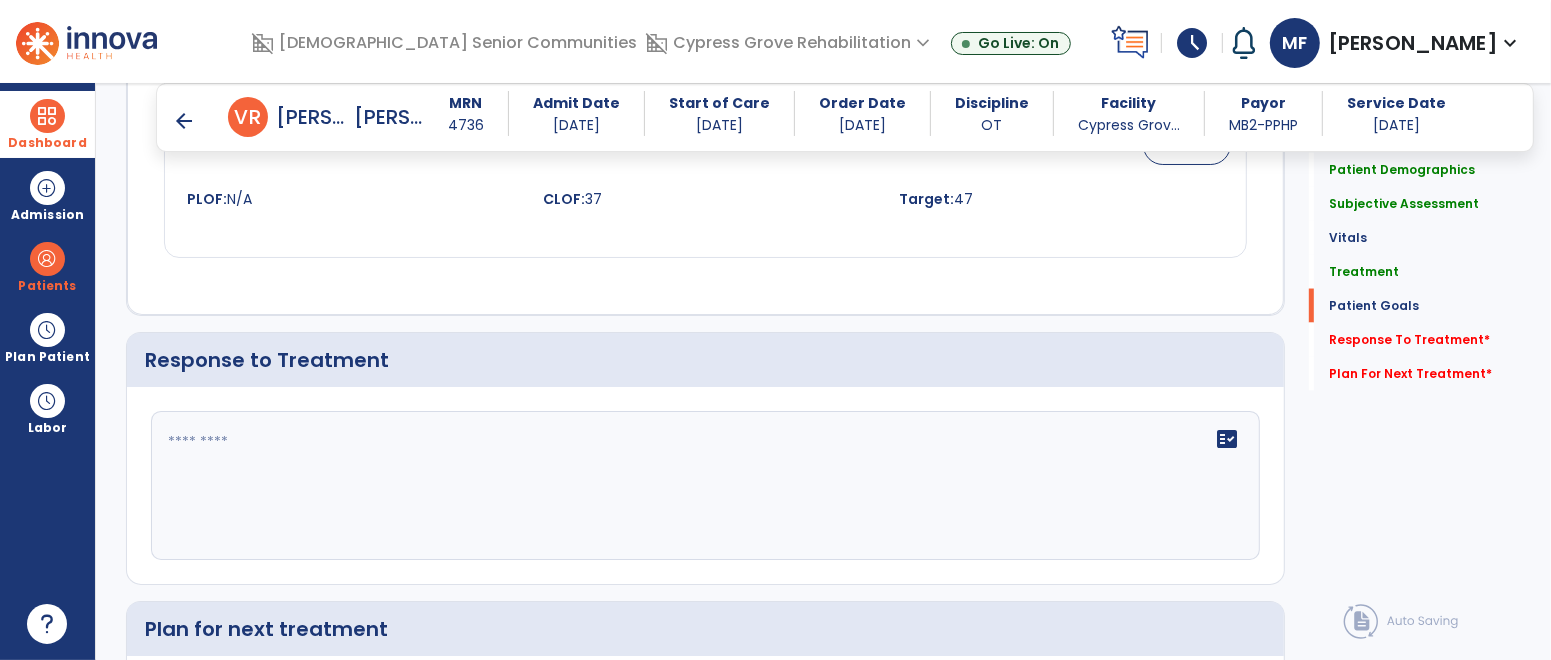 scroll, scrollTop: 2685, scrollLeft: 0, axis: vertical 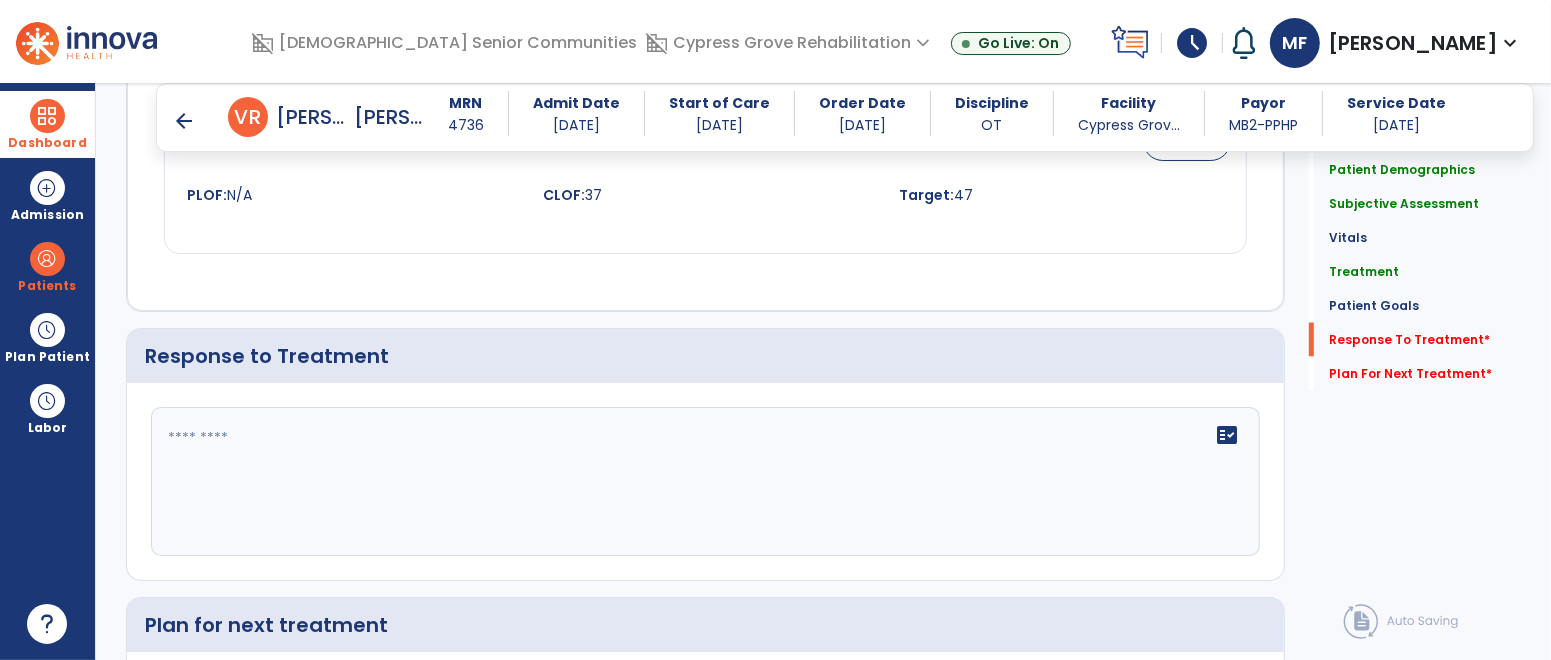 click on "fact_check" 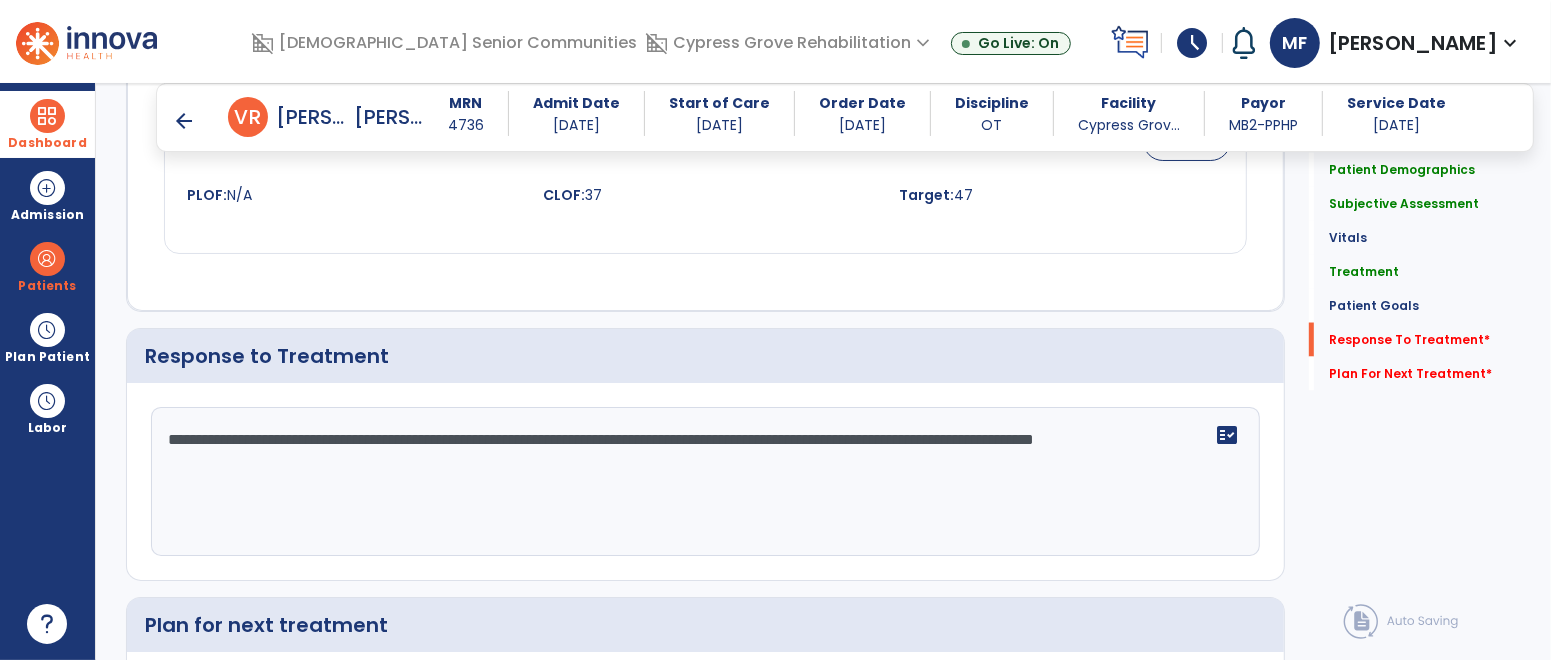 click on "**********" 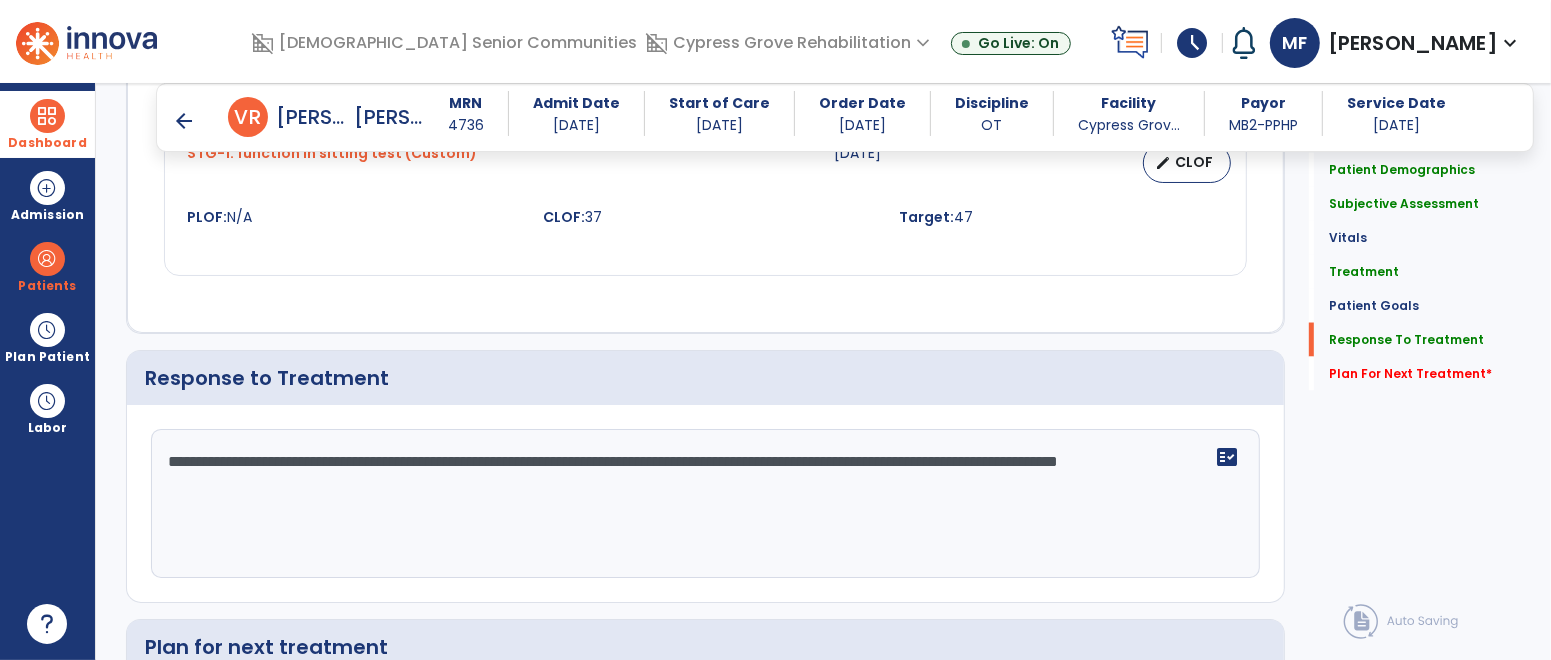 scroll, scrollTop: 2945, scrollLeft: 0, axis: vertical 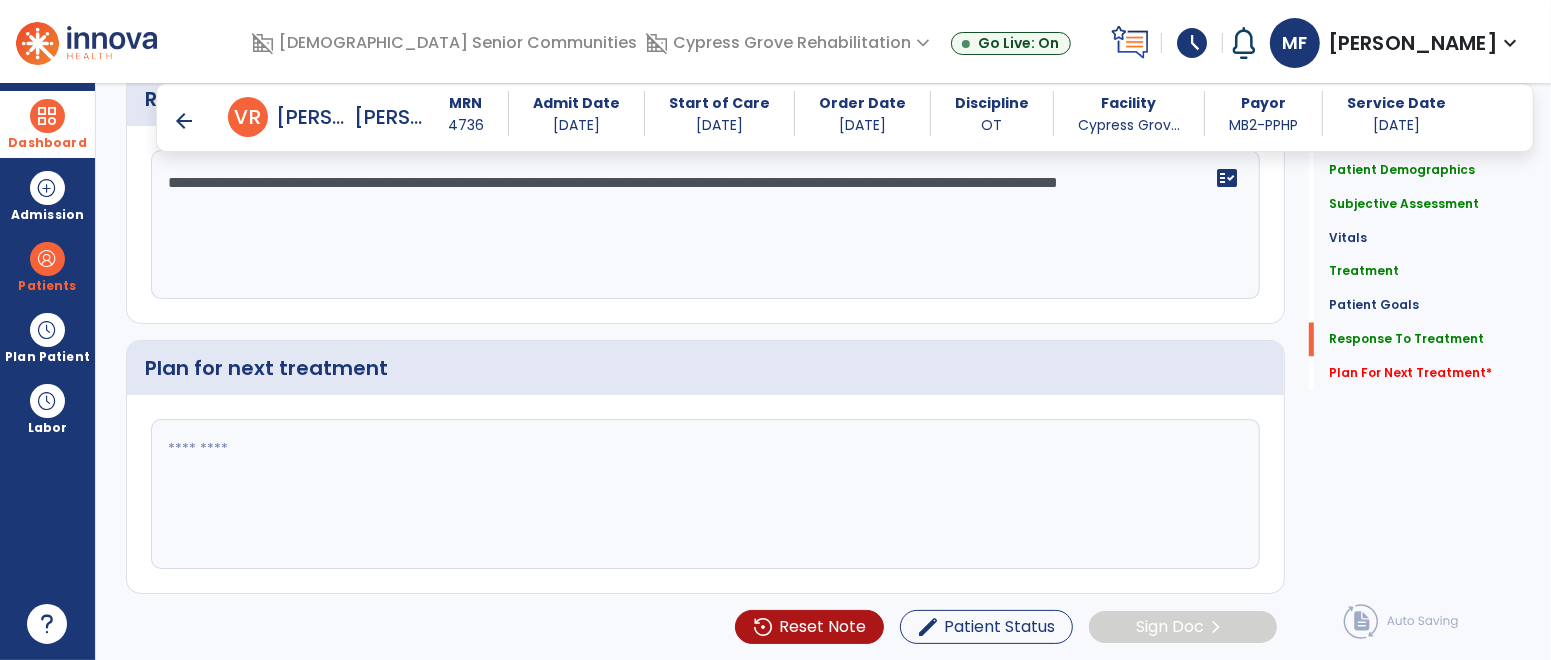 type on "**********" 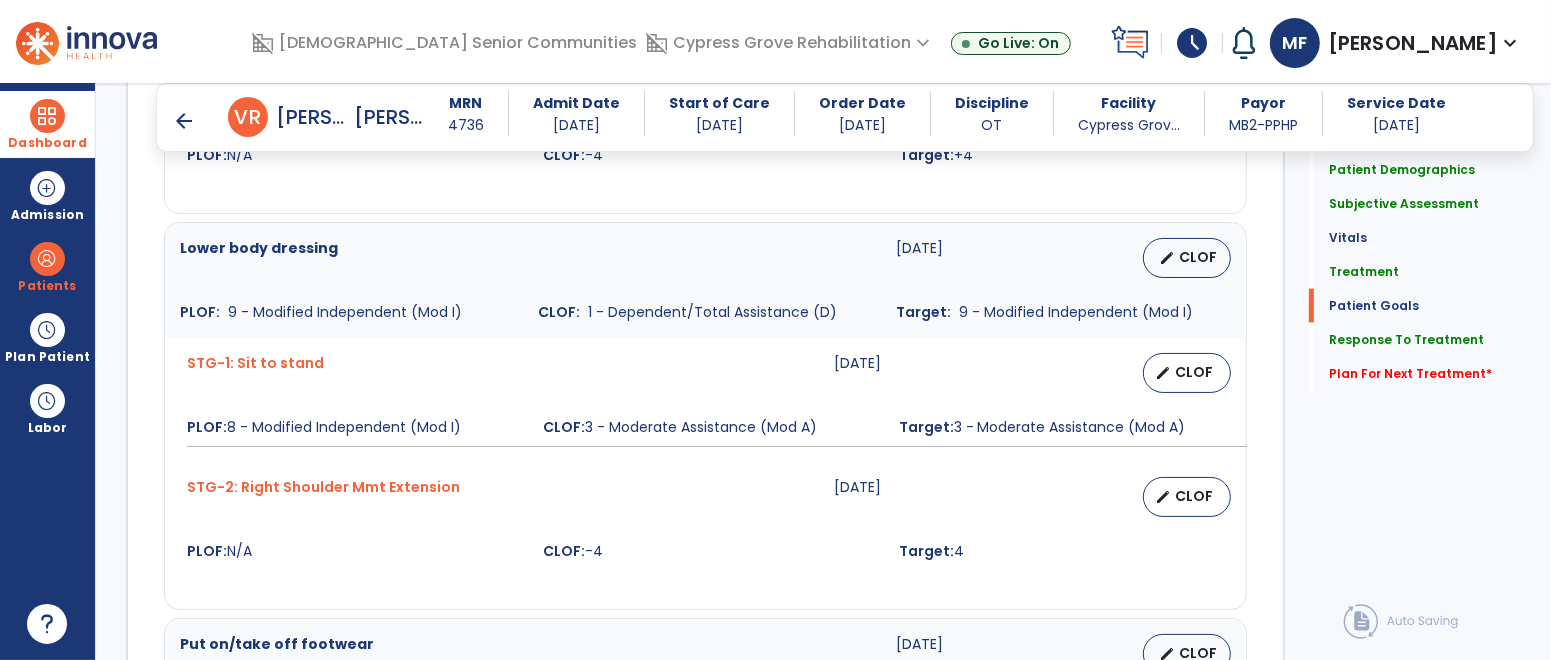 scroll, scrollTop: 2945, scrollLeft: 0, axis: vertical 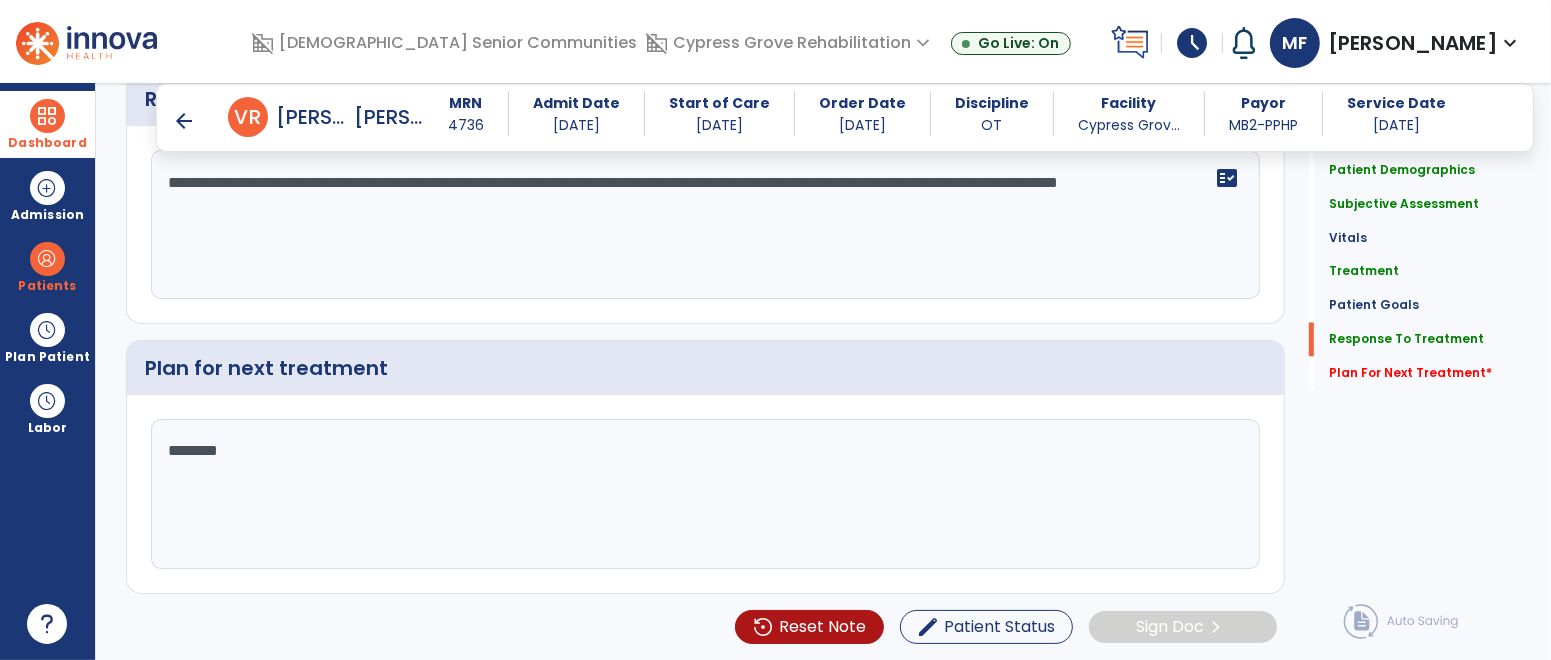 type on "*********" 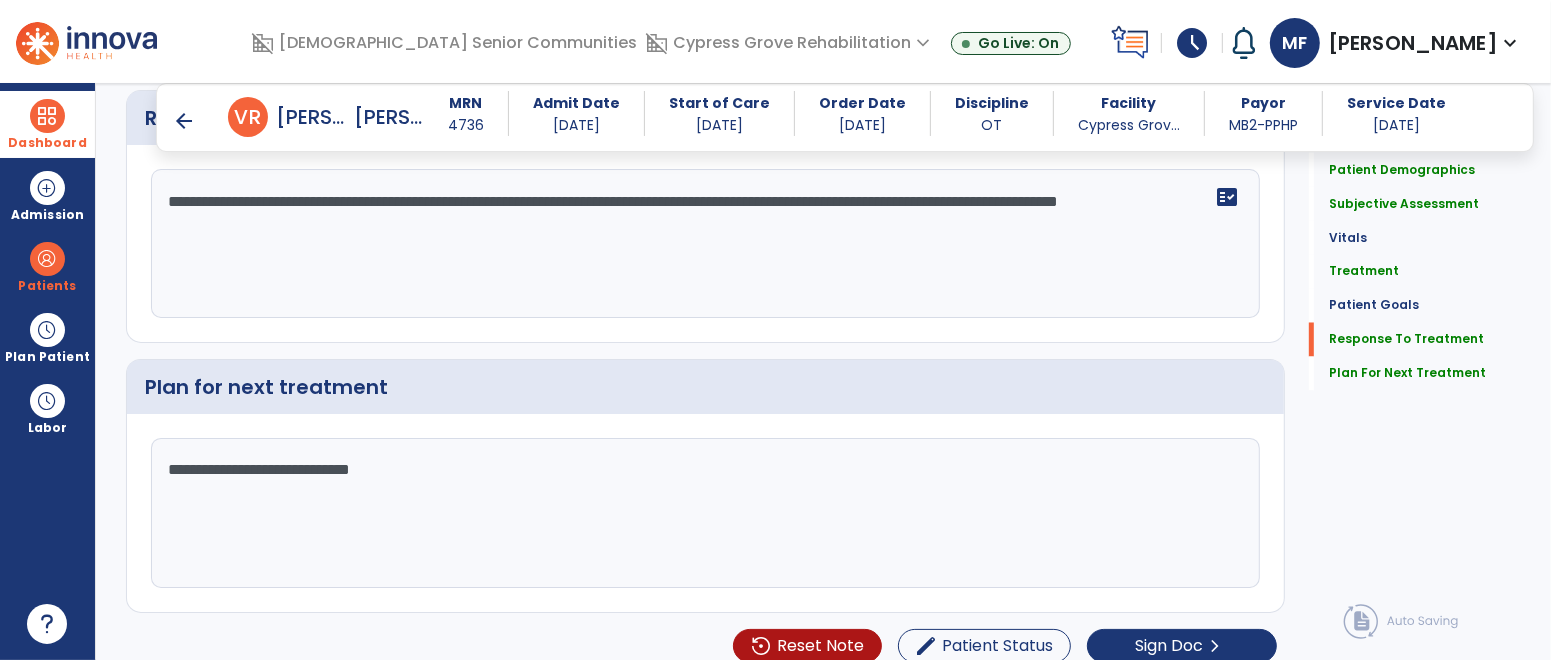 scroll, scrollTop: 2945, scrollLeft: 0, axis: vertical 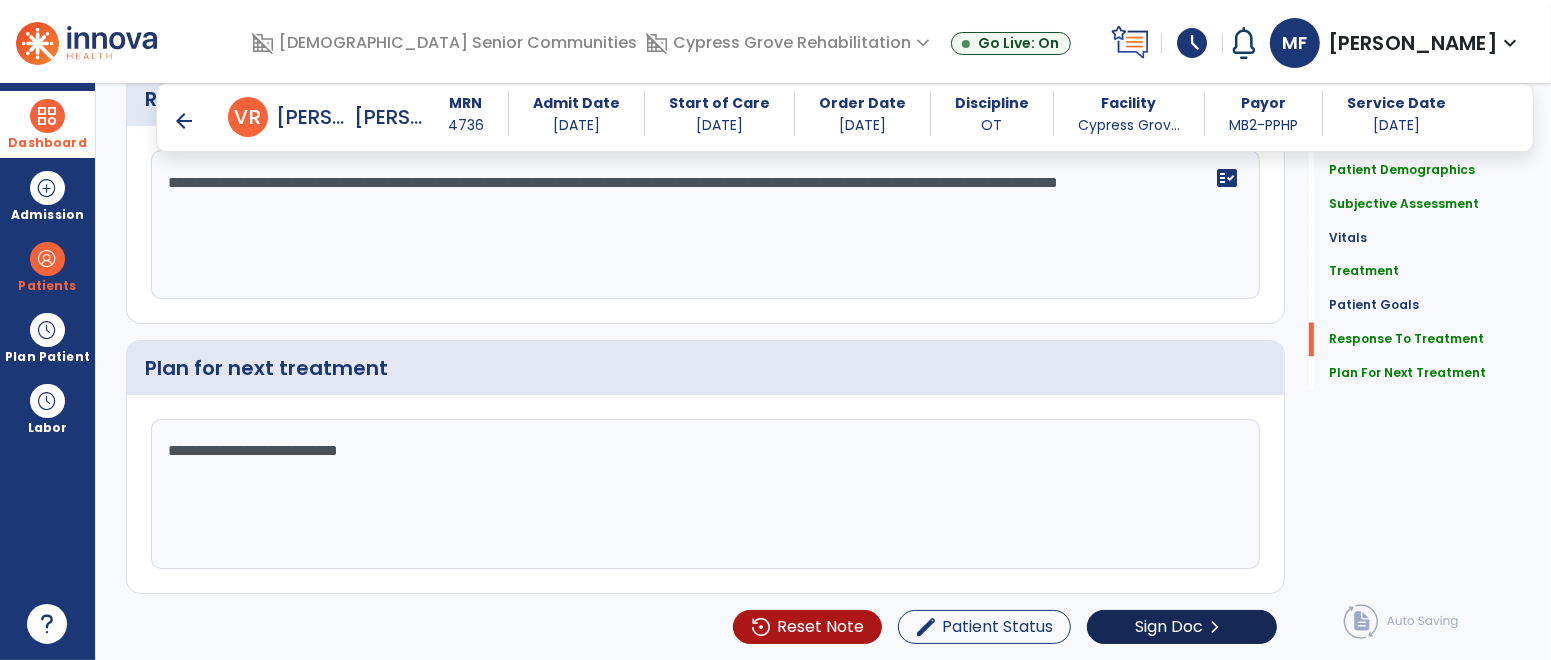 type on "**********" 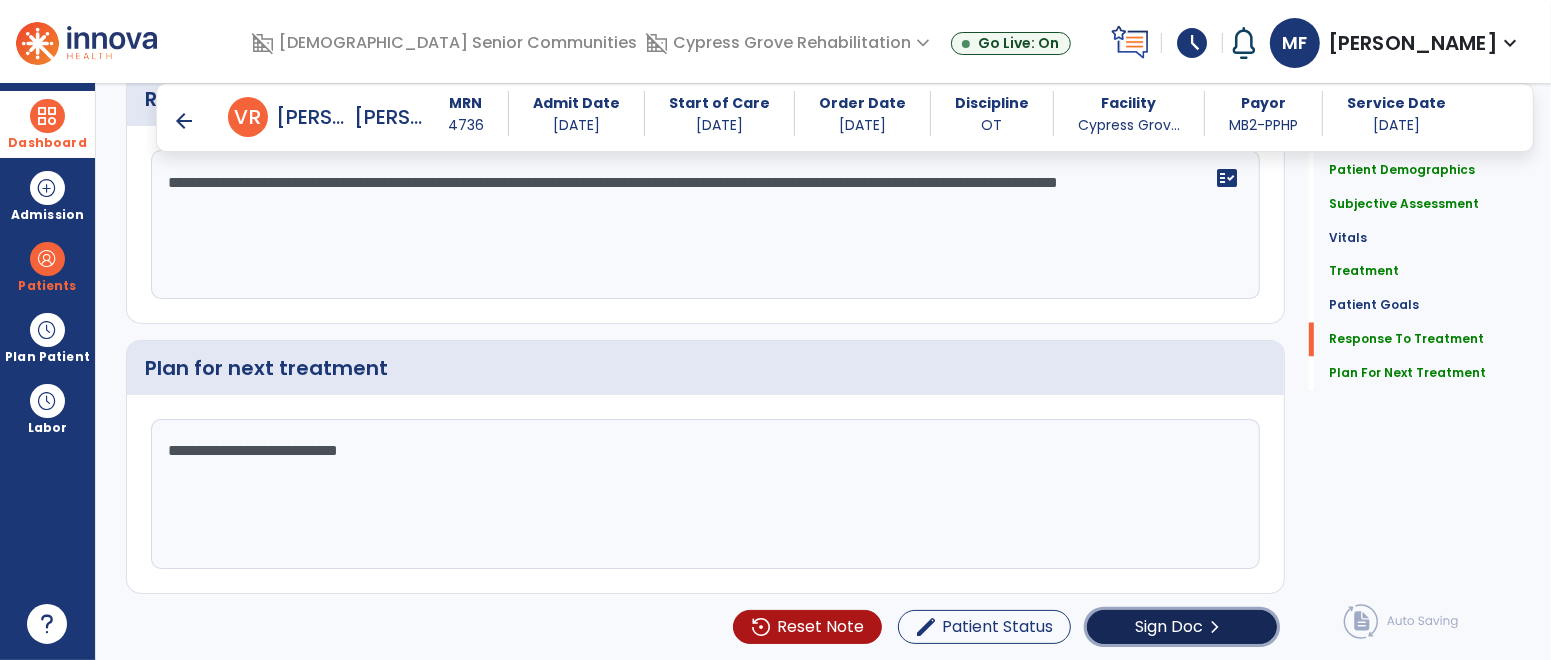 click on "chevron_right" 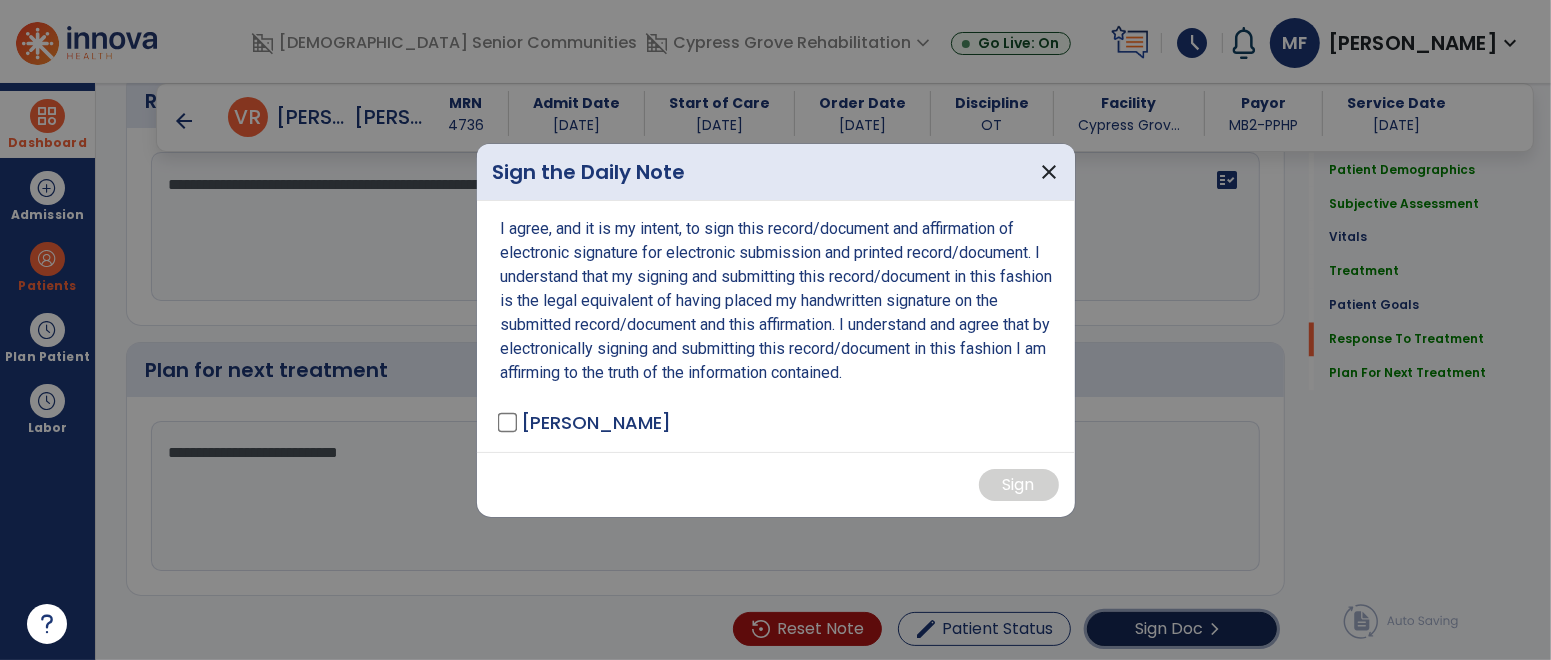 scroll, scrollTop: 2945, scrollLeft: 0, axis: vertical 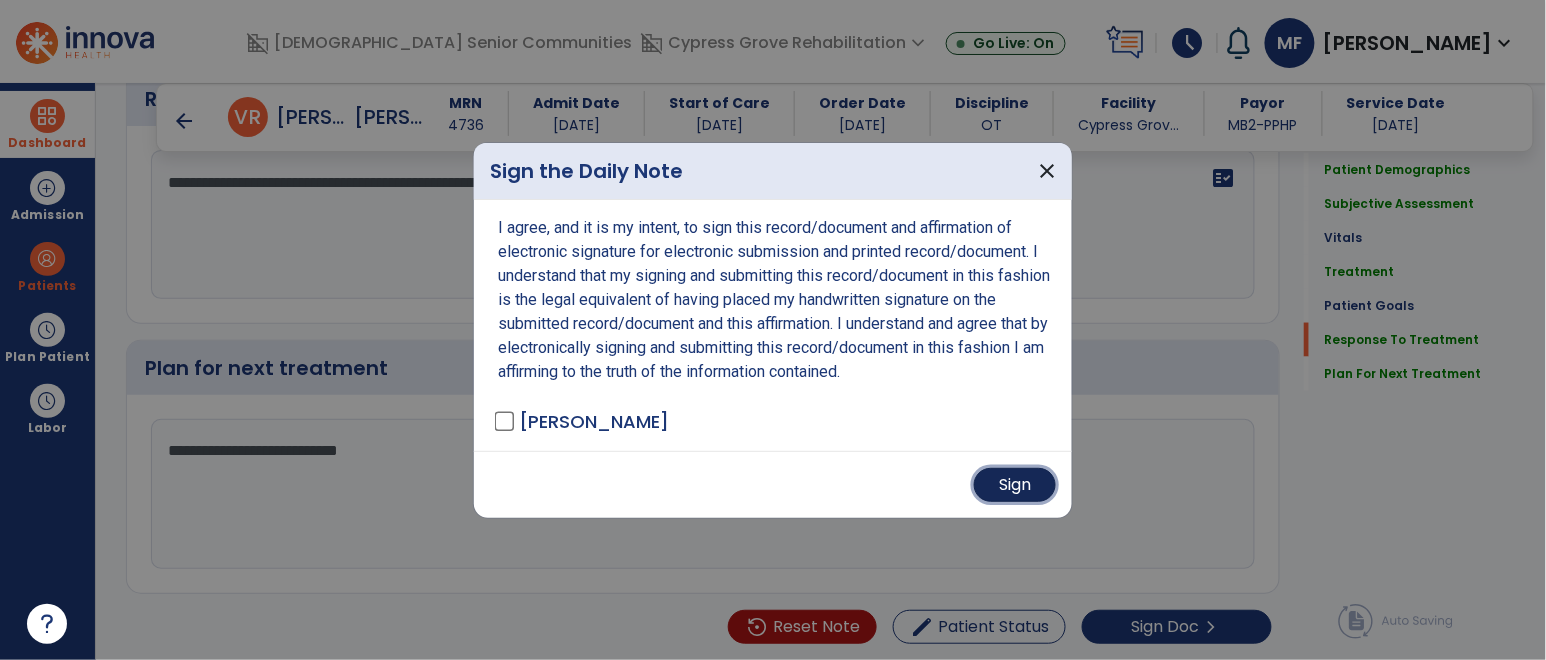click on "Sign" at bounding box center (1015, 485) 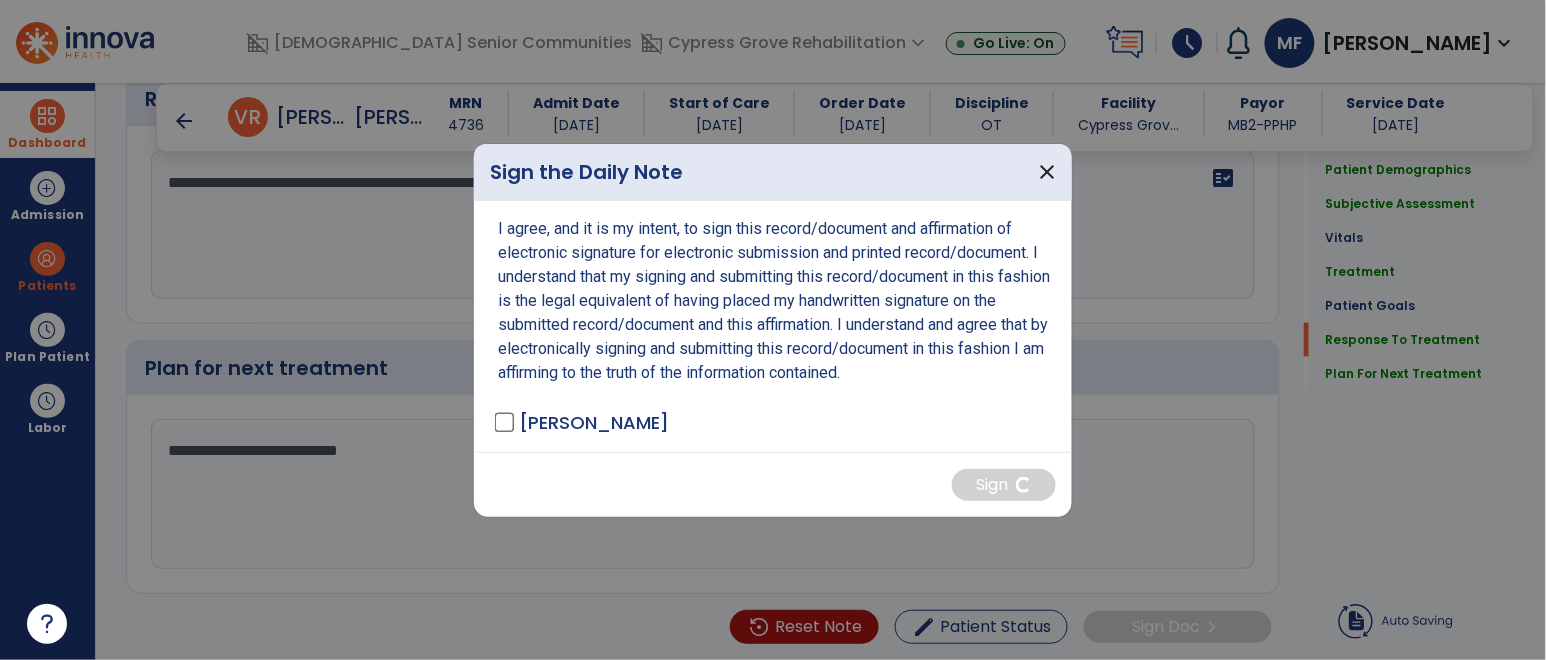click at bounding box center [47, 116] 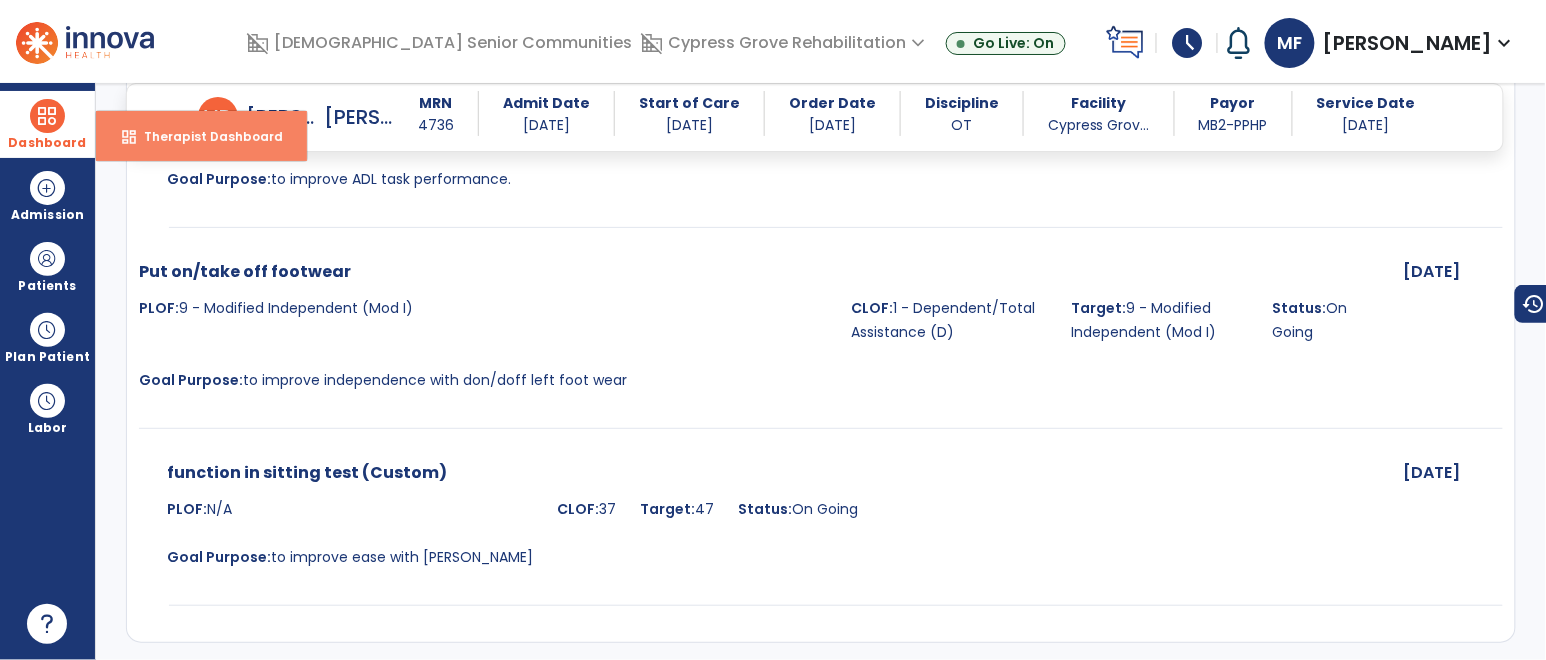 click on "Therapist Dashboard" at bounding box center [205, 136] 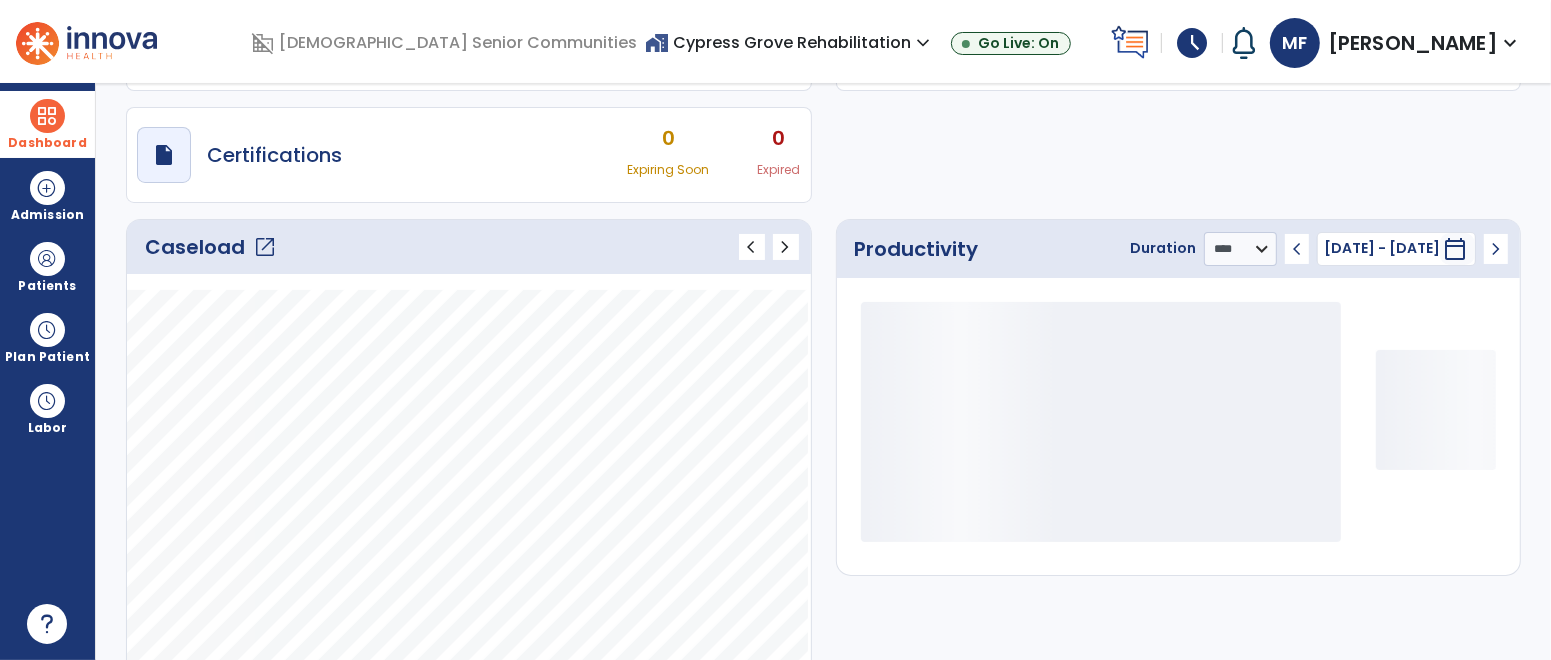 scroll, scrollTop: 158, scrollLeft: 0, axis: vertical 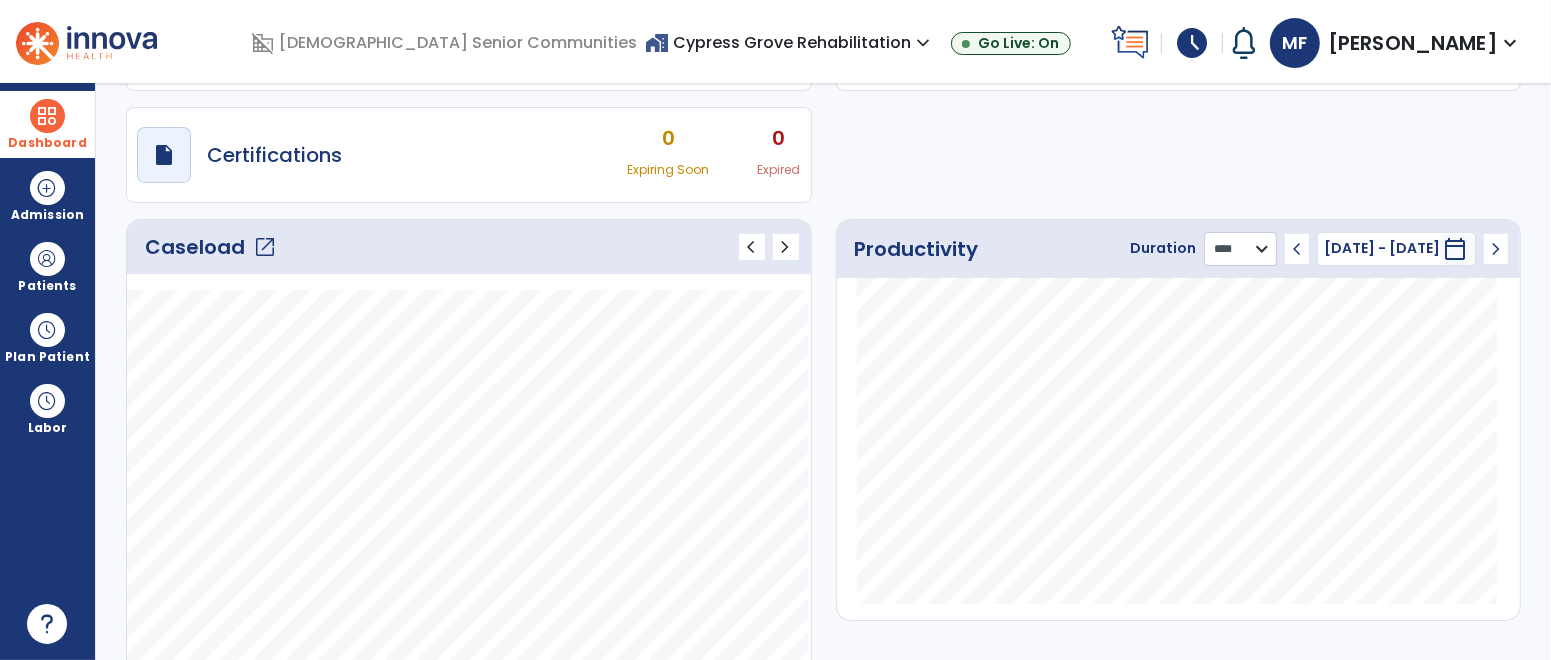 click on "******** **** ***" 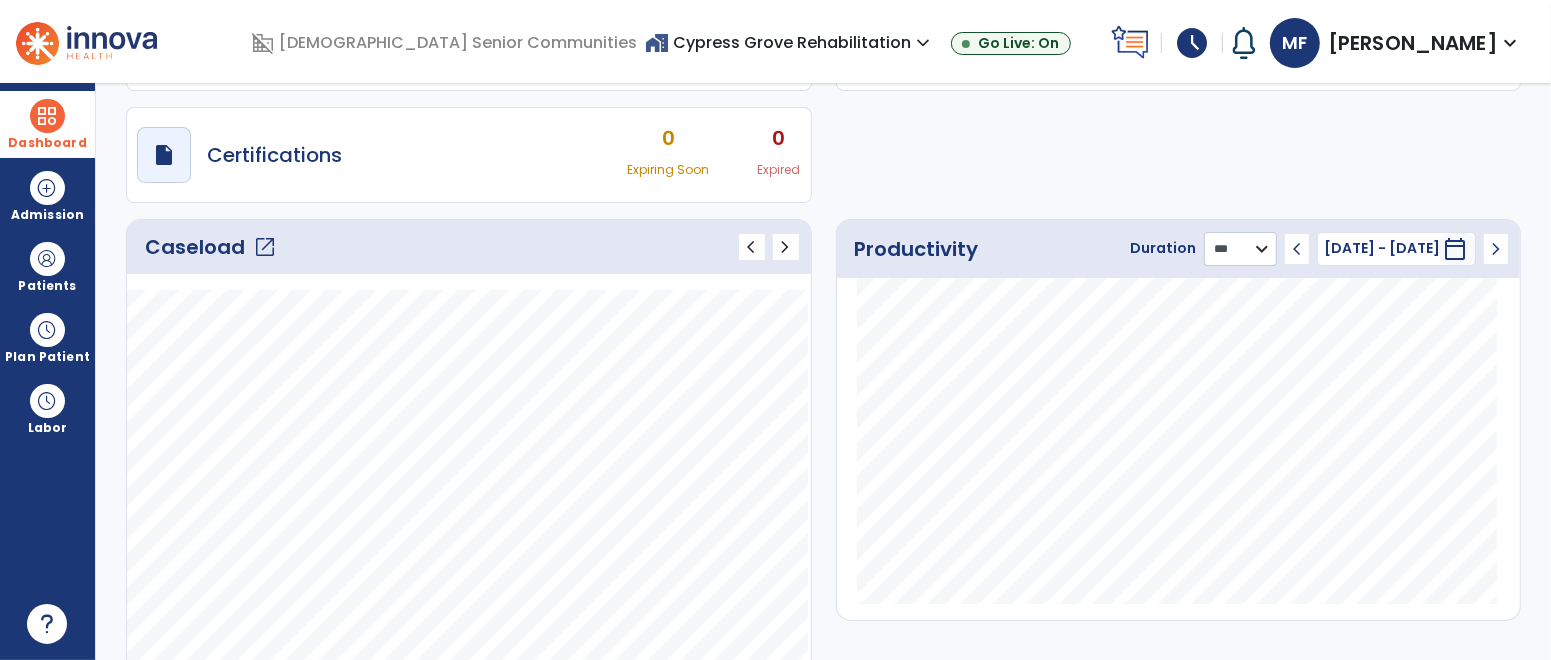 click on "******** **** ***" 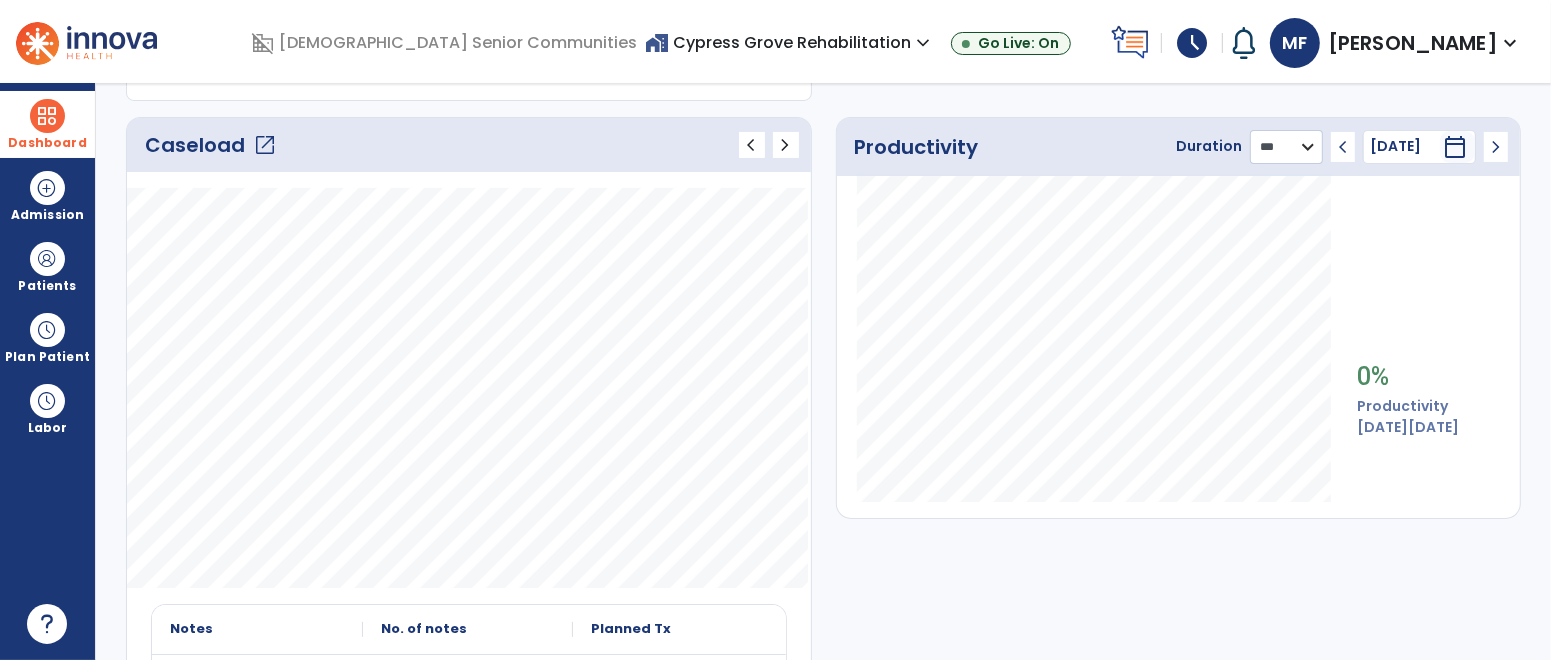 scroll, scrollTop: 265, scrollLeft: 0, axis: vertical 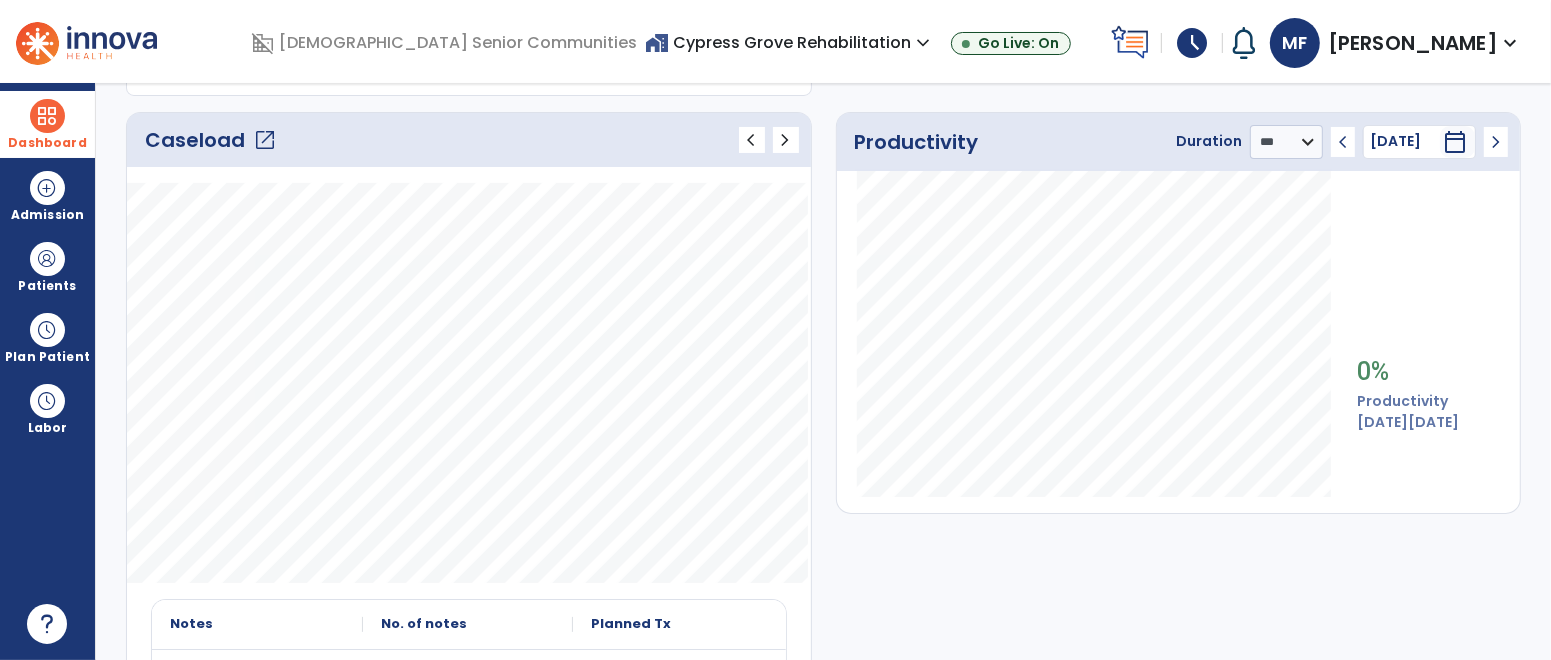 click on "MF   [PERSON_NAME]   expand_more" at bounding box center (1396, 43) 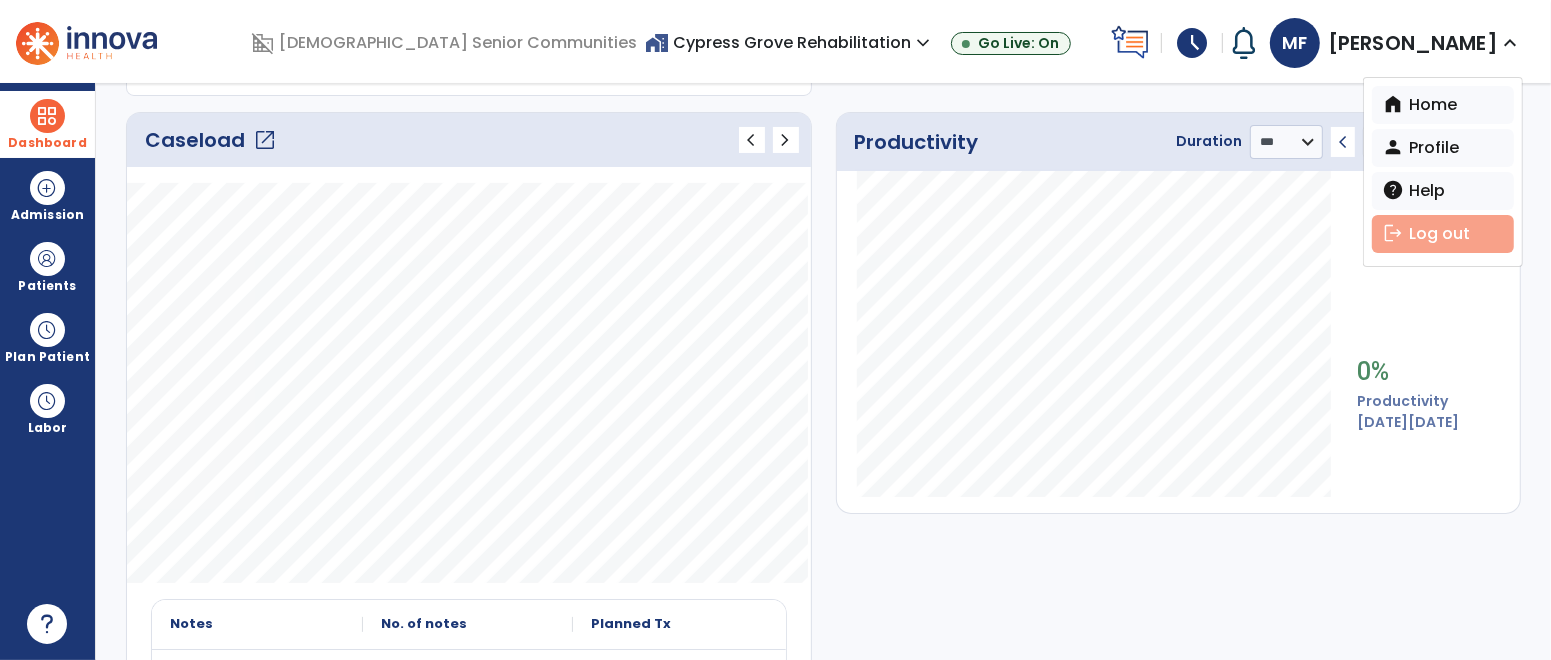 click on "logout" at bounding box center (1393, 233) 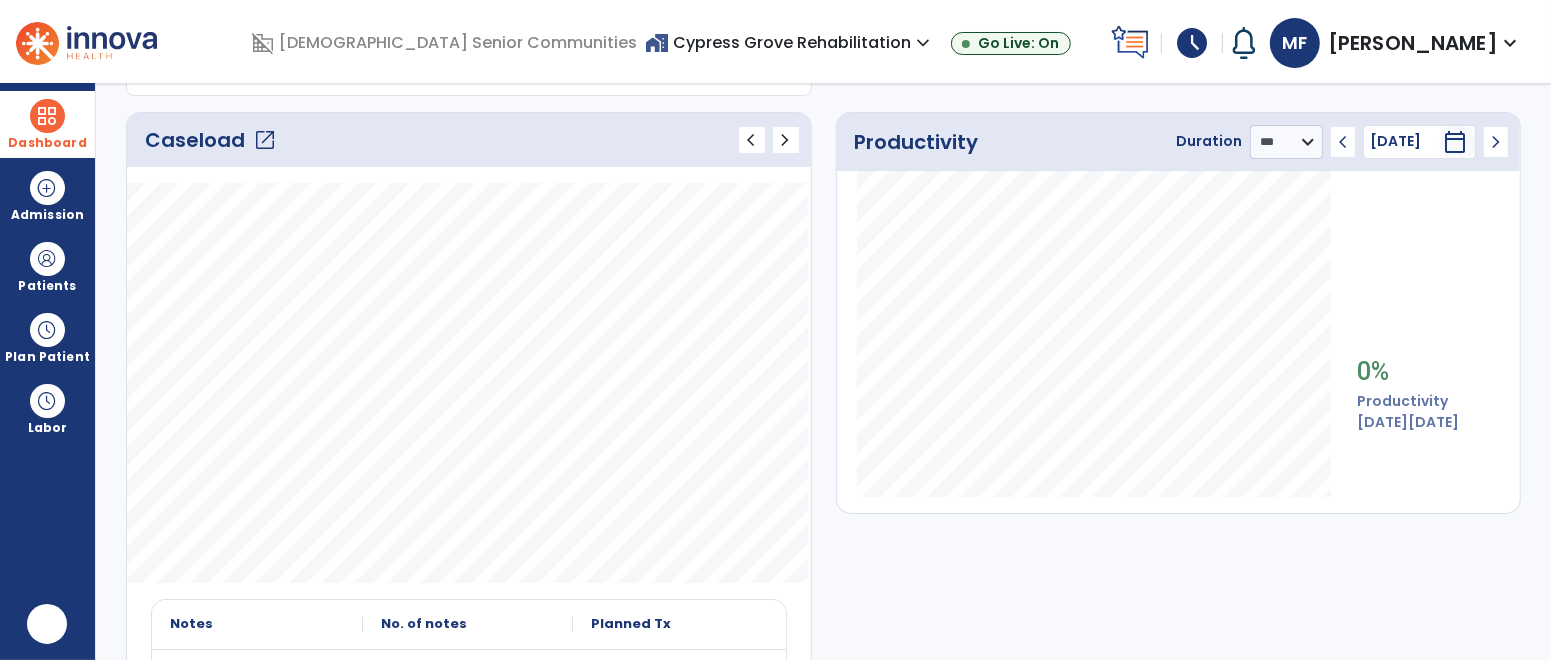 scroll, scrollTop: 0, scrollLeft: 0, axis: both 